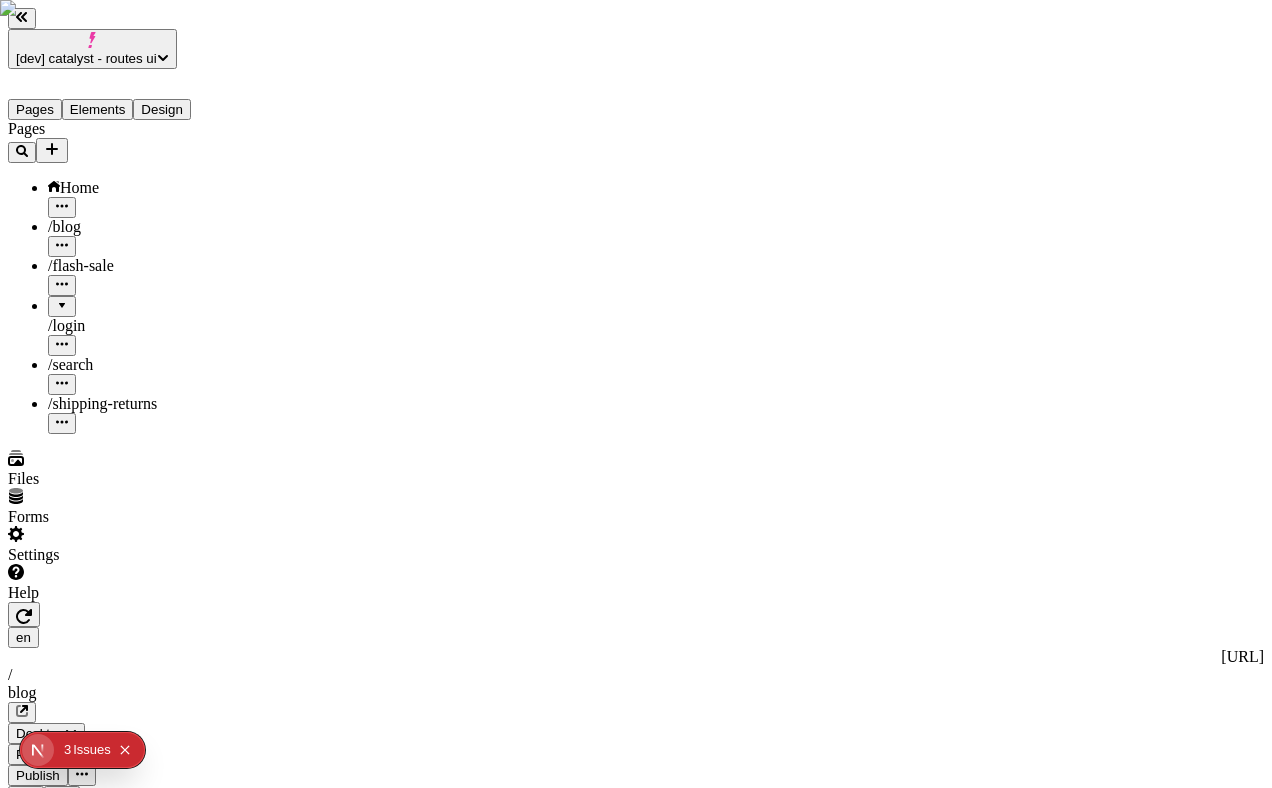 scroll, scrollTop: 0, scrollLeft: 0, axis: both 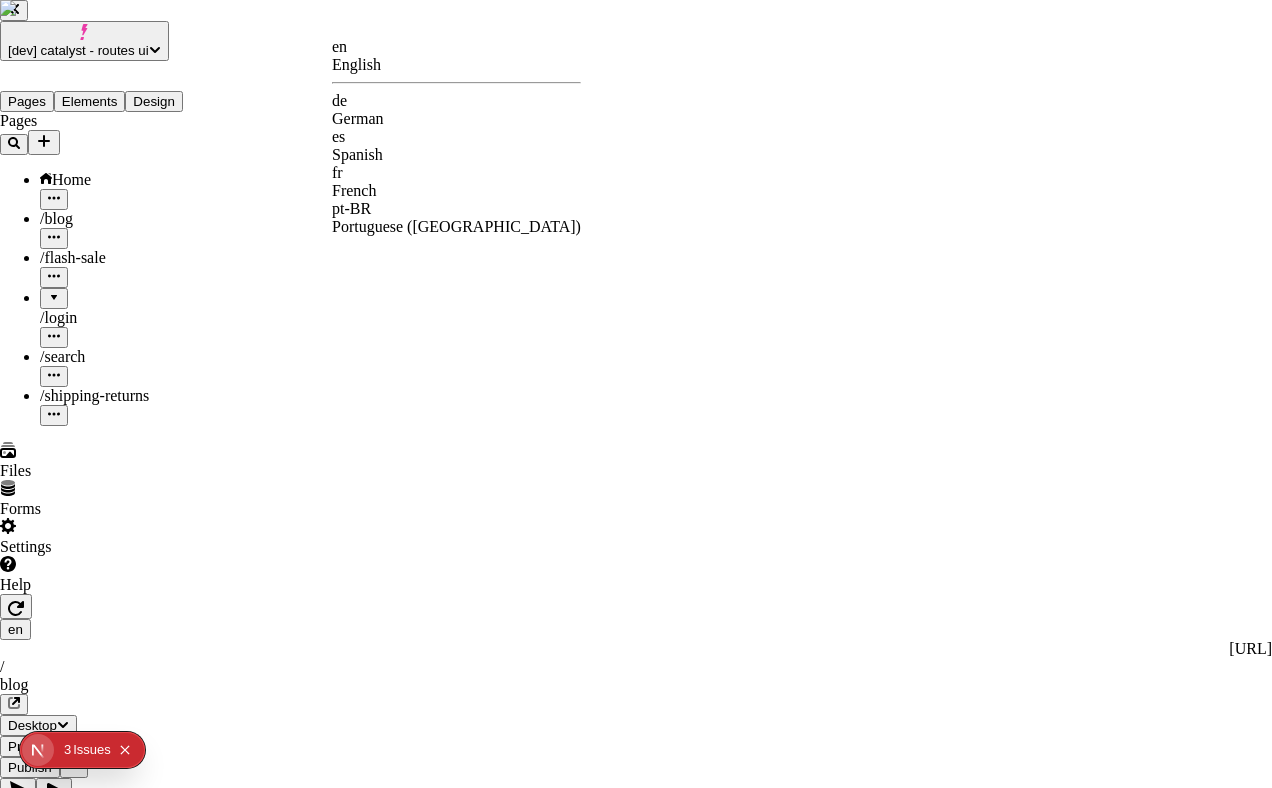 click on "[dev] catalyst - routes ui Pages Elements Design Pages Home / blog / flash-sale / login / search / shipping-returns Files Forms Settings Help en http://localhost:3110 / blog Desktop Preview Publish S Metadata Online Path /blog Title Description Social Image Choose an image Choose Exclude from search engines Canonical URL Sitemap priority 0.75 Sitemap frequency Hourly Snippets en English de German es Spanish fr French pt-BR Portuguese (Brazil)" at bounding box center (636, 1542) 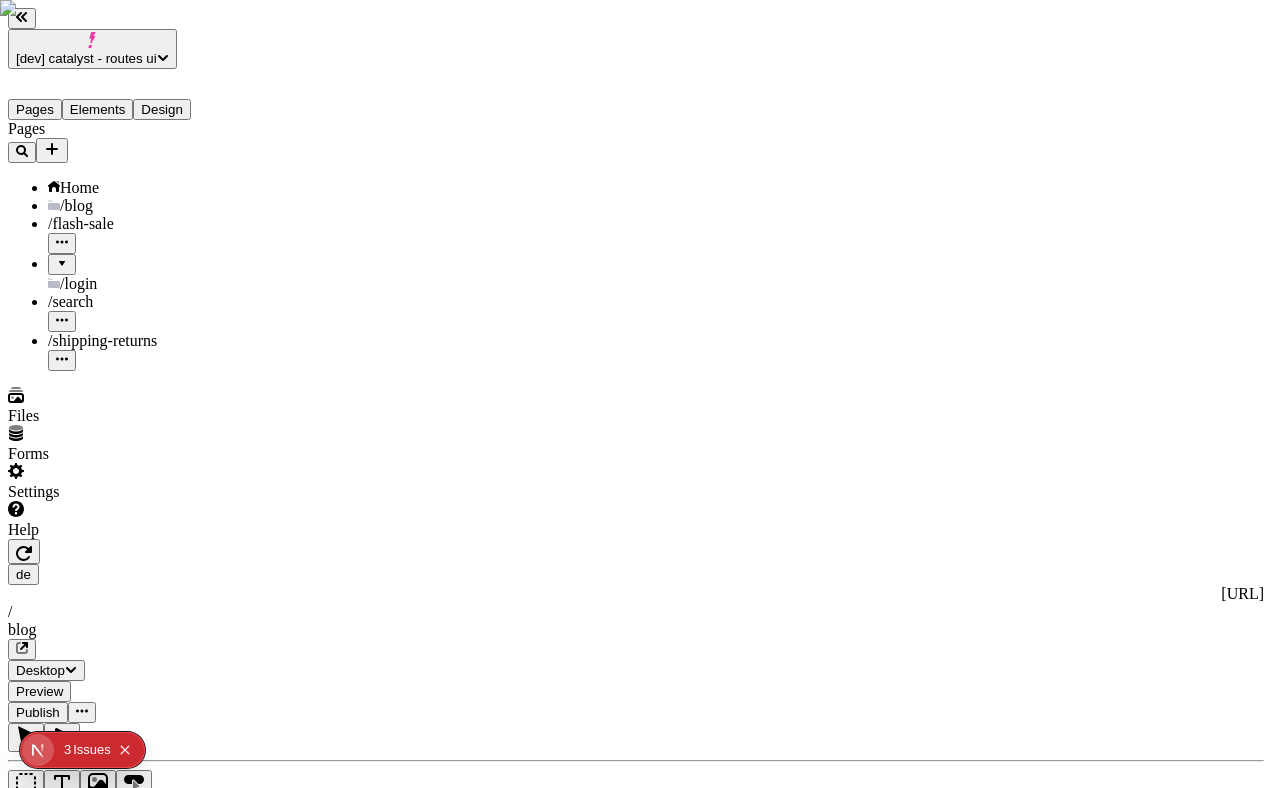 type 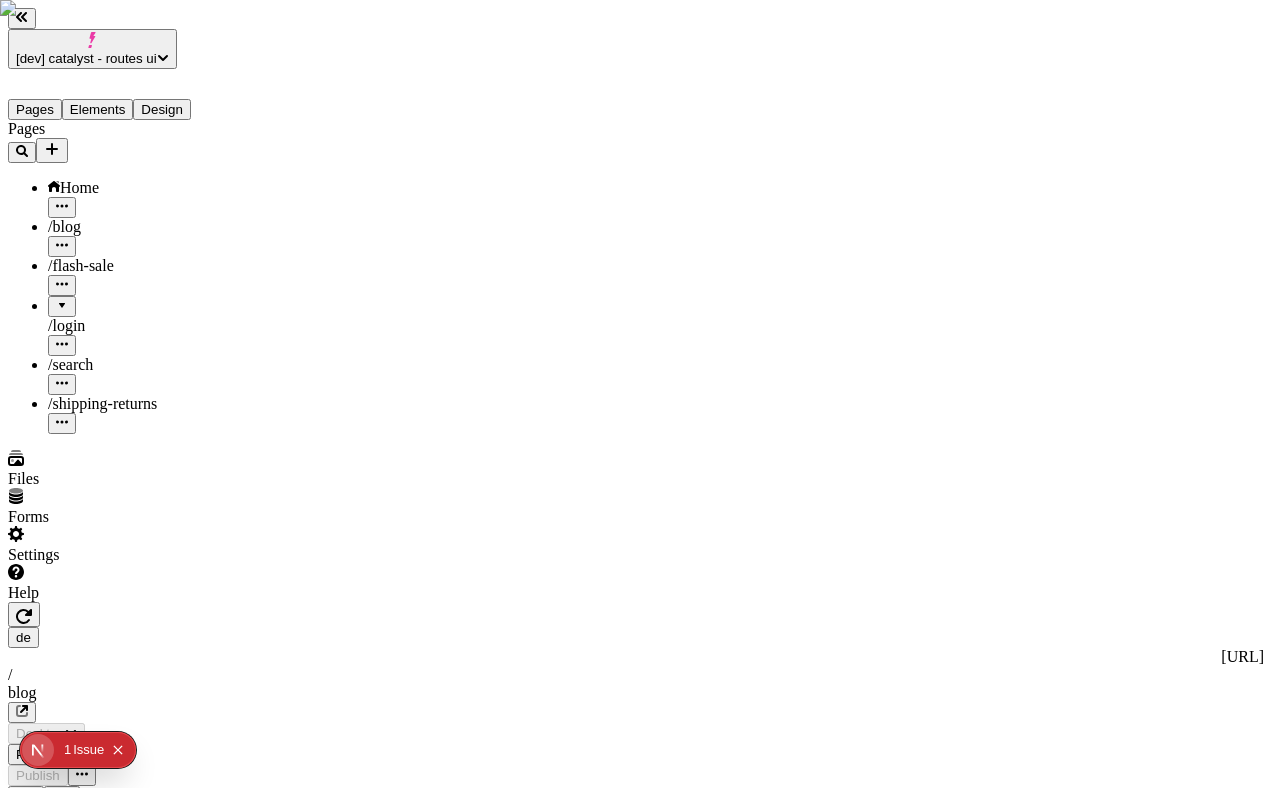 scroll, scrollTop: 0, scrollLeft: 0, axis: both 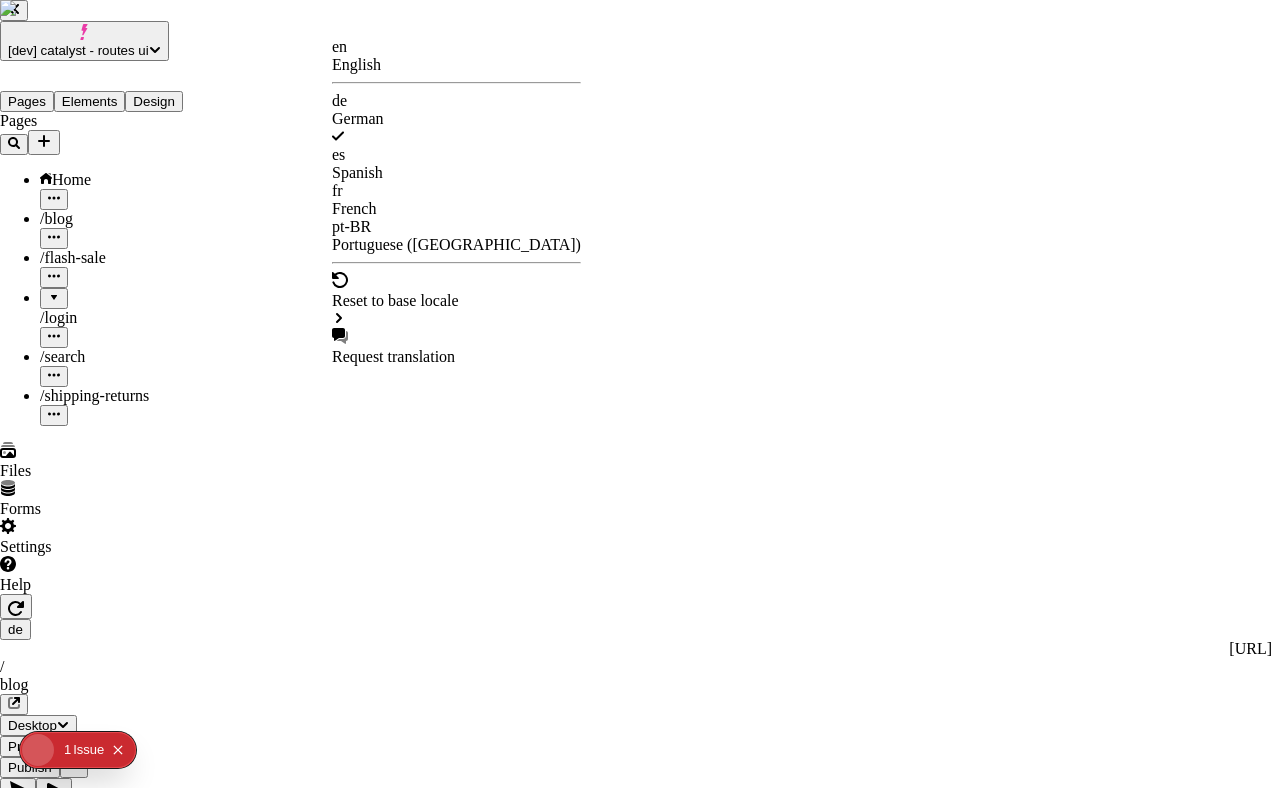 click on "[dev] catalyst - routes ui Pages Elements Design Pages Home / blog / flash-sale / login / search / shipping-returns Files Forms Settings Help de [URL] / blog Desktop Preview Publish S Metadata Online Path /blog Title Description Social Image Choose an image Choose Exclude from search engines Canonical URL Sitemap priority 0.75 Sitemap frequency Hourly Snippets en English de German es Spanish fr French pt-BR Portuguese ([GEOGRAPHIC_DATA]) Reset to base locale Request translation" at bounding box center [636, 1542] 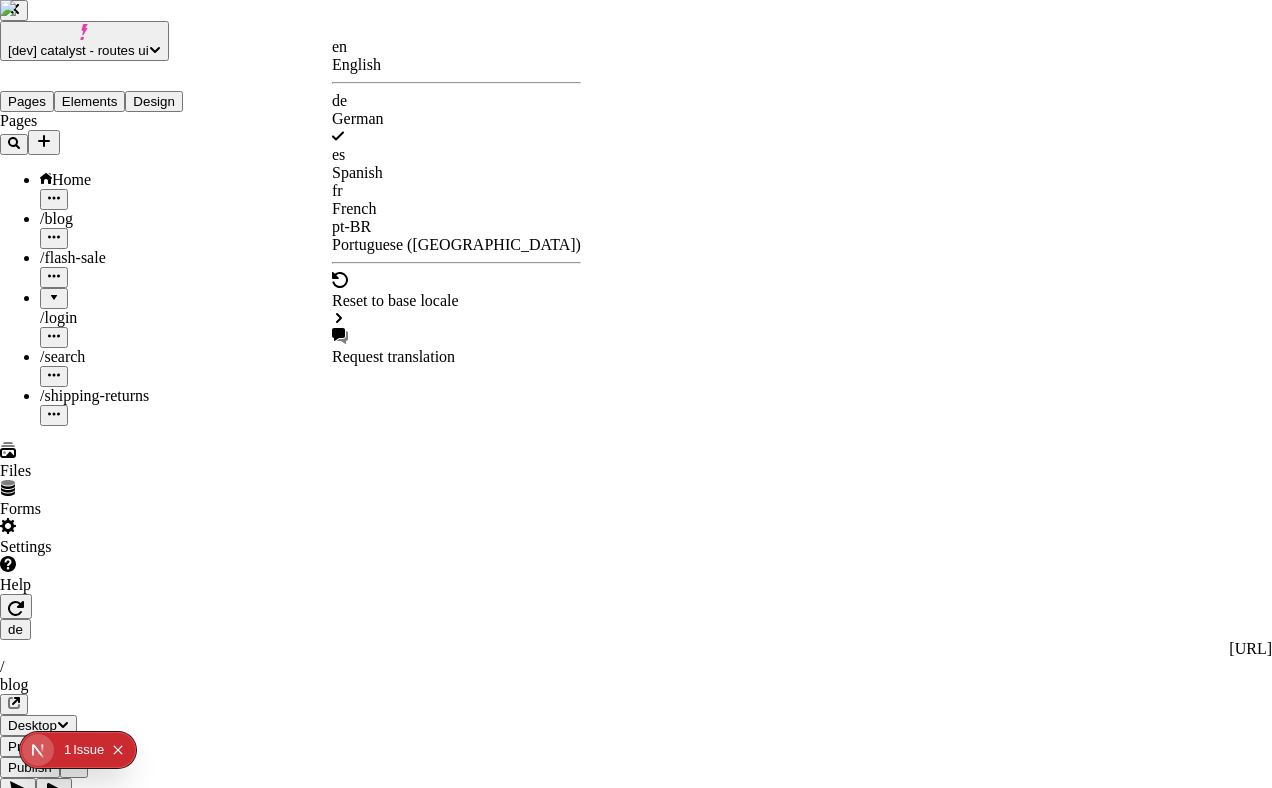 click on "en English" at bounding box center [456, 56] 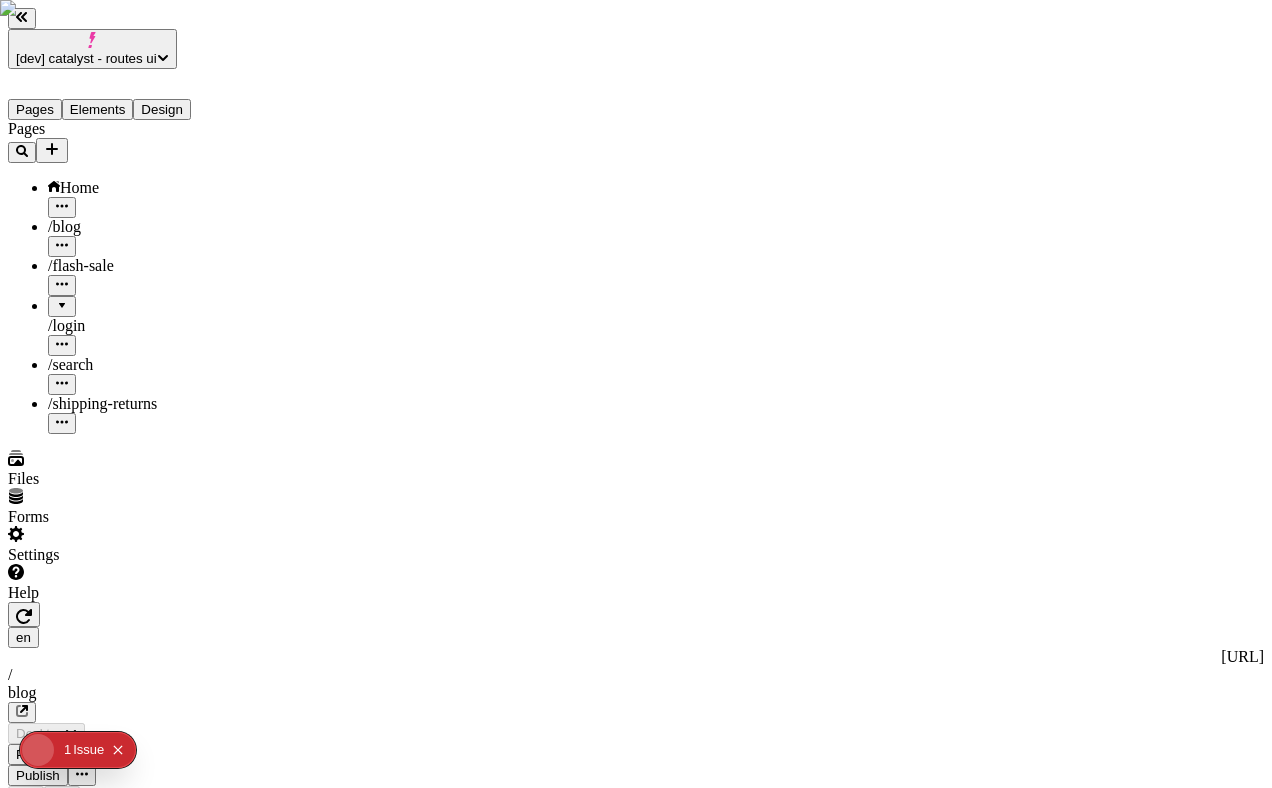 type on "/blog" 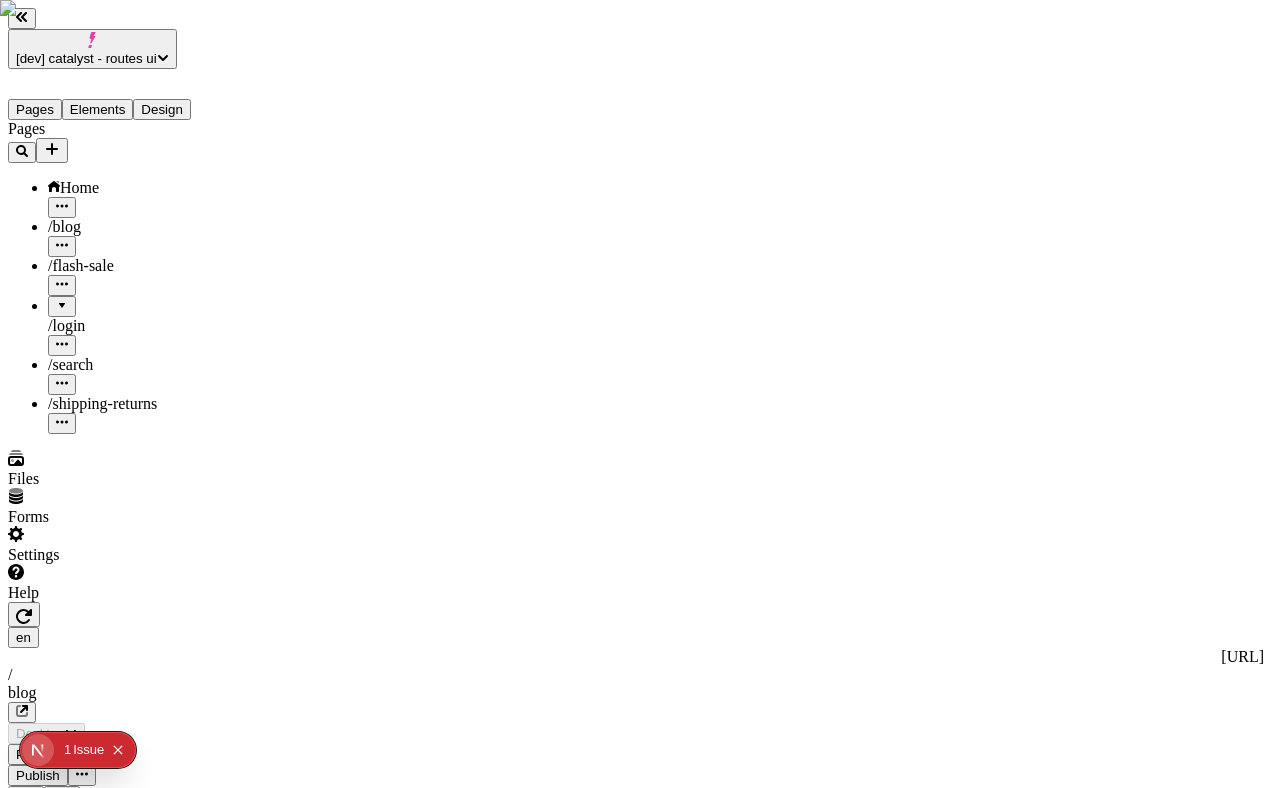 click on "[dev] catalyst - routes ui Pages Elements Design Pages Home / blog / flash-sale / login / search / shipping-returns Files Forms Settings Help en http://localhost:3110 / blog Desktop Preview Publish S Metadata Online Path /blog Title Description Social Image Choose an image Choose Exclude from search engines Canonical URL Sitemap priority 0.75 Sitemap frequency Hourly Snippets" at bounding box center (636, 1560) 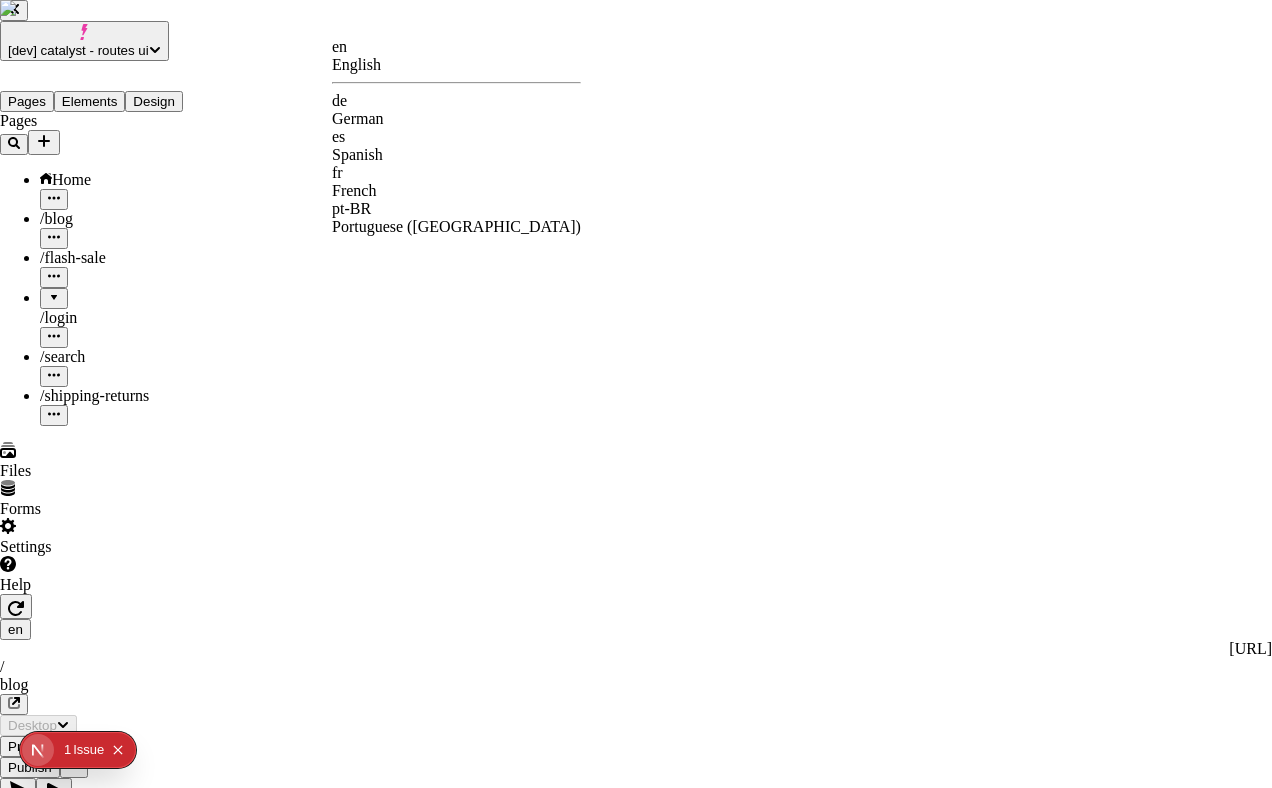 click on "de German" at bounding box center (456, 110) 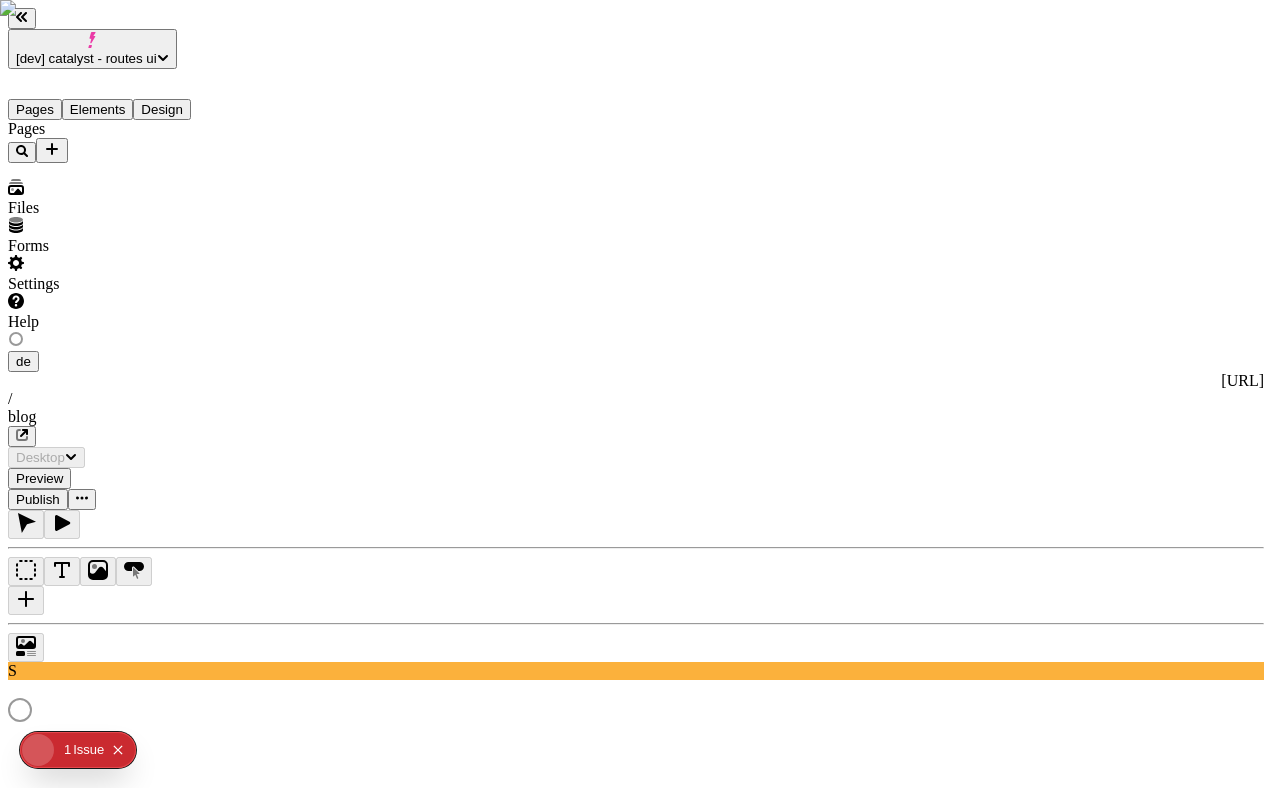 type on "/blog" 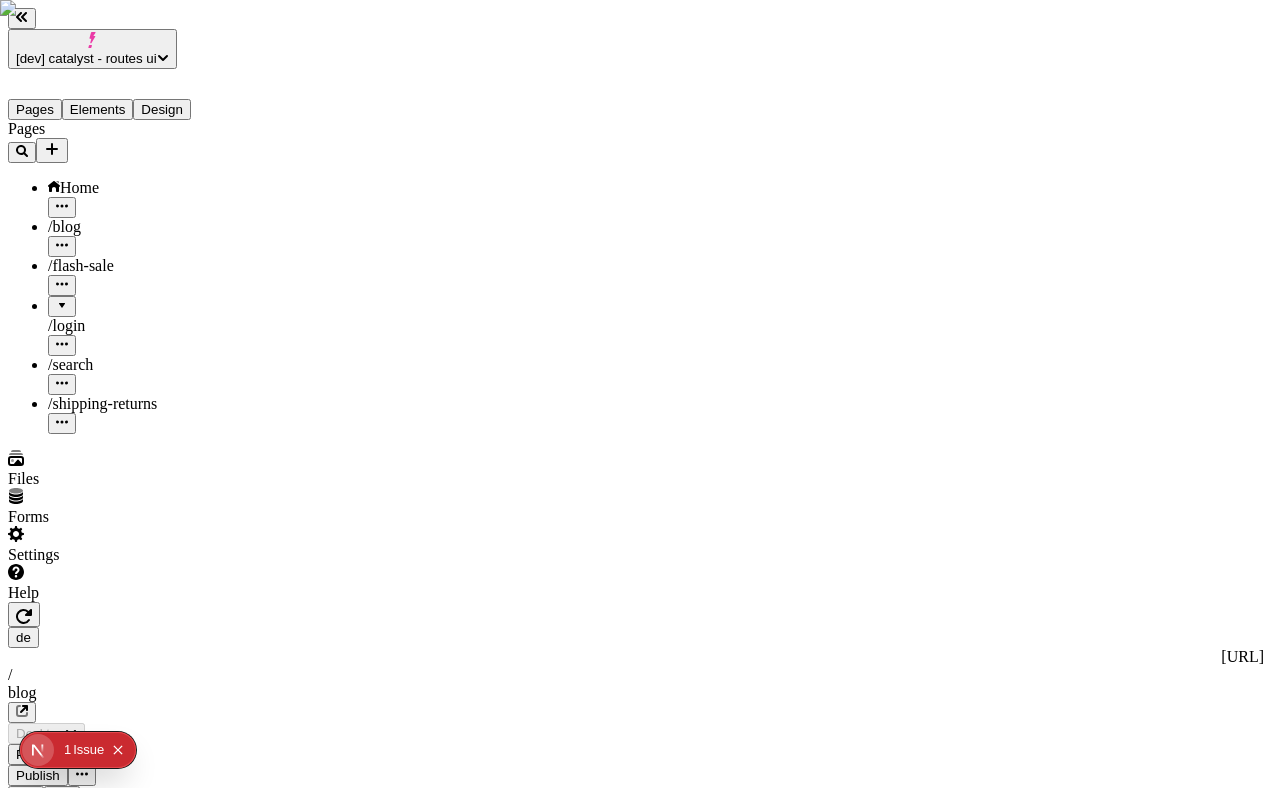 click on "[dev] catalyst - routes ui Pages Elements Design Pages Home / blog / flash-sale / login / search / shipping-returns Files Forms Settings Help de http://localhost:3110/de / blog Desktop Preview Publish S Metadata Online Path /blog Title Description Social Image Choose an image Choose Exclude from search engines Canonical URL Sitemap priority 0.75 Sitemap frequency Hourly Snippets" at bounding box center [636, 1560] 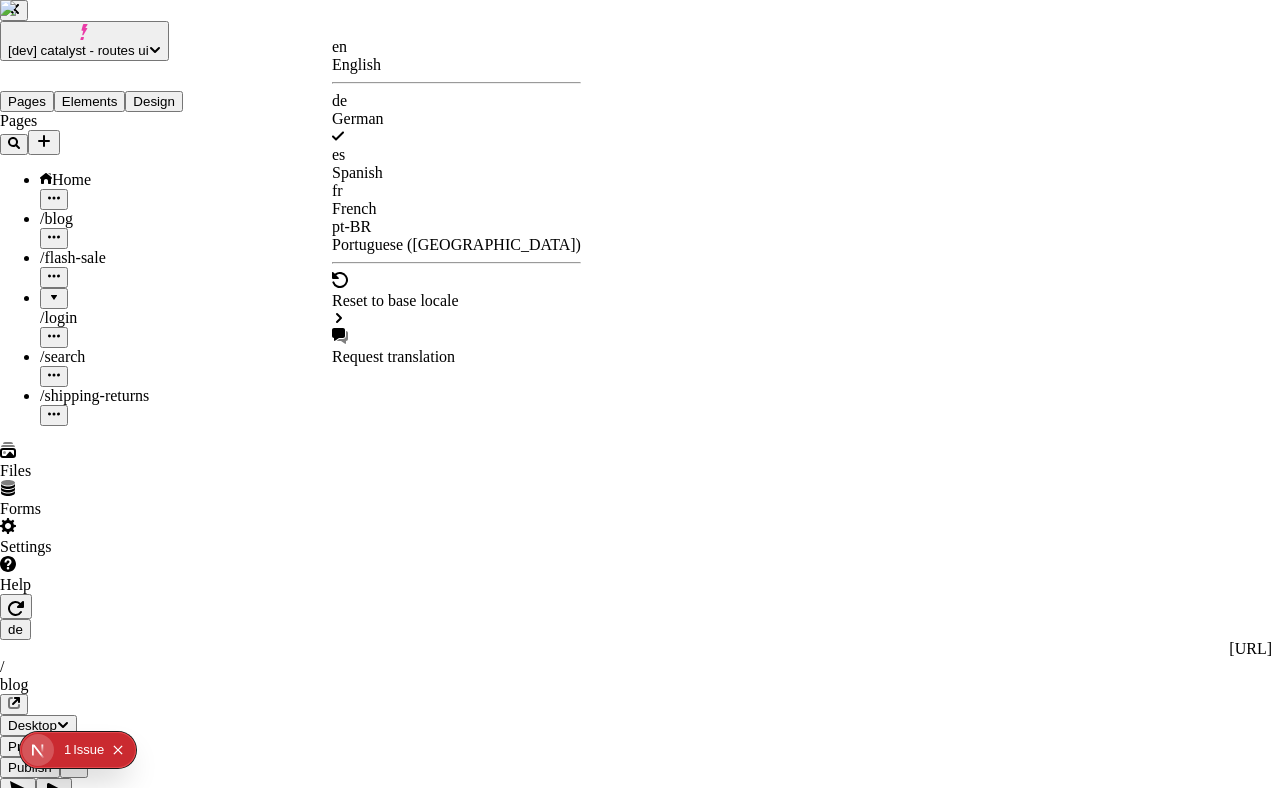 click on "en English" at bounding box center [456, 56] 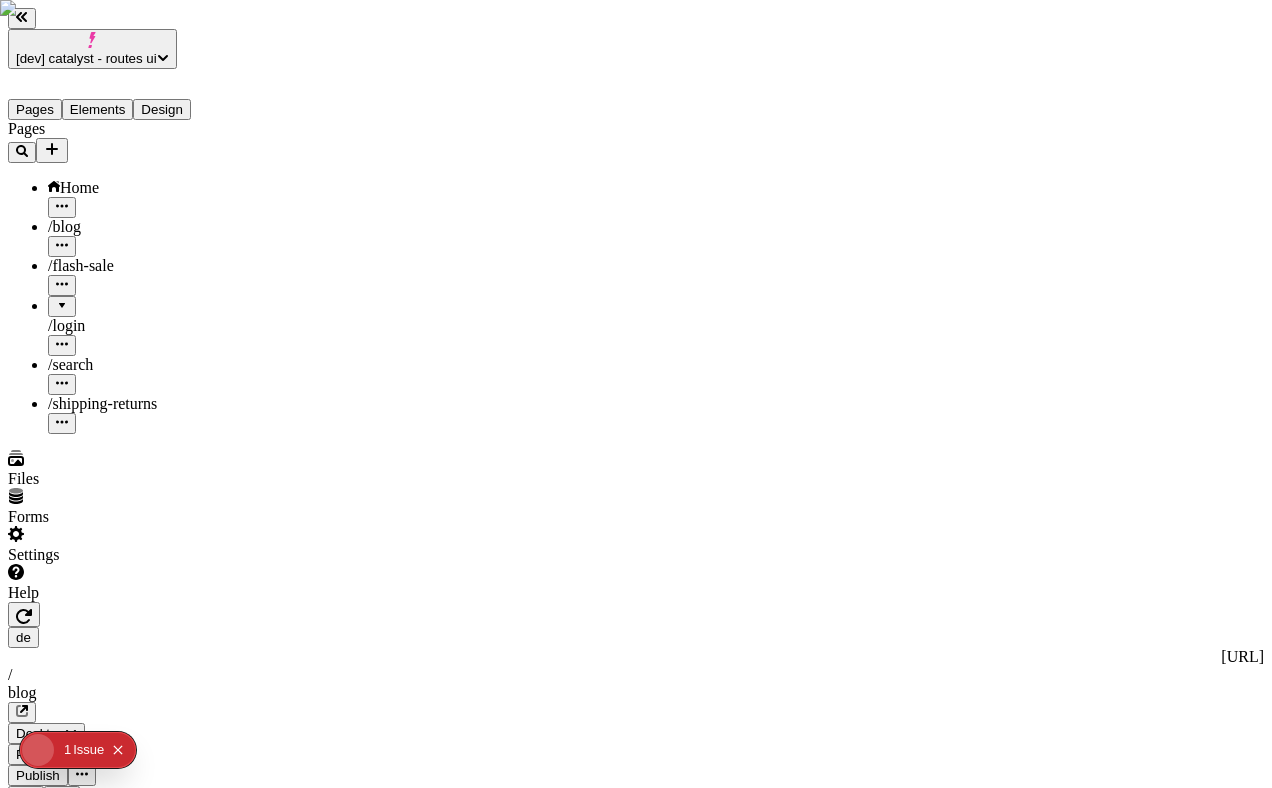 type on "/blog" 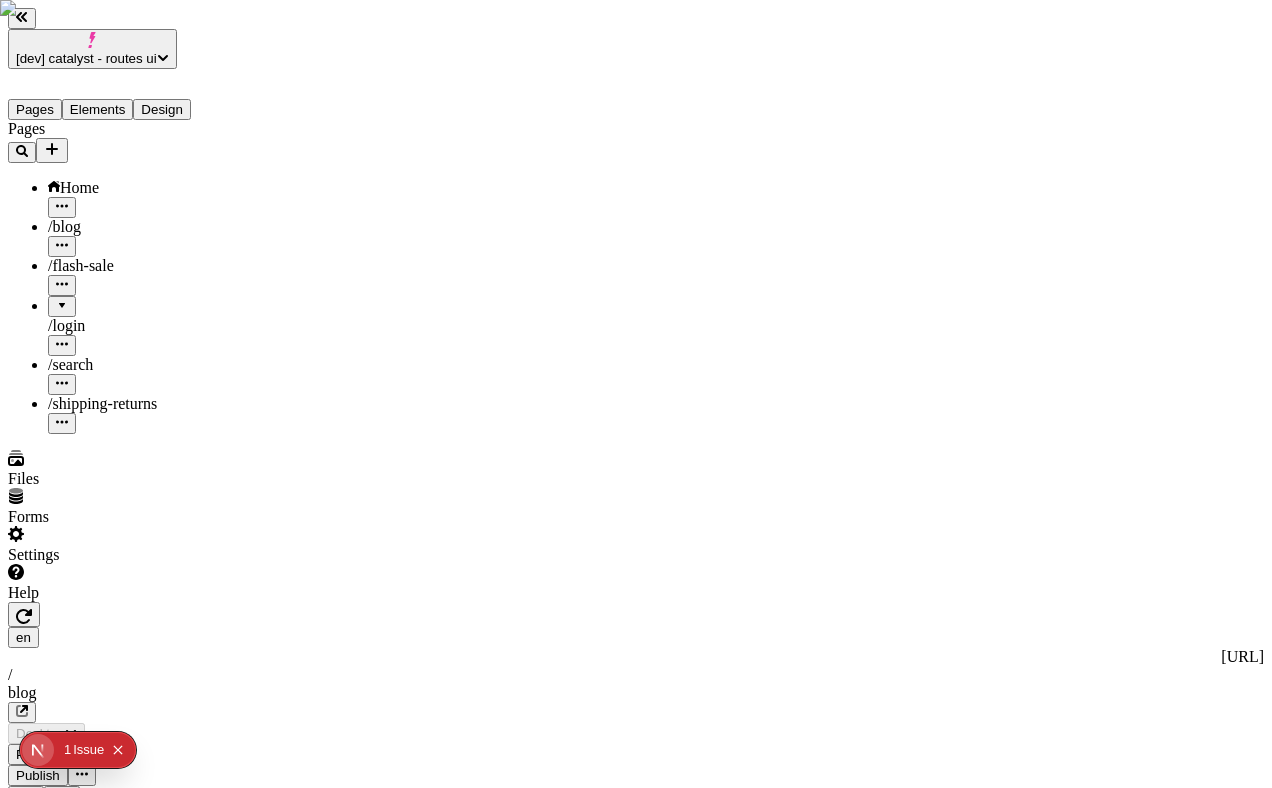 click on "[dev] catalyst - routes ui Pages Elements Design Pages Home / blog / flash-sale / login / search / shipping-returns Files Forms Settings Help en http://localhost:3110 / blog Desktop Preview Publish S Metadata Online Path /blog Title Description Social Image Choose an image Choose Exclude from search engines Canonical URL Sitemap priority 0.75 Sitemap frequency Hourly Snippets" at bounding box center [636, 1558] 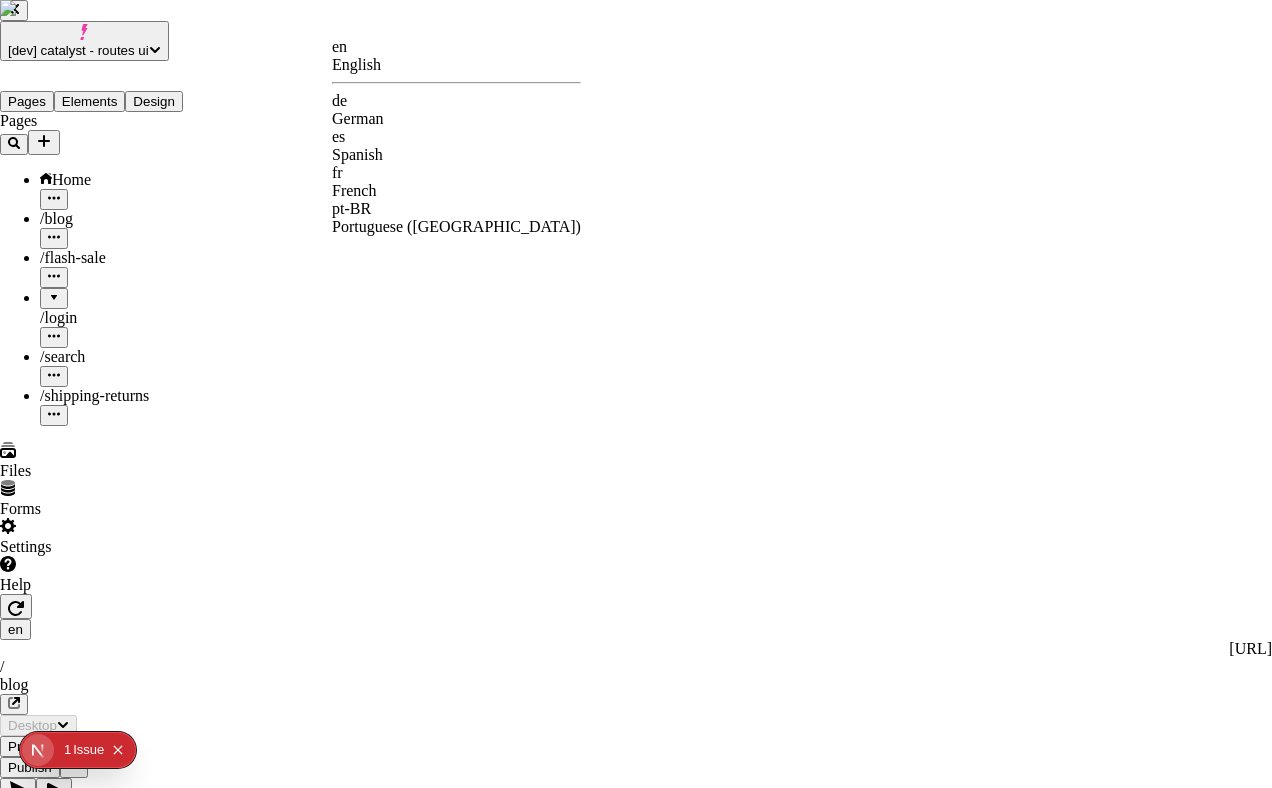 click on "de" at bounding box center [456, 101] 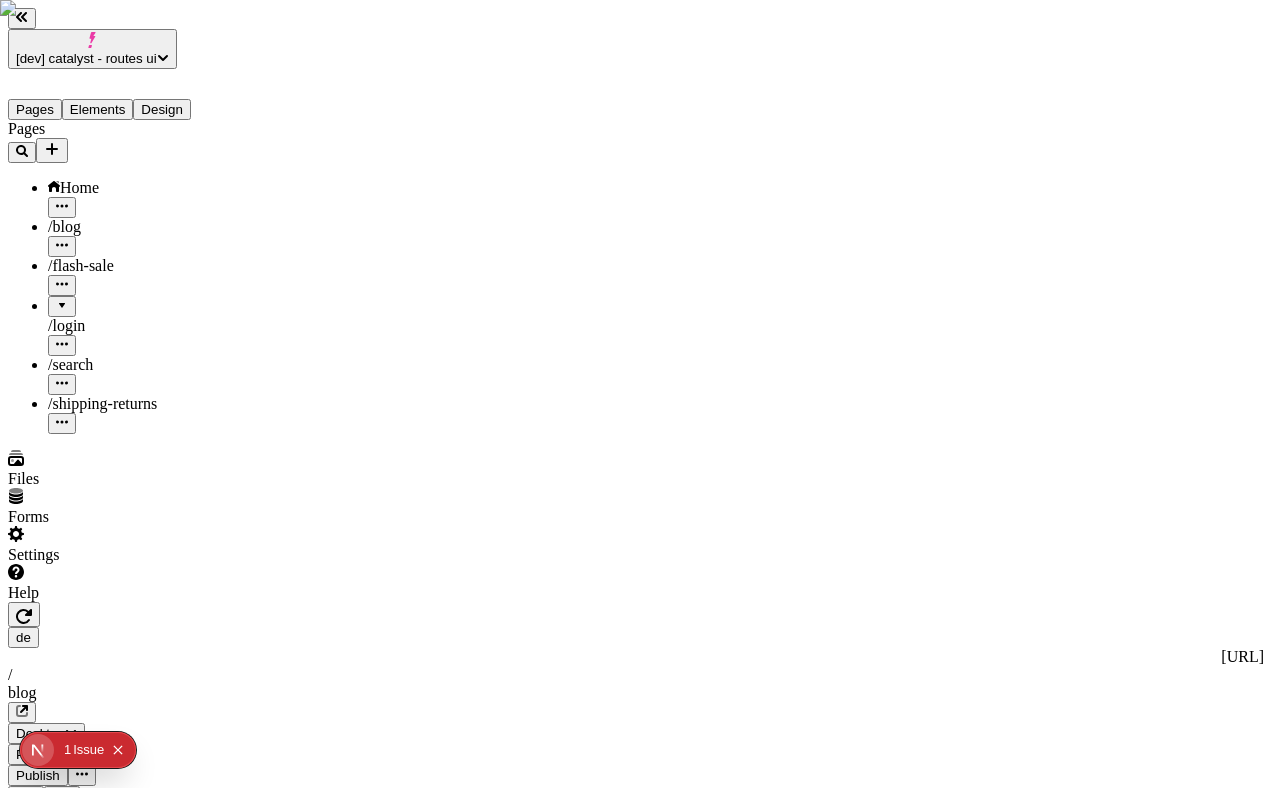 click on "[dev] catalyst - routes ui Pages Elements Design Pages Home / blog / flash-sale / login / search / shipping-returns Files Forms Settings Help de http://localhost:3110/de / blog Desktop Preview Publish S Metadata Online Path /blog Title Description Social Image Choose an image Choose Exclude from search engines Canonical URL Sitemap priority 0.75 Sitemap frequency Hourly Snippets" at bounding box center [636, 1546] 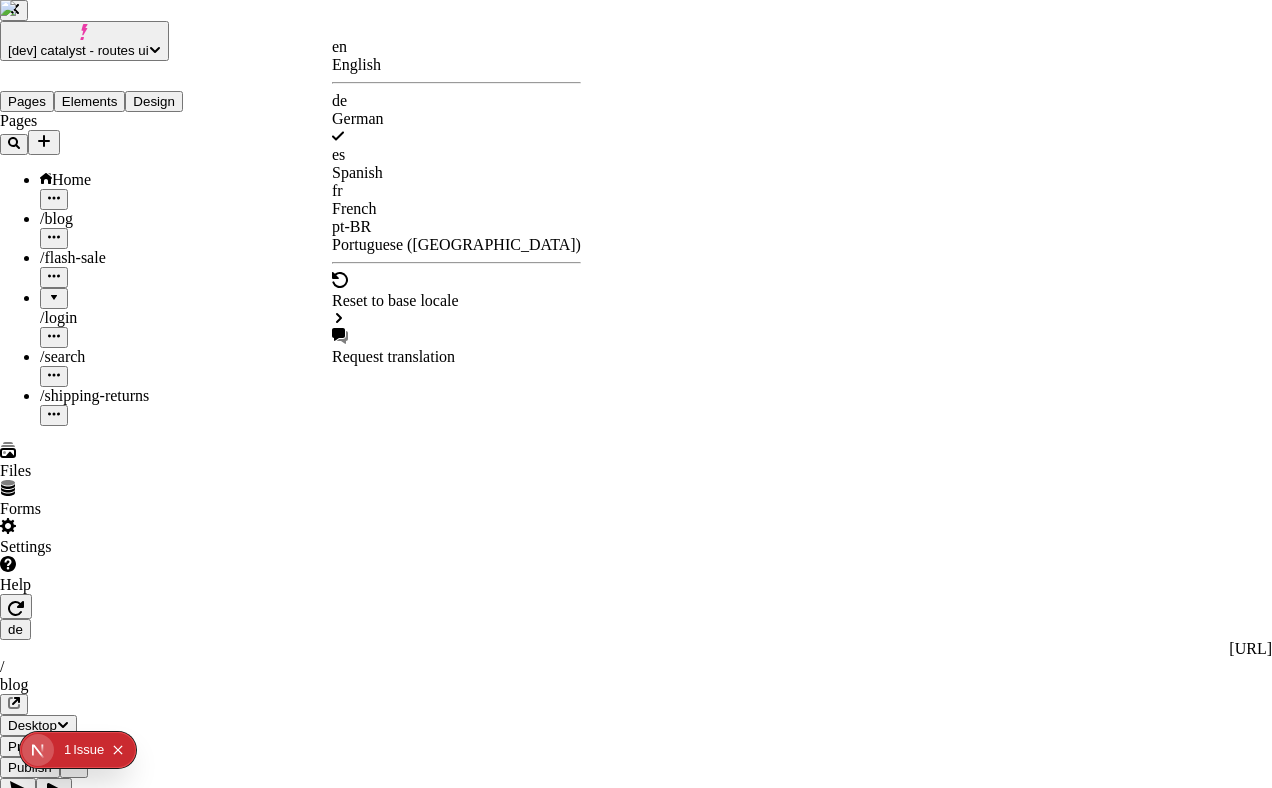click on "en" at bounding box center [456, 47] 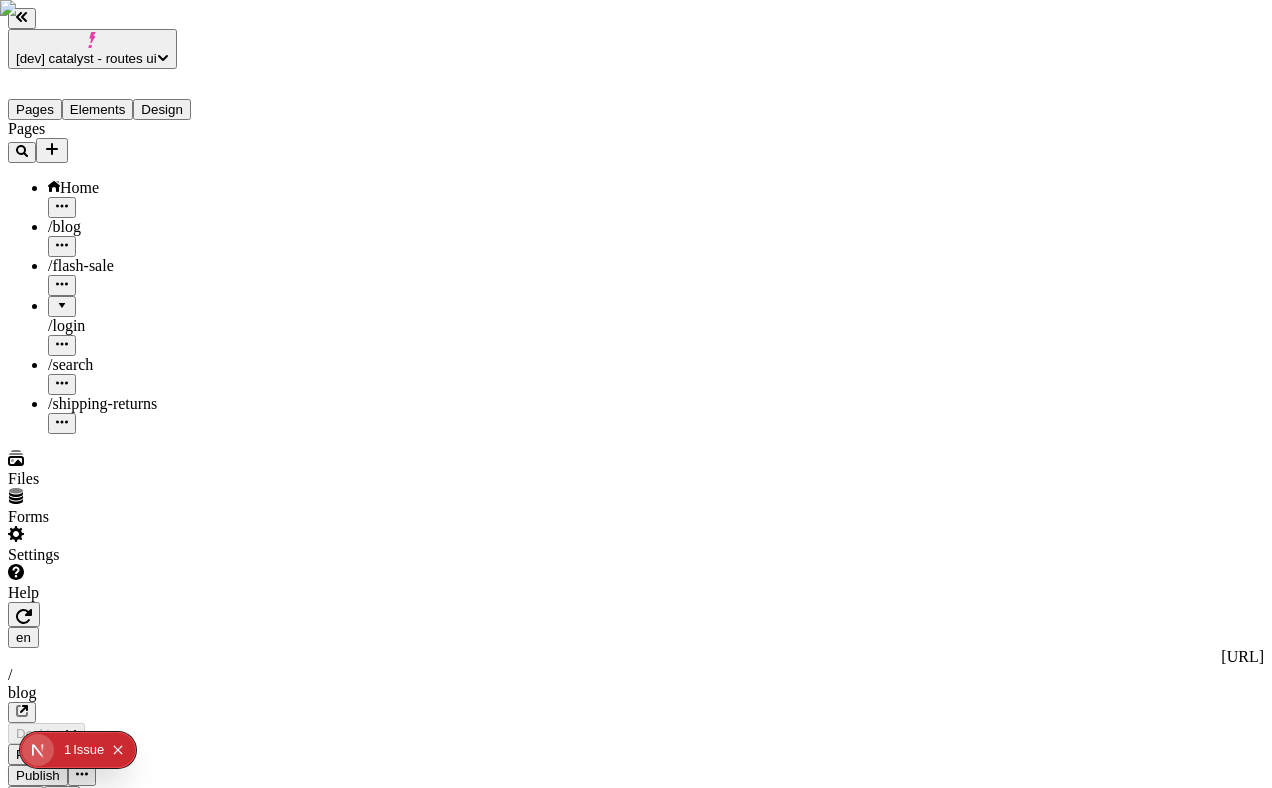 click on "[dev] catalyst - routes ui Pages Elements Design Pages Home / blog / flash-sale / login / search / shipping-returns Files Forms Settings Help en http://localhost:3110 / blog Desktop Preview Publish S Metadata Online Path /blog Title Description Social Image Choose an image Choose Exclude from search engines Canonical URL Sitemap priority 0.75 Sitemap frequency Hourly Snippets" at bounding box center (636, 1560) 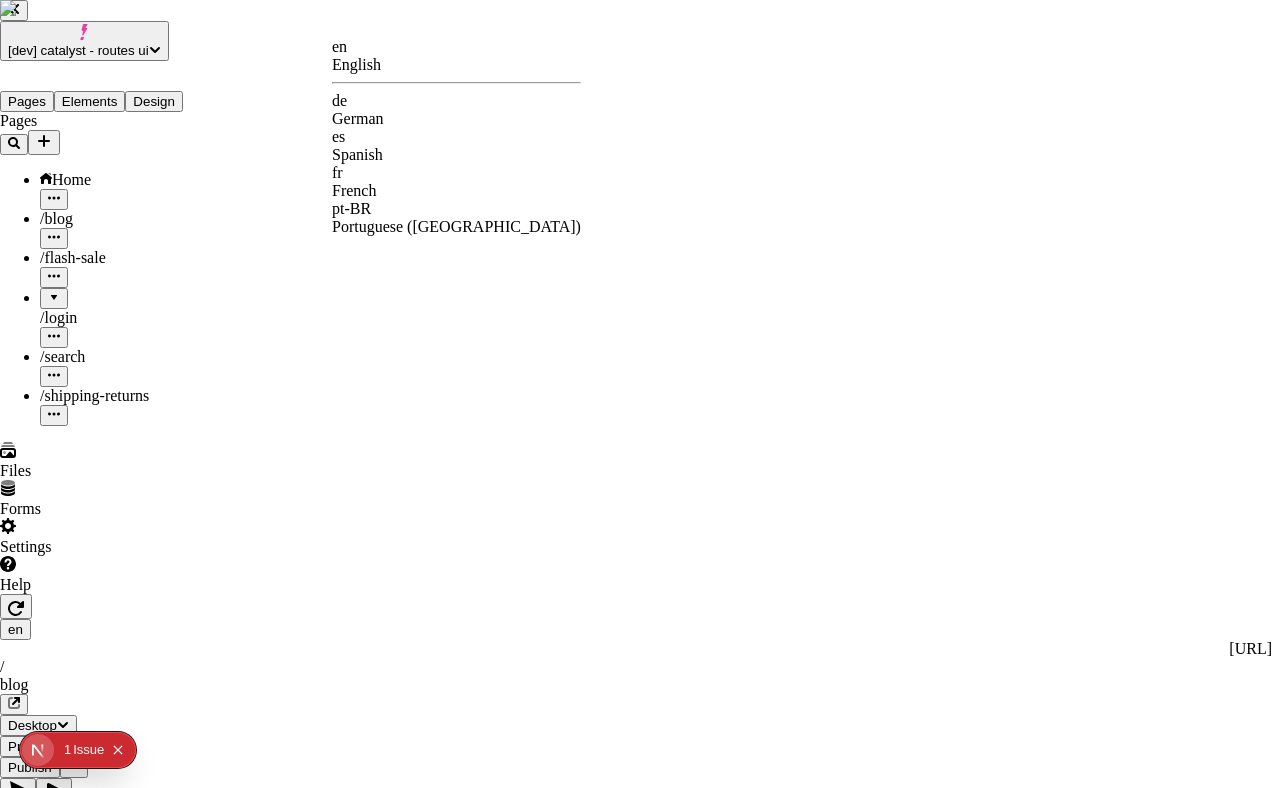 click on "de German" at bounding box center [456, 110] 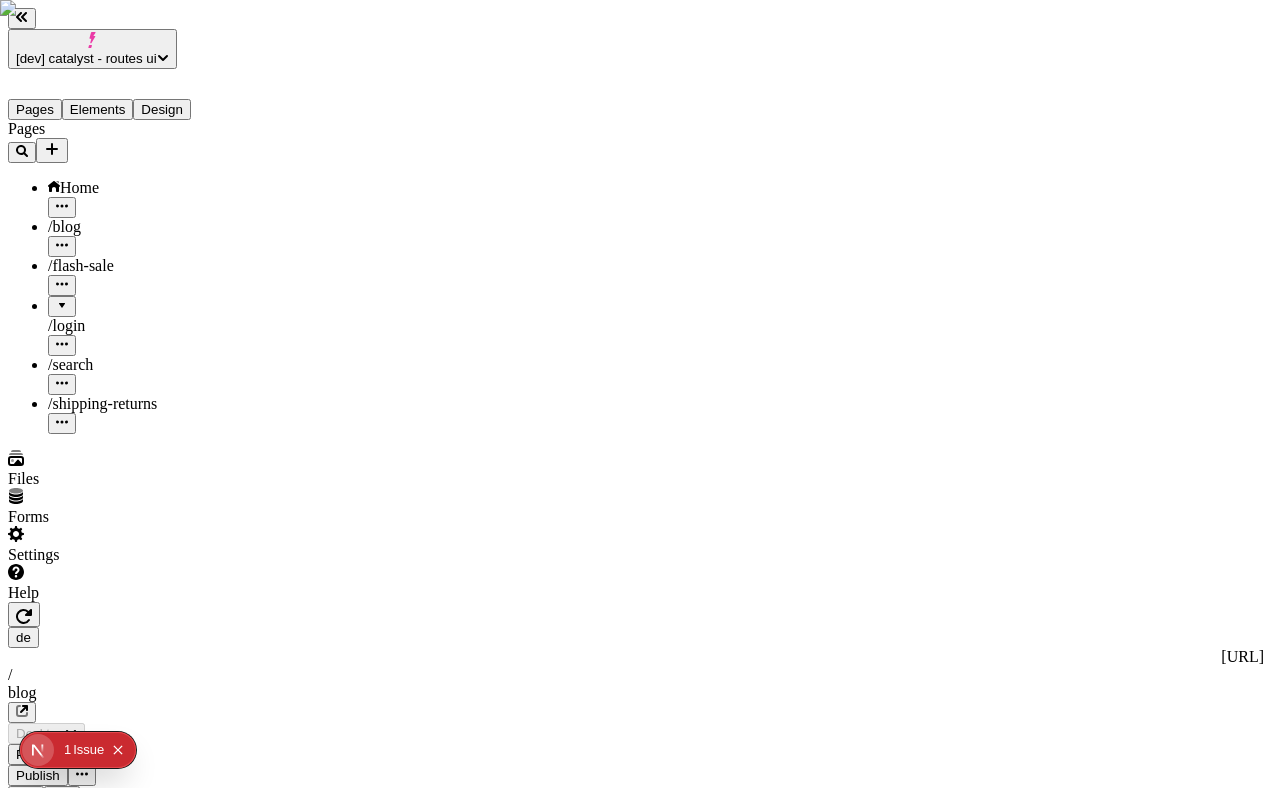type 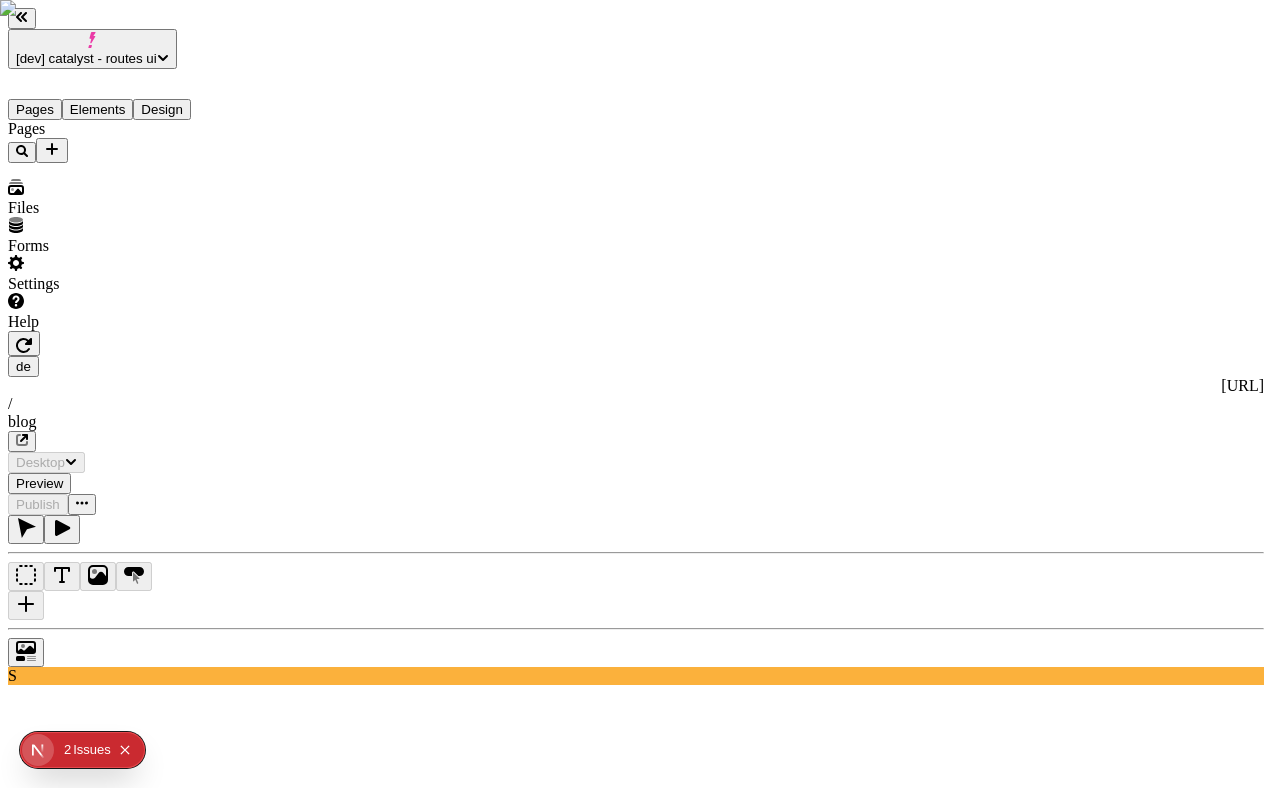 scroll, scrollTop: 0, scrollLeft: 0, axis: both 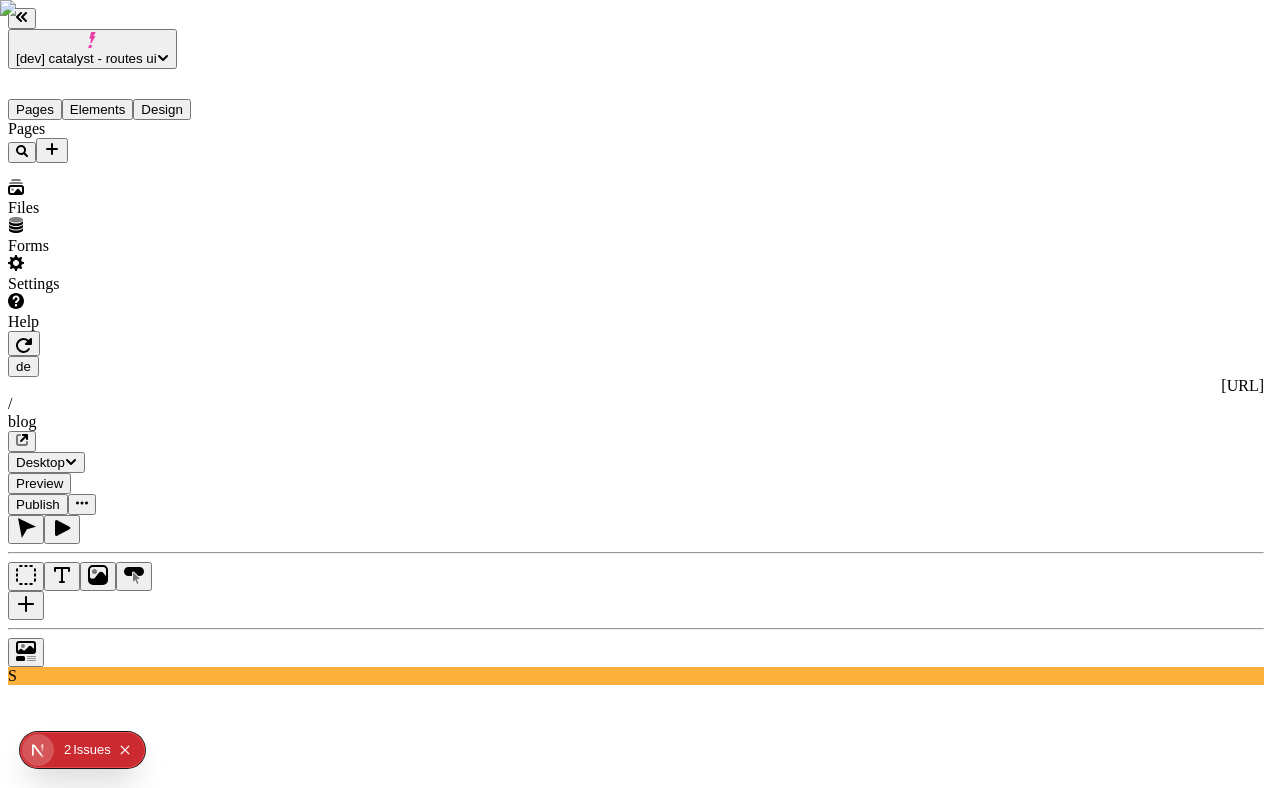 click 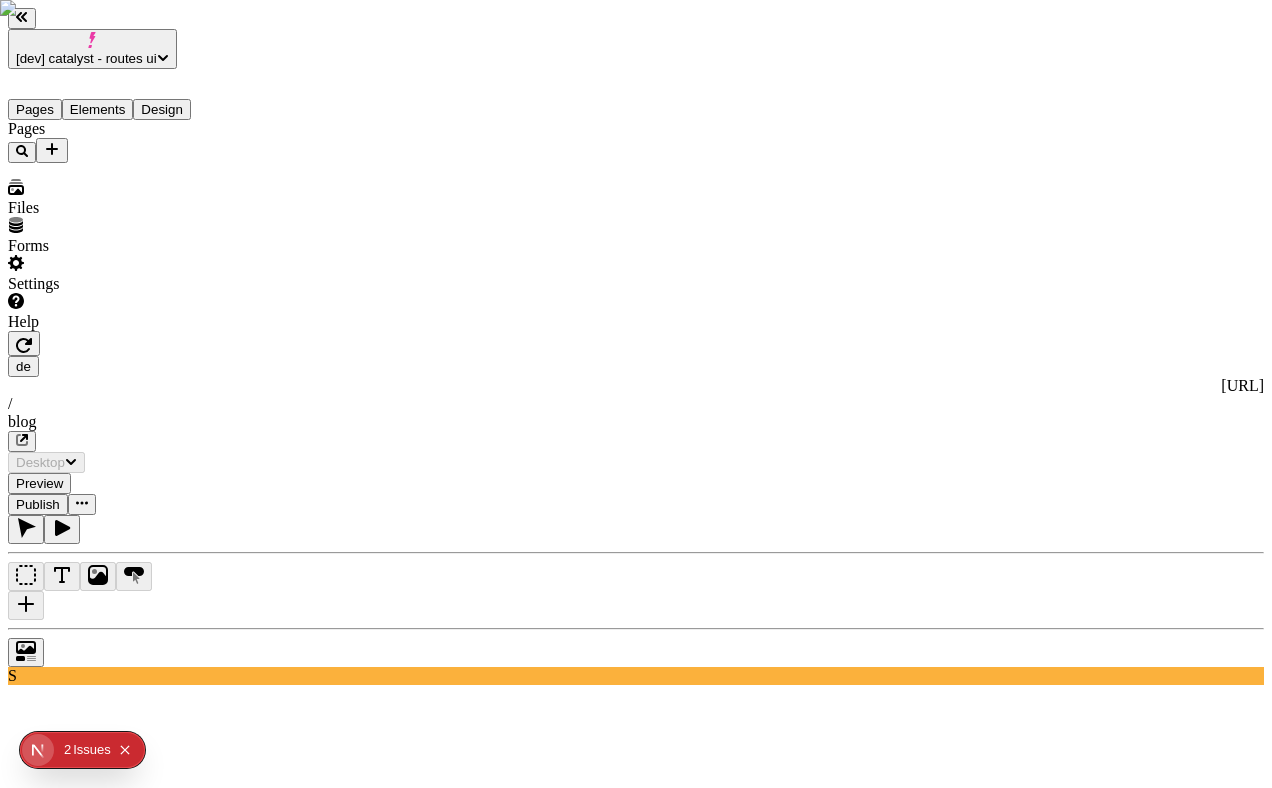 scroll, scrollTop: 0, scrollLeft: 0, axis: both 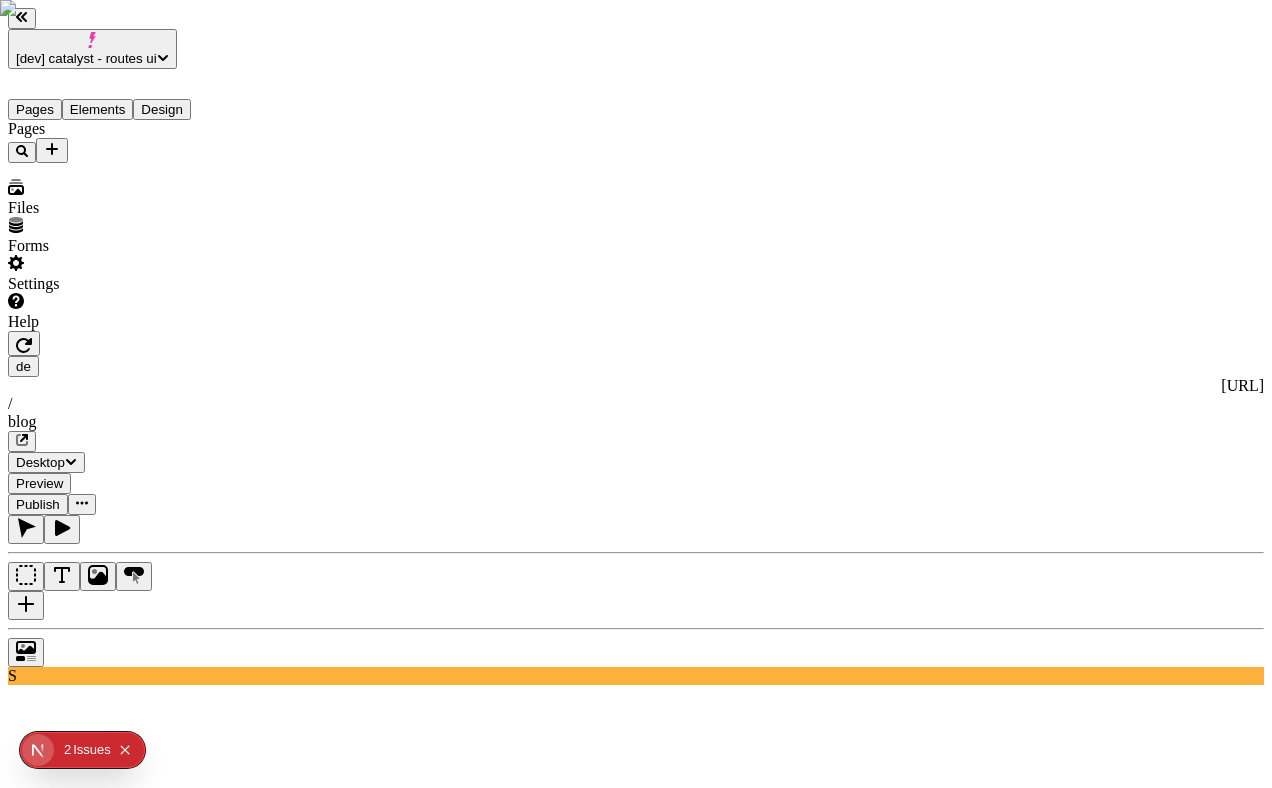 click on "Issue s" 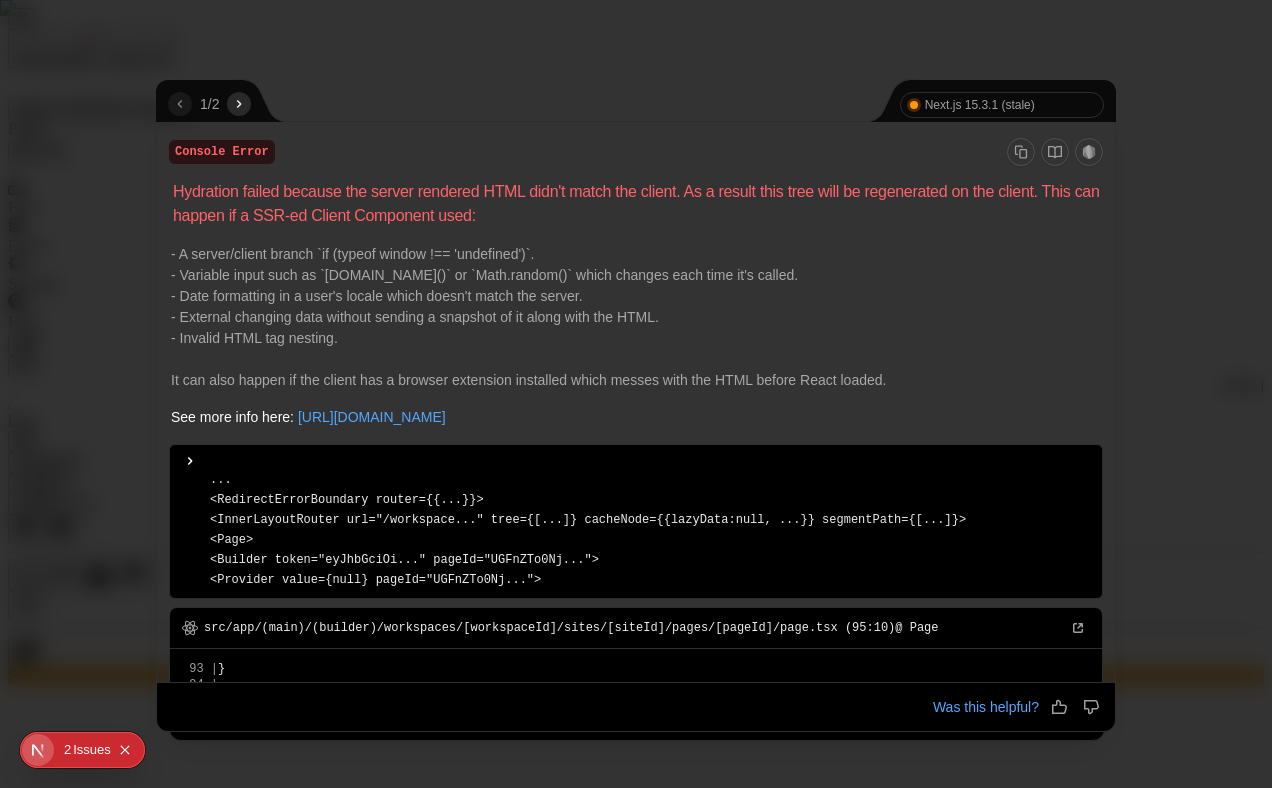 scroll, scrollTop: 290, scrollLeft: 0, axis: vertical 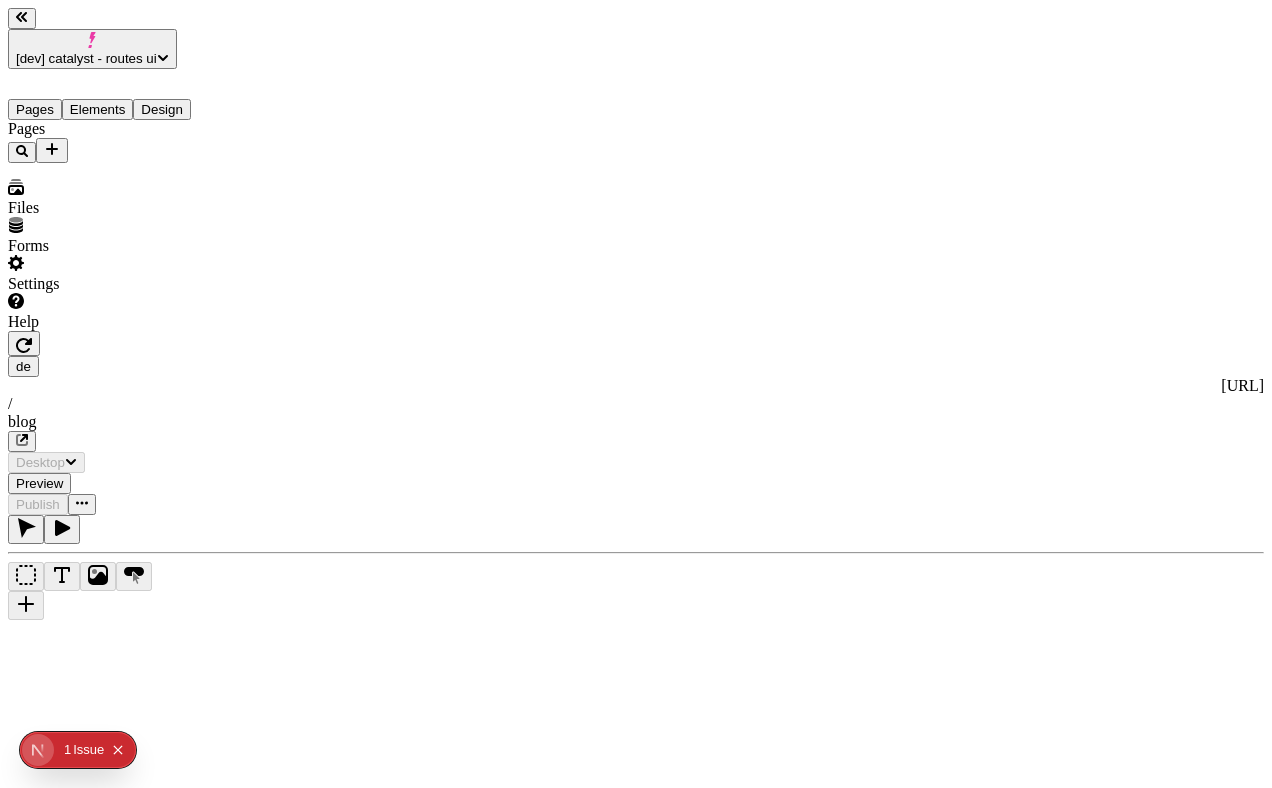 type on "/blog" 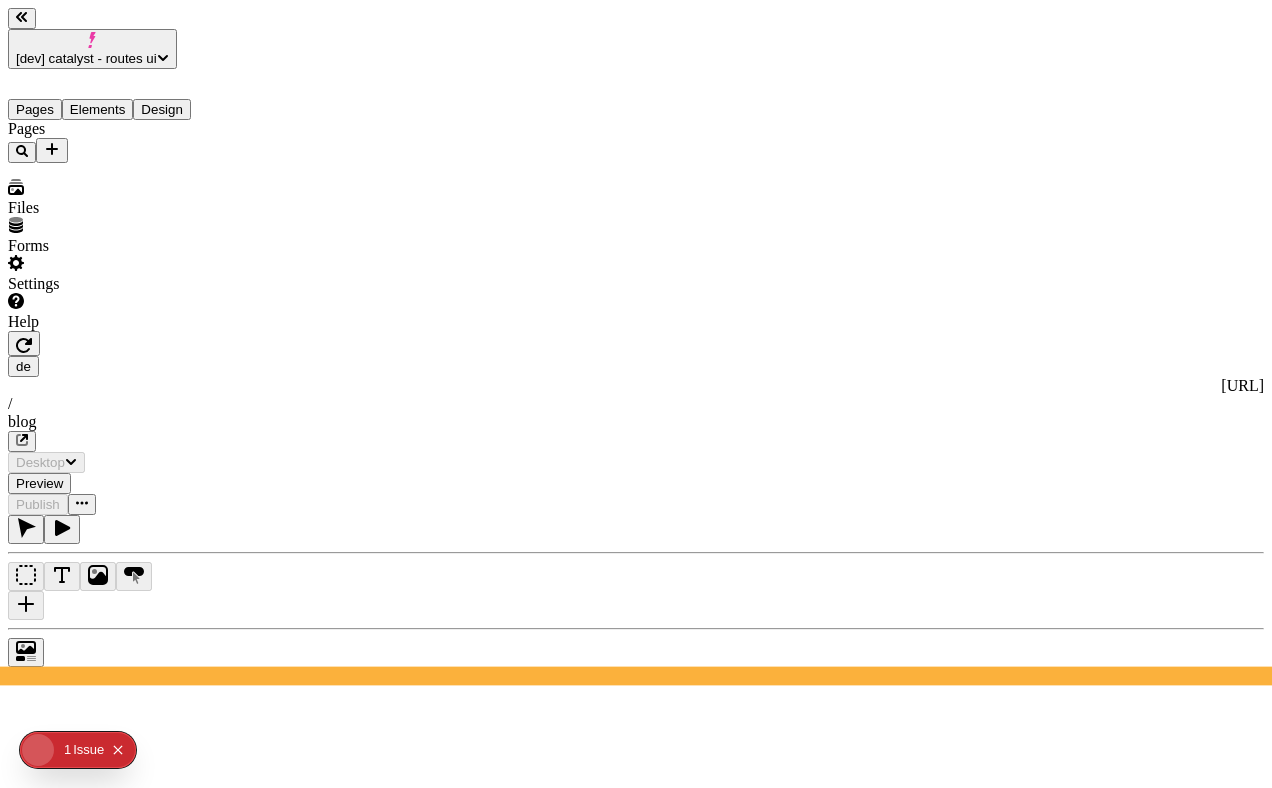 scroll, scrollTop: 0, scrollLeft: 0, axis: both 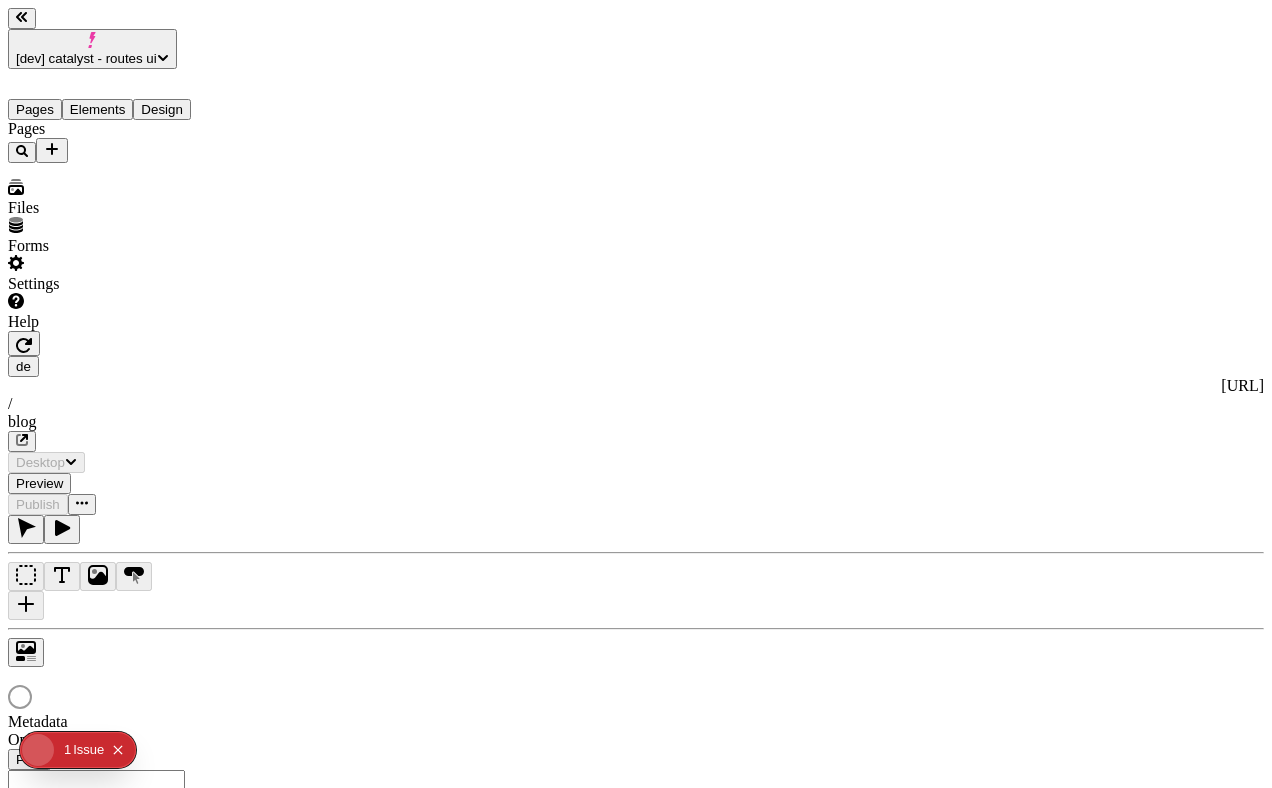 type on "/blog" 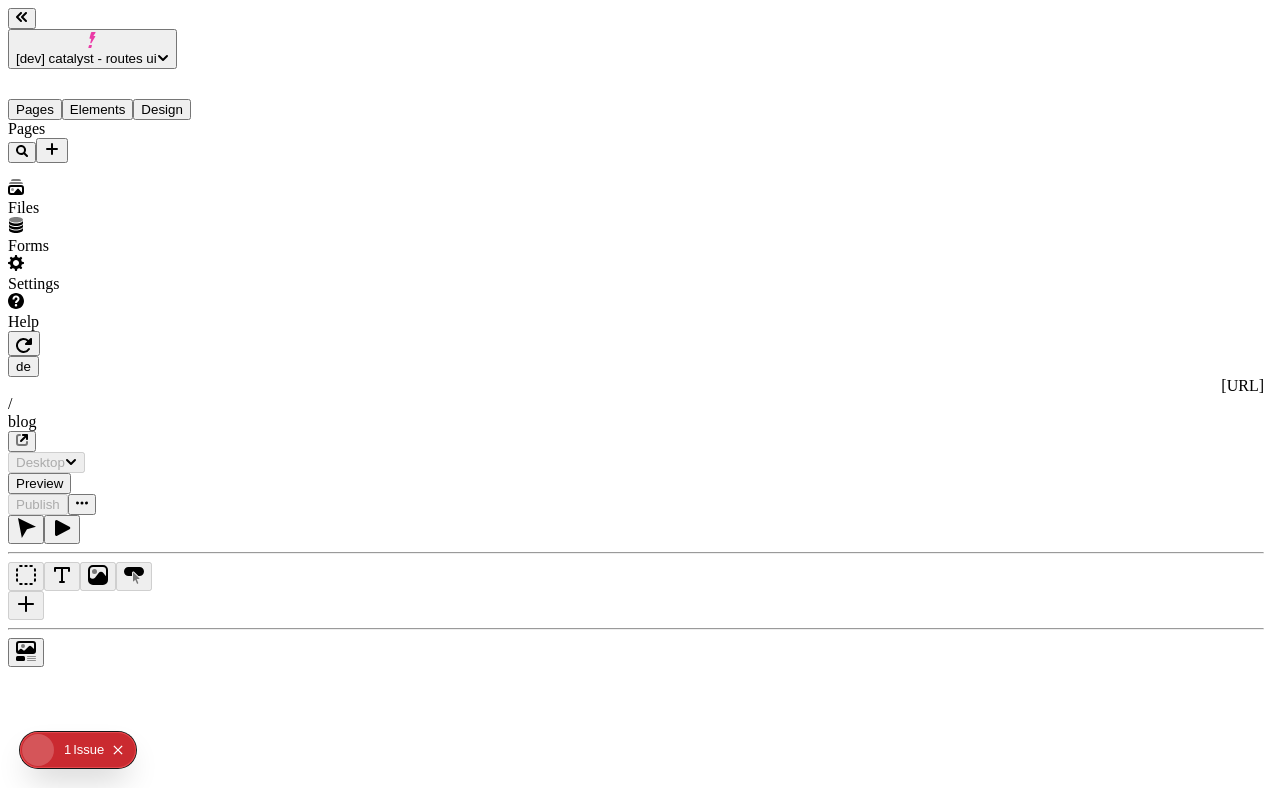 scroll, scrollTop: 0, scrollLeft: 0, axis: both 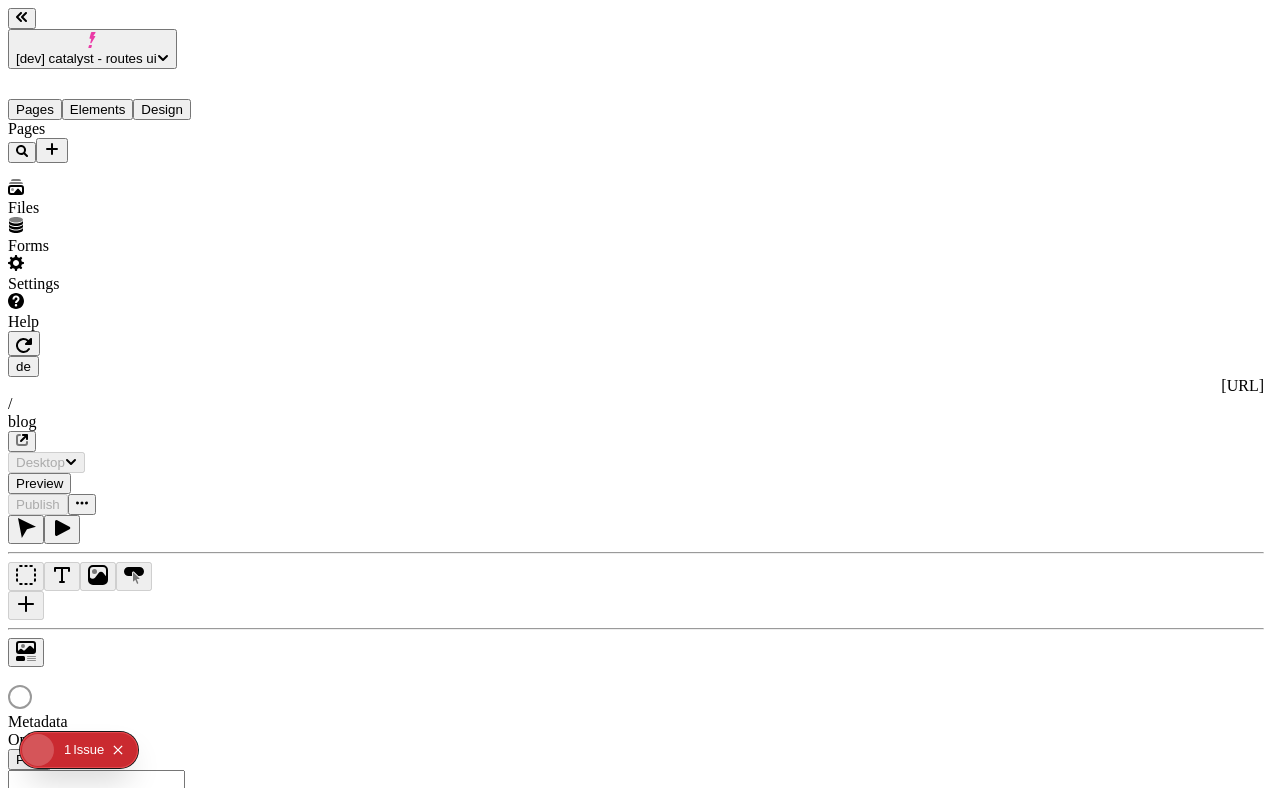 type on "/blog" 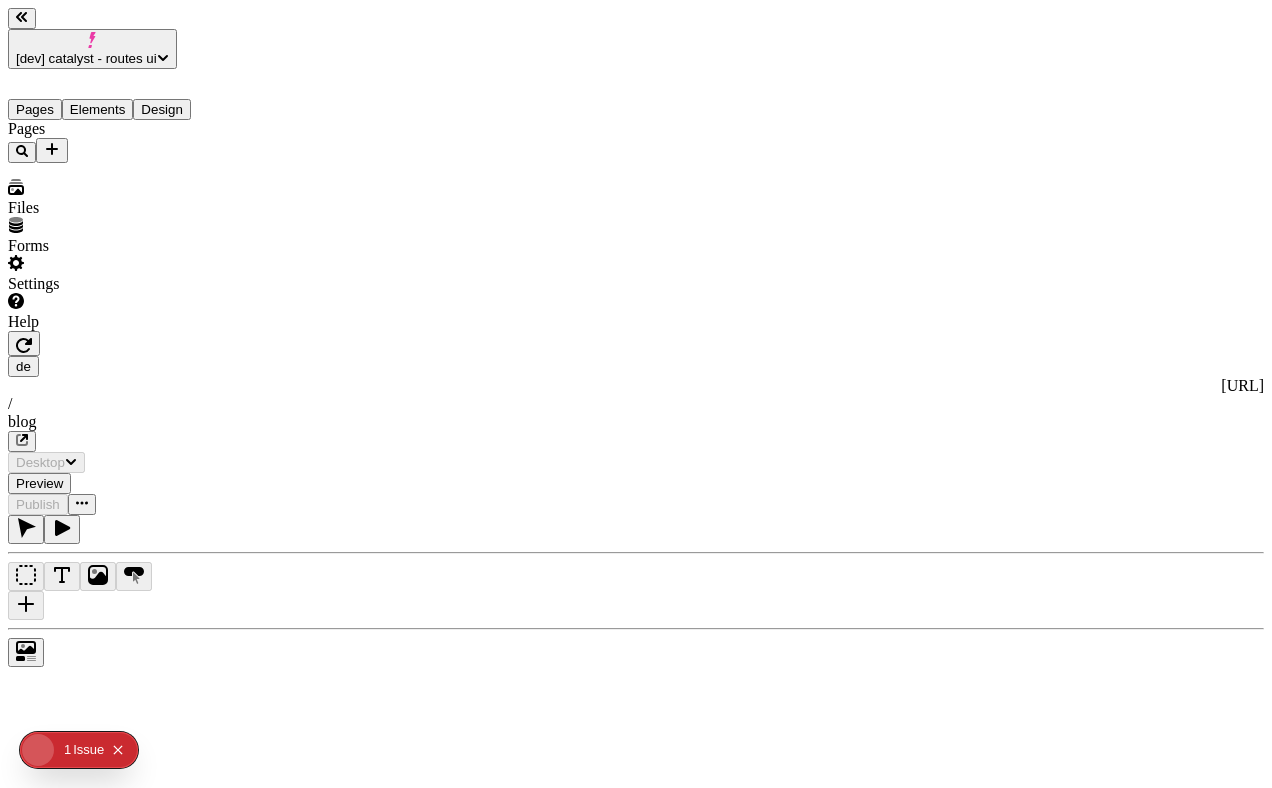 scroll, scrollTop: 0, scrollLeft: 0, axis: both 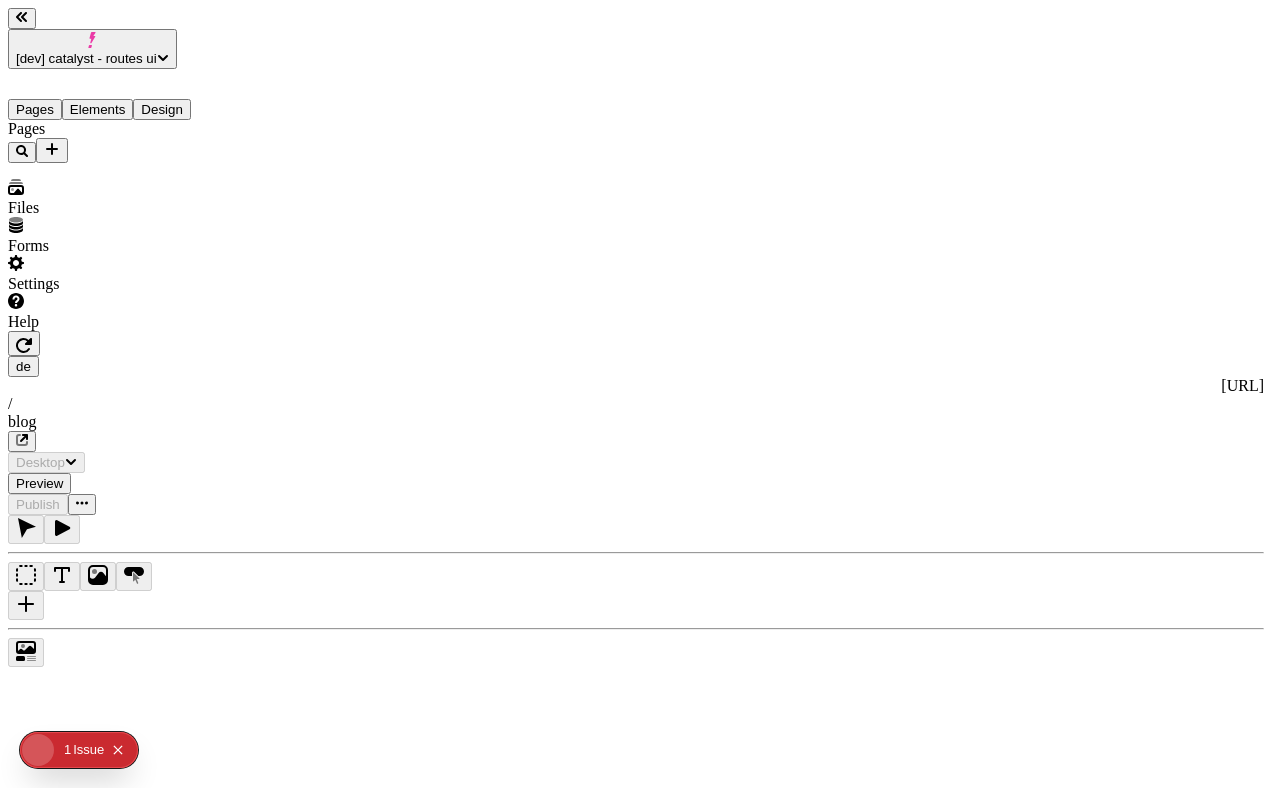 type on "/blog" 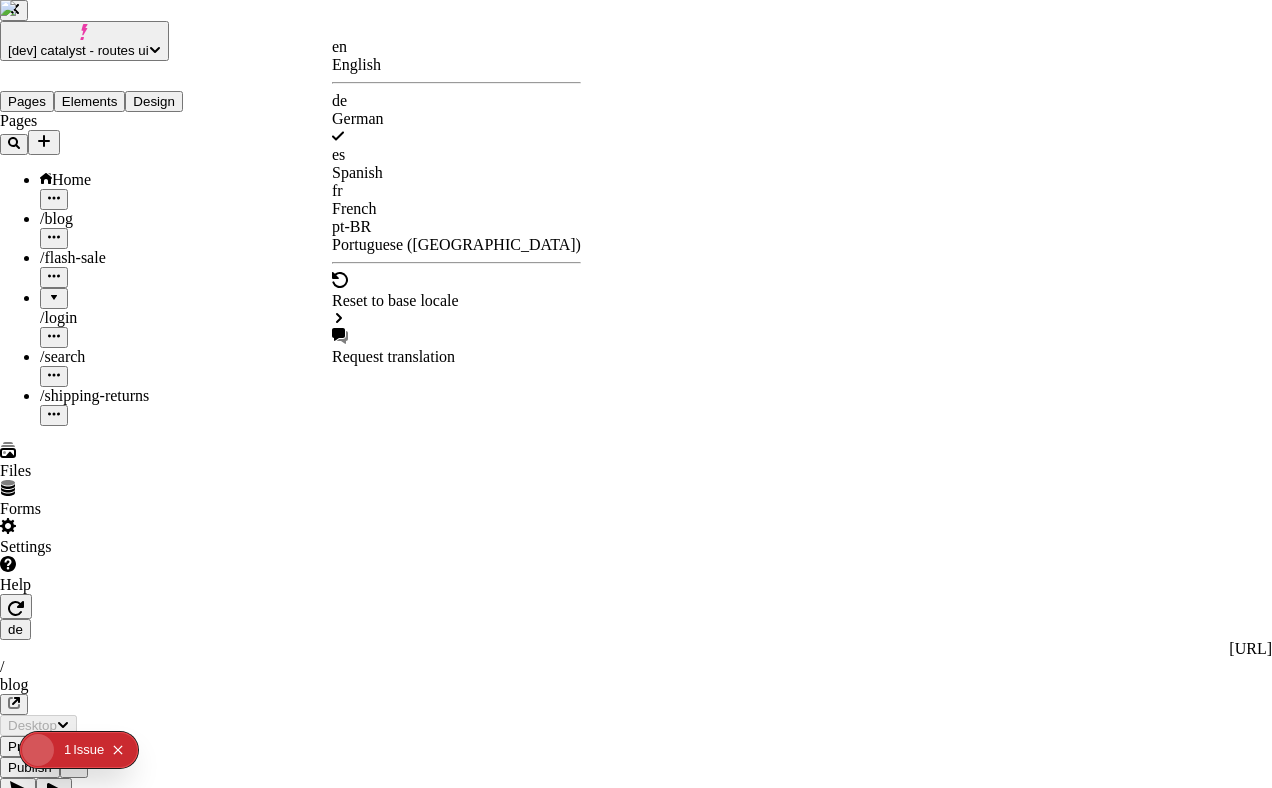 click on "[dev] catalyst - routes ui Pages Elements Design Pages Home / blog / flash-sale / login / search / shipping-returns Files Forms Settings Help de http://localhost:3110/de / blog Desktop Preview Publish S Metadata Online Path /blog Title Description Social Image Choose an image Choose Exclude from search engines Canonical URL Sitemap priority 0.75 Sitemap frequency Hourly Snippets en English de German es Spanish fr French pt-BR Portuguese (Brazil) Reset to base locale Request translation" at bounding box center (636, 887) 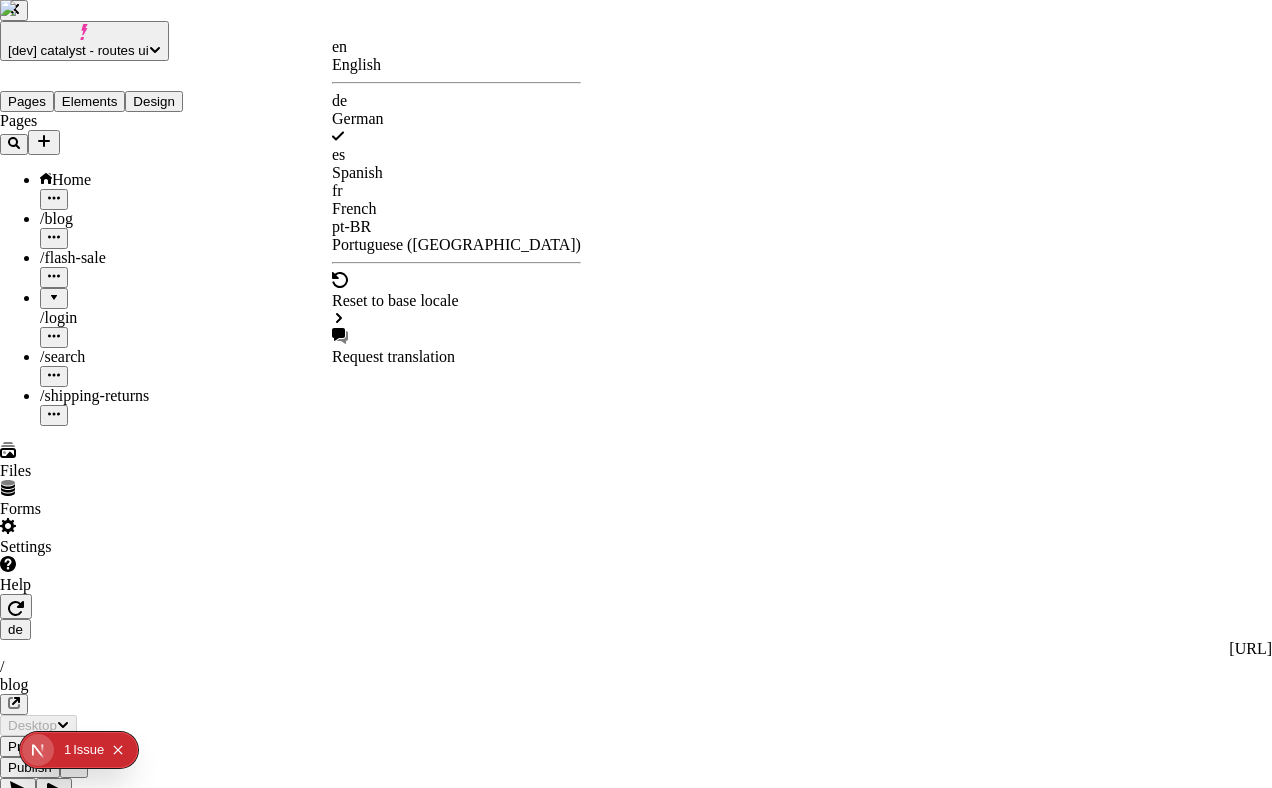 click on "en" at bounding box center [456, 47] 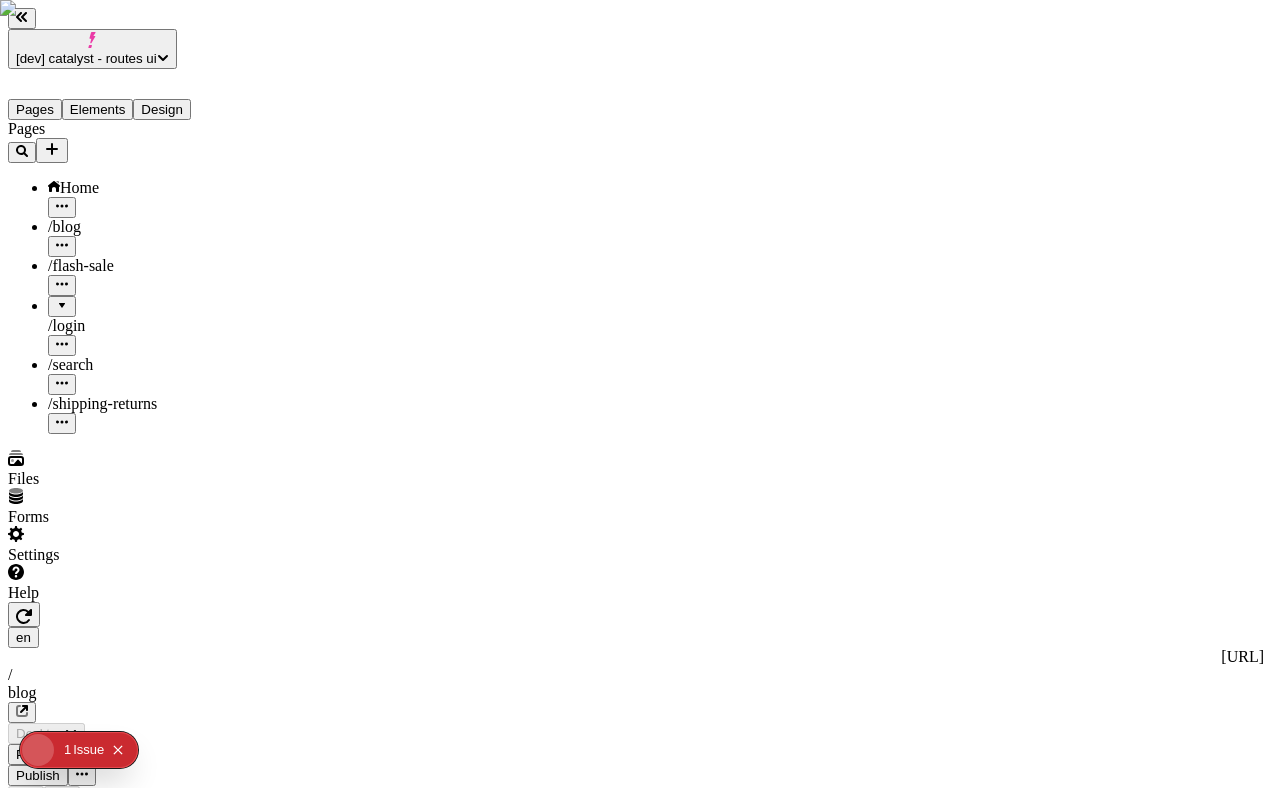 type on "/blog" 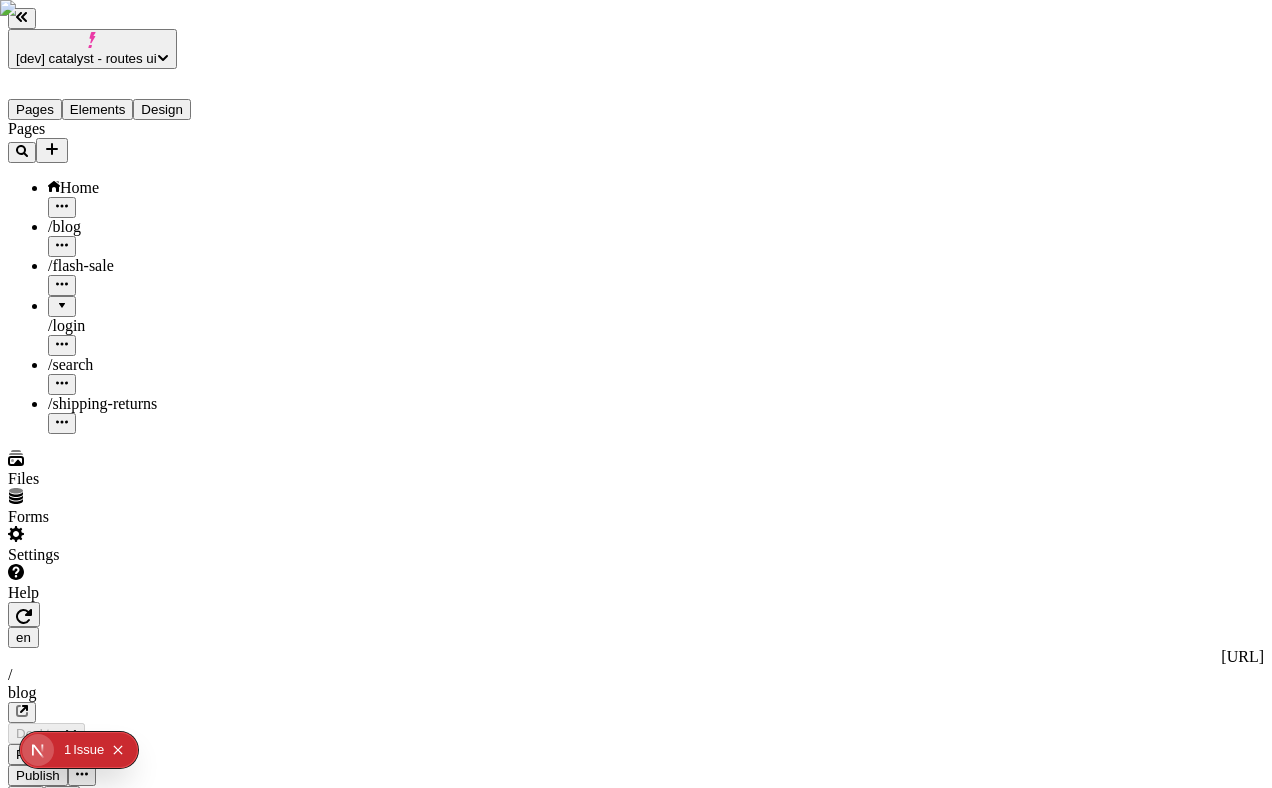 click on "[dev] catalyst - routes ui Pages Elements Design Pages Home / blog / flash-sale / login / search / shipping-returns Files Forms Settings Help en http://localhost:3110 / blog Desktop Preview Publish S Metadata Online Path /blog Title Description Social Image Choose an image Choose Exclude from search engines Canonical URL Sitemap priority 0.75 Sitemap frequency Hourly Snippets" at bounding box center (636, 1560) 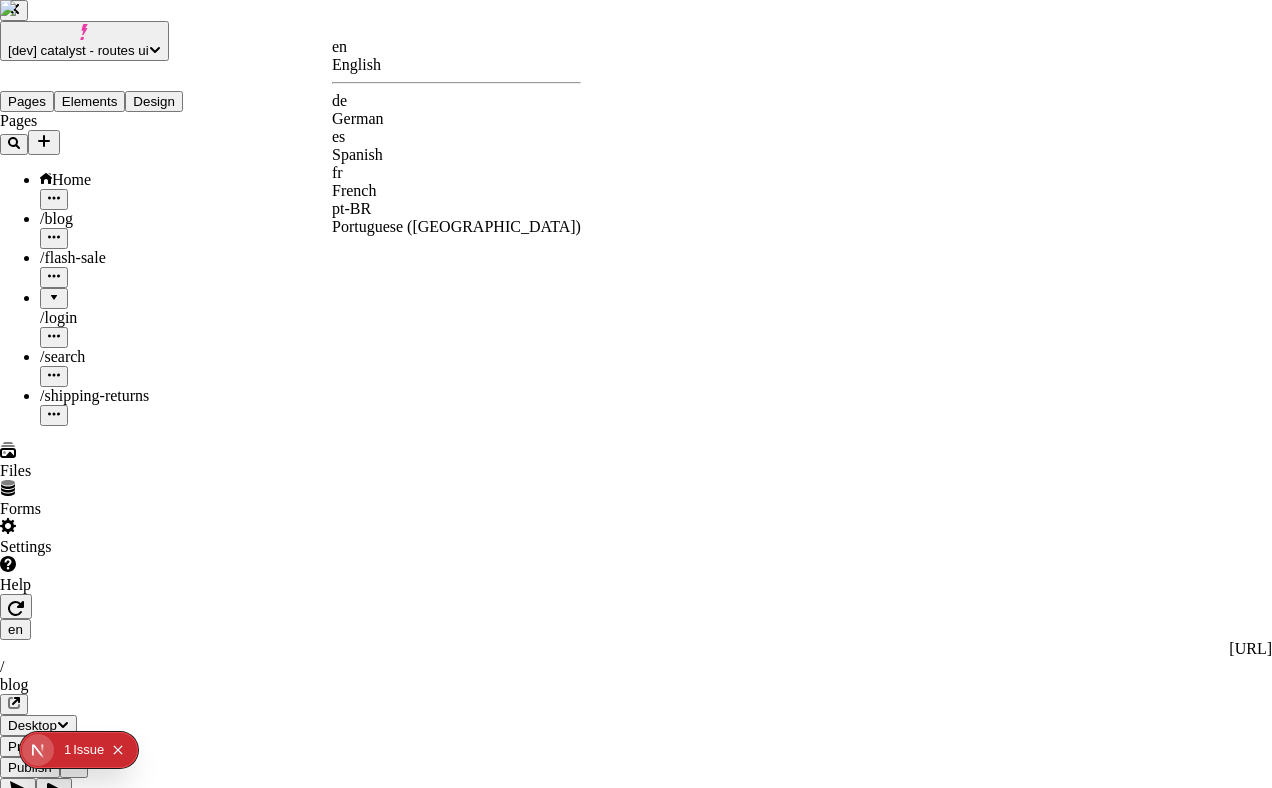 click on "de" at bounding box center [456, 101] 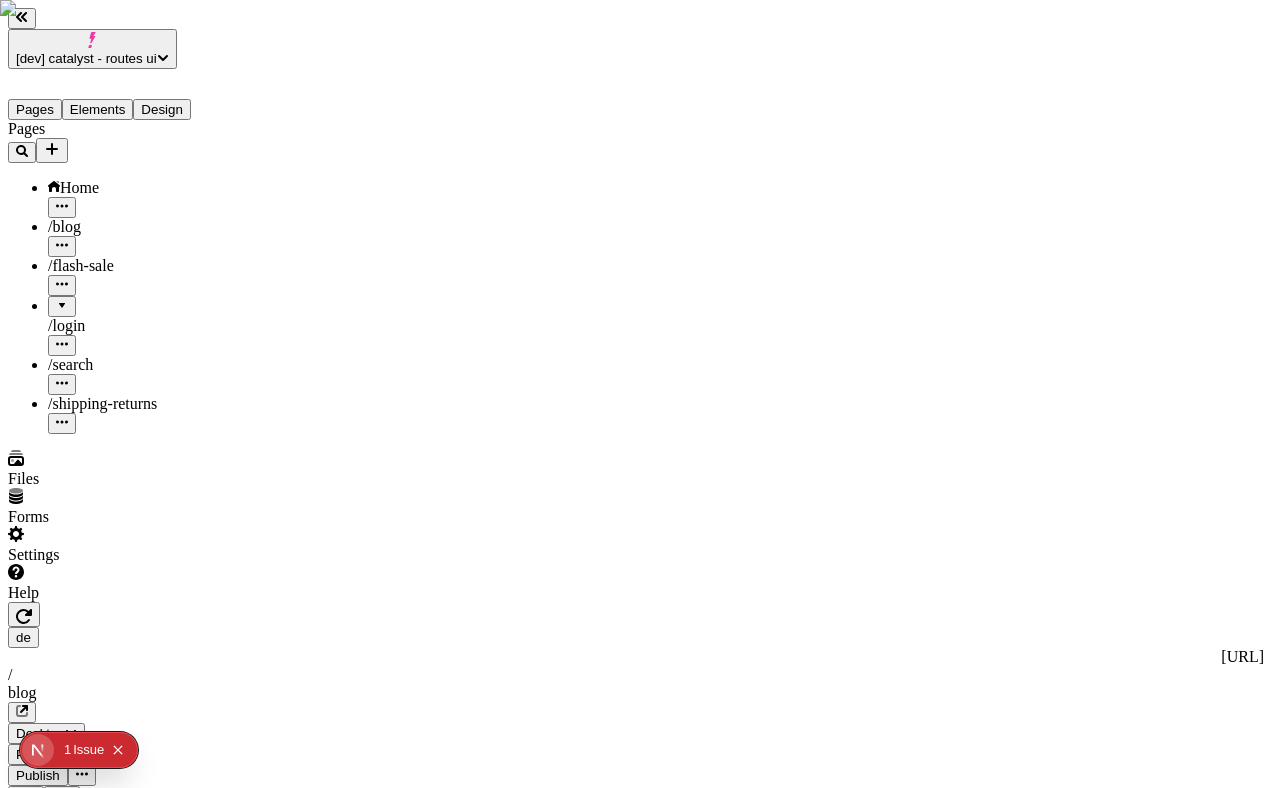 click on "[dev] catalyst - routes ui Pages Elements Design Pages Home / blog / flash-sale / login / search / shipping-returns Files Forms Settings Help de http://localhost:3110/de / blog Desktop Preview Publish S Metadata Online Path /blog Title Description Social Image Choose an image Choose Exclude from search engines Canonical URL Sitemap priority 0.75 Sitemap frequency Hourly Snippets" at bounding box center [636, 1546] 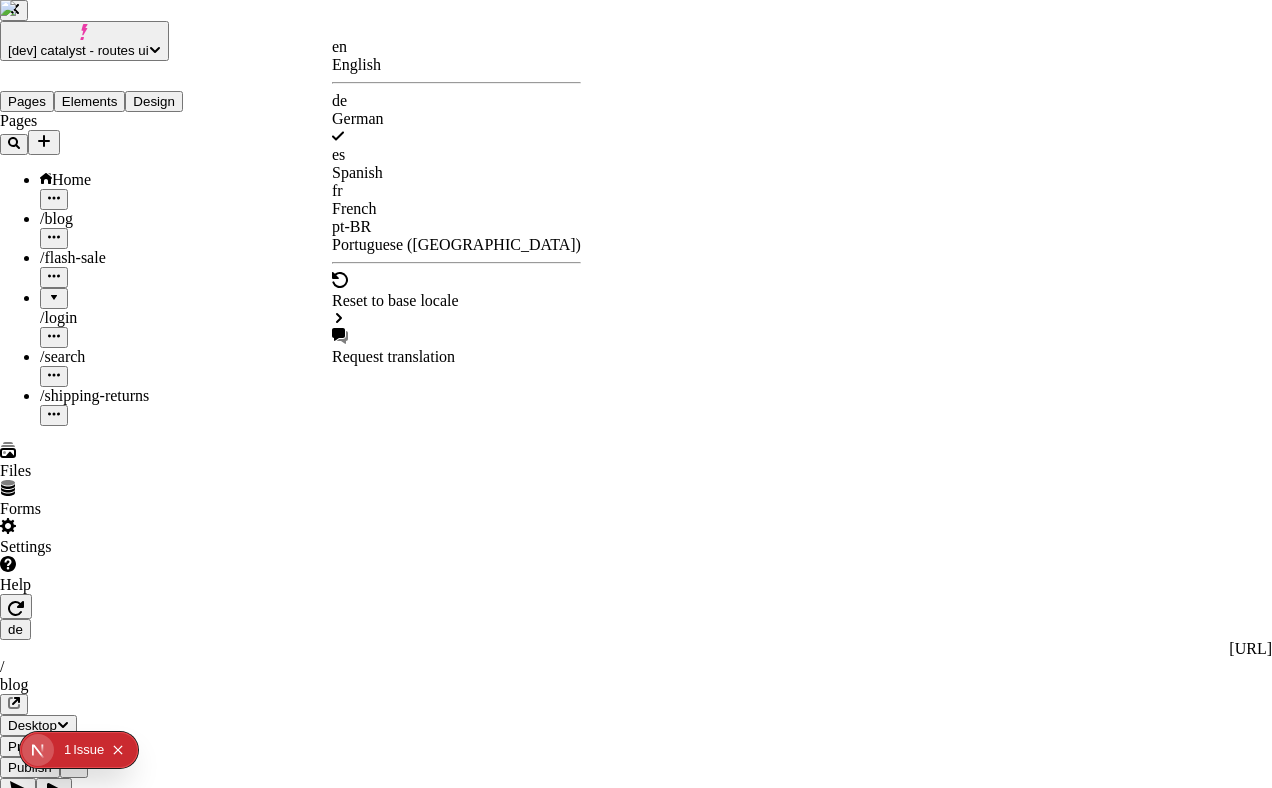 click on "en" at bounding box center (456, 47) 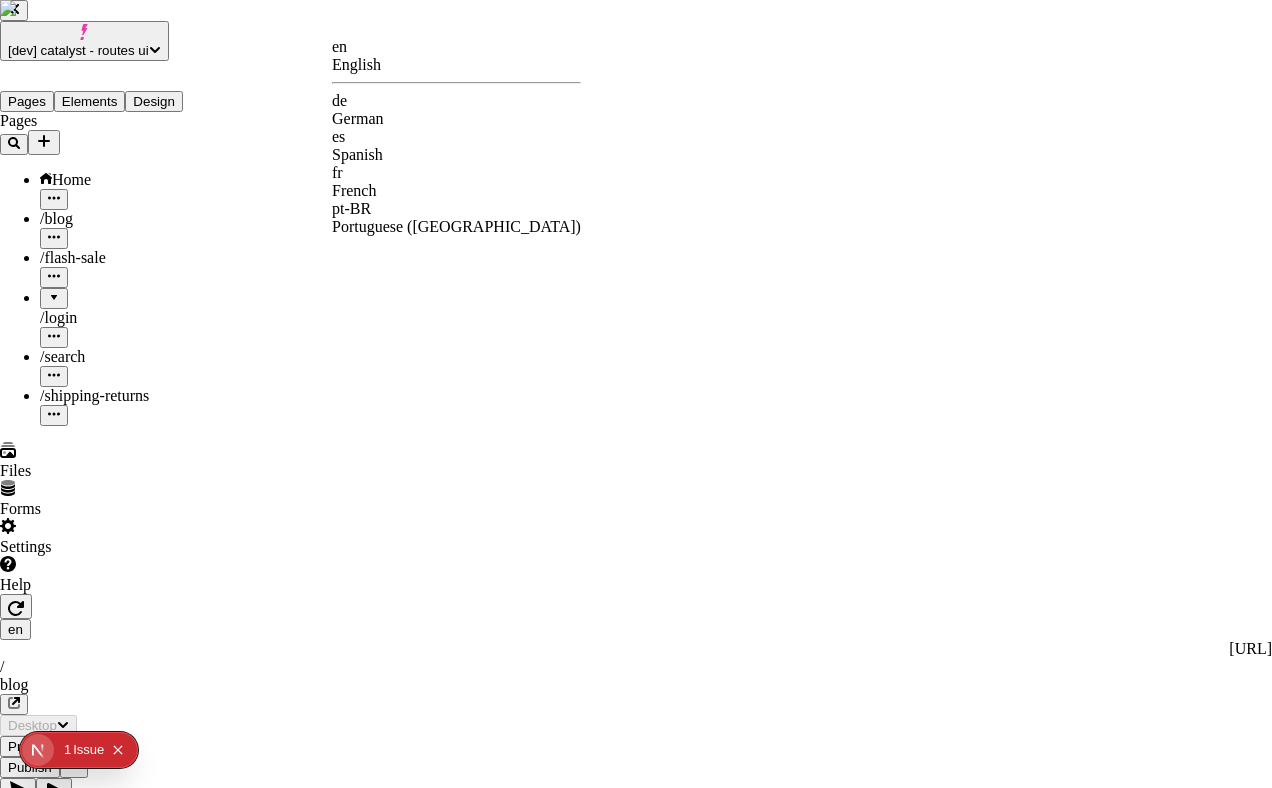 click on "[dev] catalyst - routes ui Pages Elements Design Pages Home / blog / flash-sale / login / search / shipping-returns Files Forms Settings Help en http://localhost:3110 / blog Desktop Preview Publish S Metadata Online Path /blog Title Description Social Image Choose an image Choose Exclude from search engines Canonical URL Sitemap priority 0.75 Sitemap frequency Hourly Snippets en English de German es Spanish fr French pt-BR Portuguese (Brazil)" at bounding box center (636, 1556) 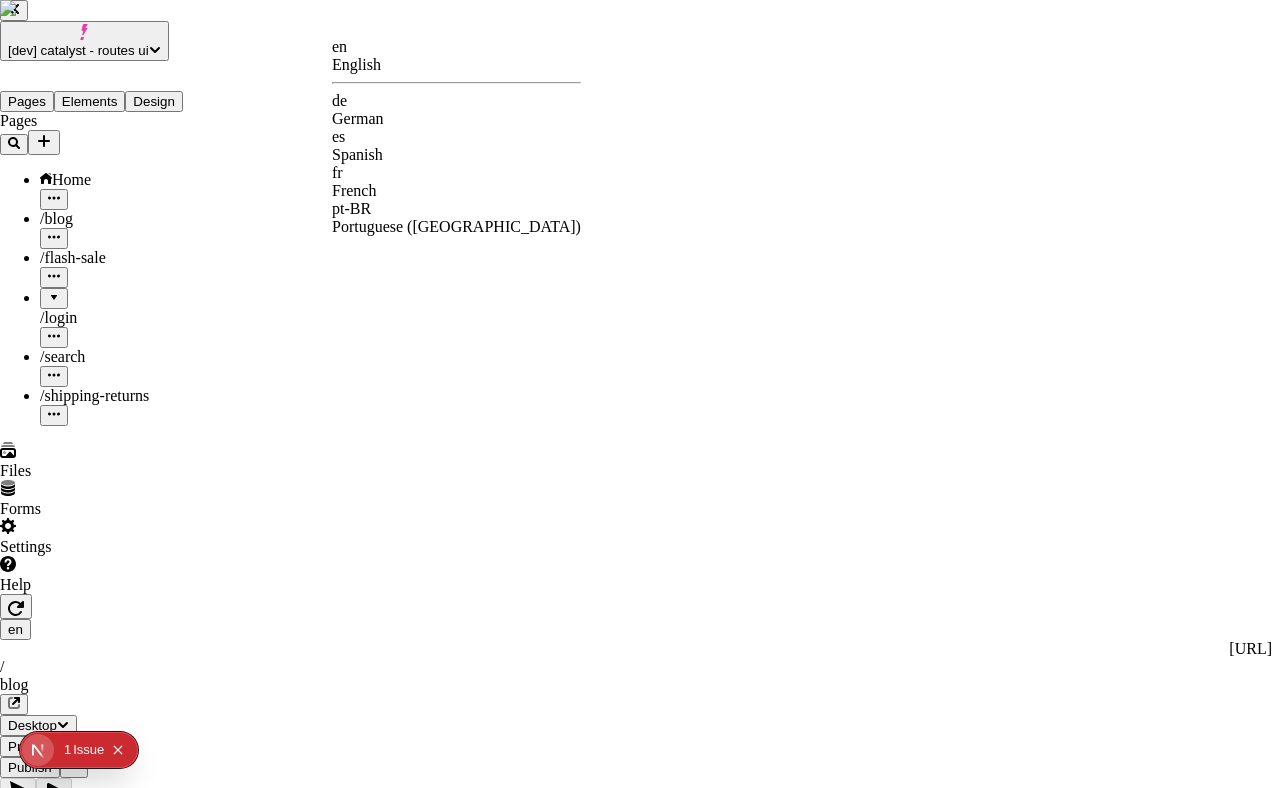 click on "de" at bounding box center [456, 101] 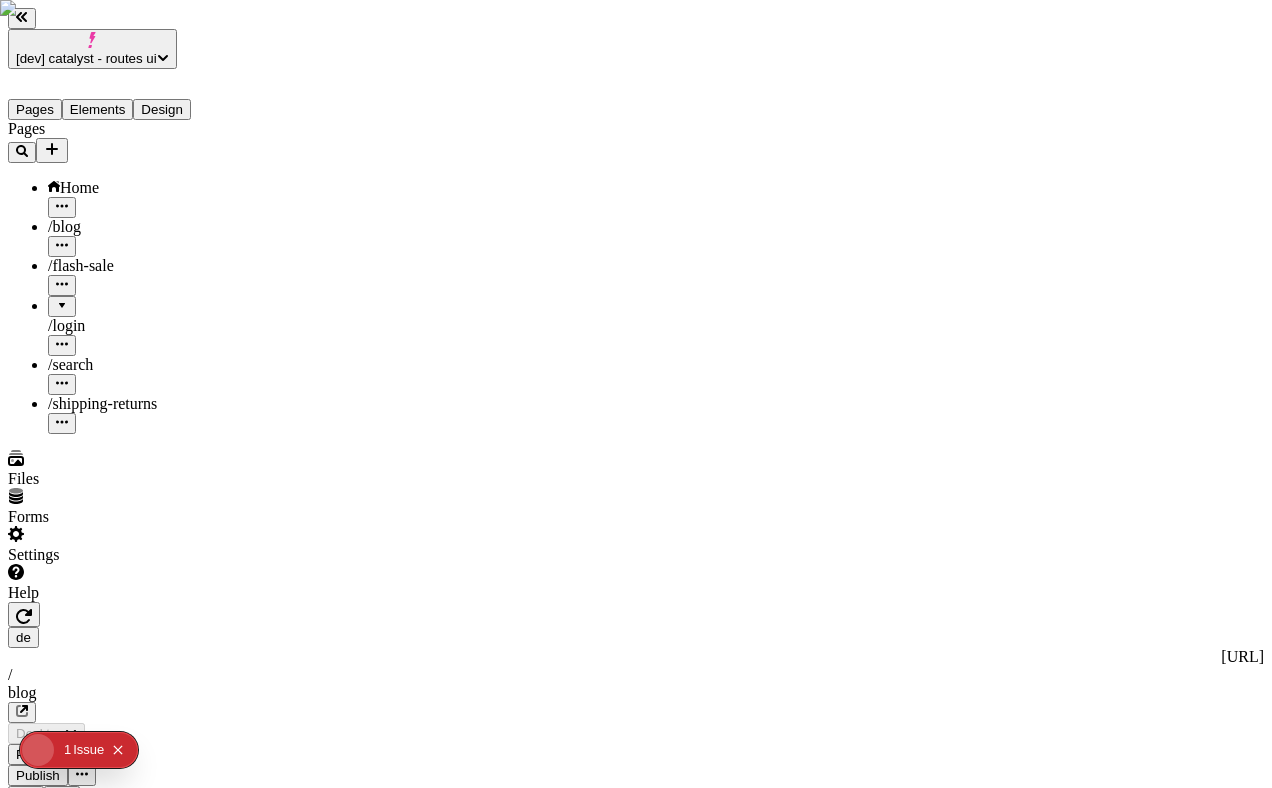 click 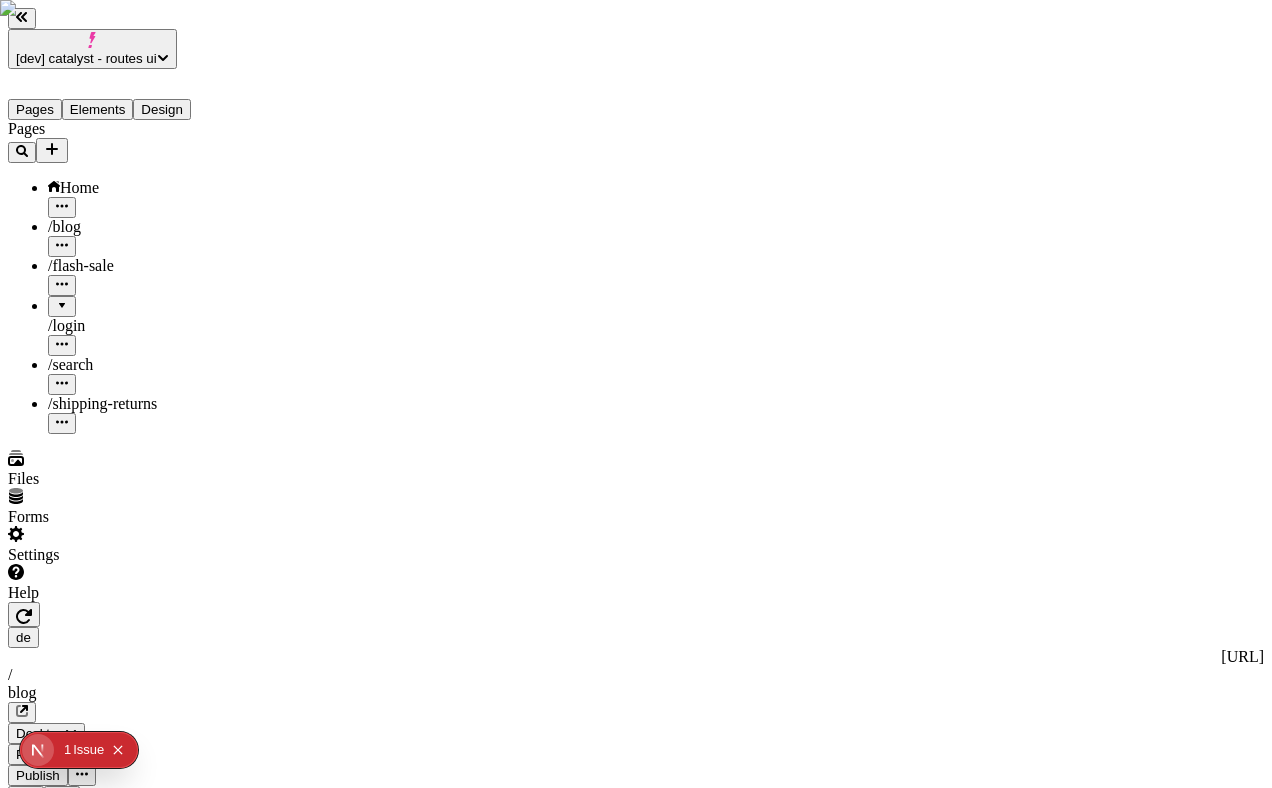 click on "Pages Home / blog / flash-sale / login / search / shipping-returns" at bounding box center [128, 277] 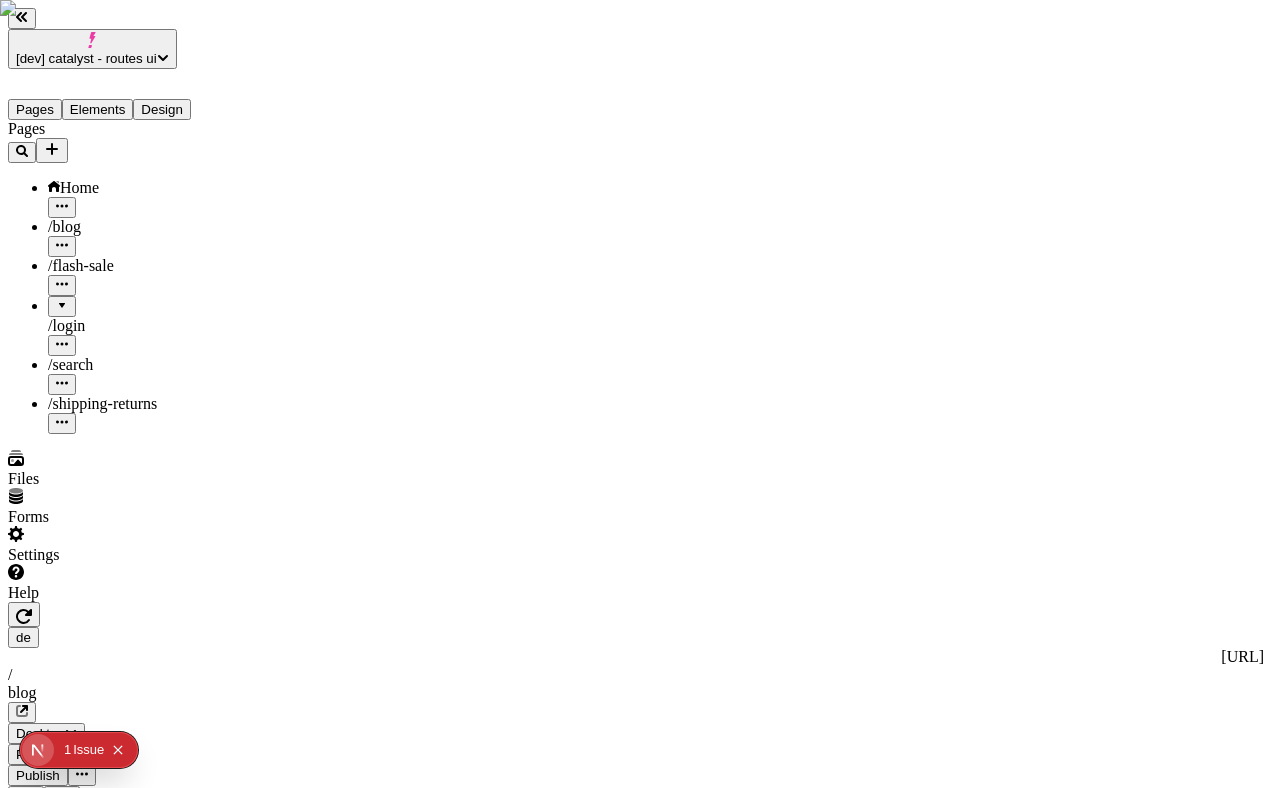 click on "[dev] catalyst - routes ui Pages Elements Design Pages Home / blog / flash-sale / login / search / shipping-returns Files Forms Settings Help de http://localhost:3110/de / blog Desktop Preview Publish S Metadata Online Path /blog Title Description Social Image Choose an image Choose Exclude from search engines Canonical URL Sitemap priority 0.75 Sitemap frequency Hourly Snippets" at bounding box center (636, 1546) 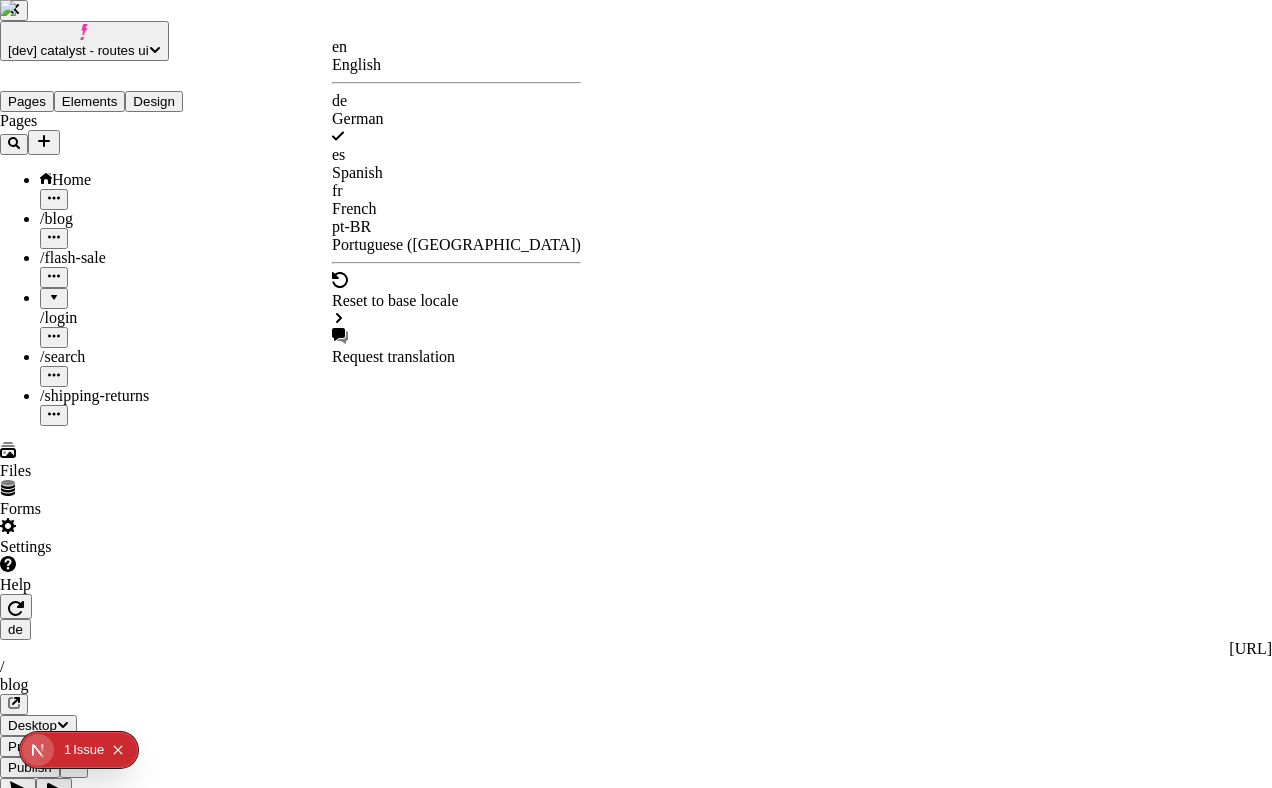 click on "en English" at bounding box center (456, 56) 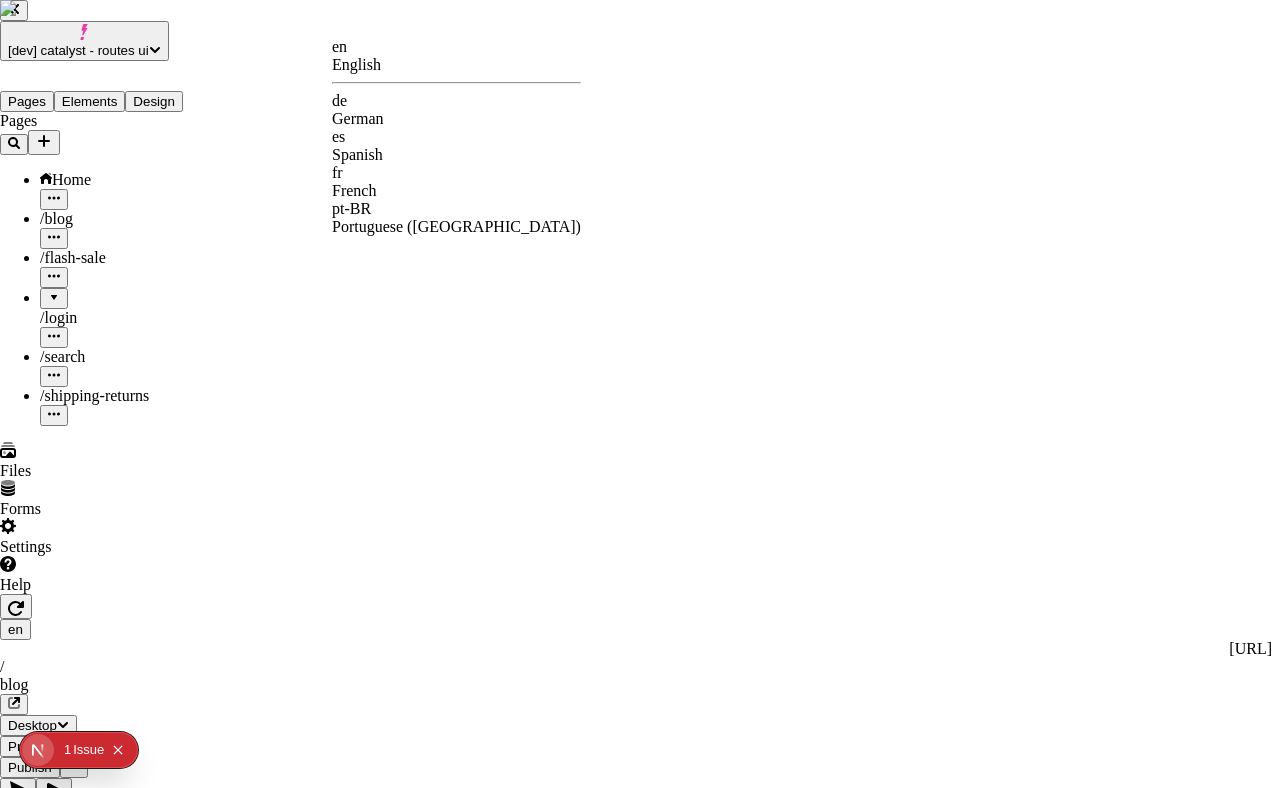 click on "[dev] catalyst - routes ui Pages Elements Design Pages Home / blog / flash-sale / login / search / shipping-returns Files Forms Settings Help en http://localhost:3110 / blog Desktop Preview Publish S Metadata Online Path /blog Title Description Social Image Choose an image Choose Exclude from search engines Canonical URL Sitemap priority 0.75 Sitemap frequency Hourly Snippets en English de German es Spanish fr French pt-BR Portuguese (Brazil)" at bounding box center (636, 1542) 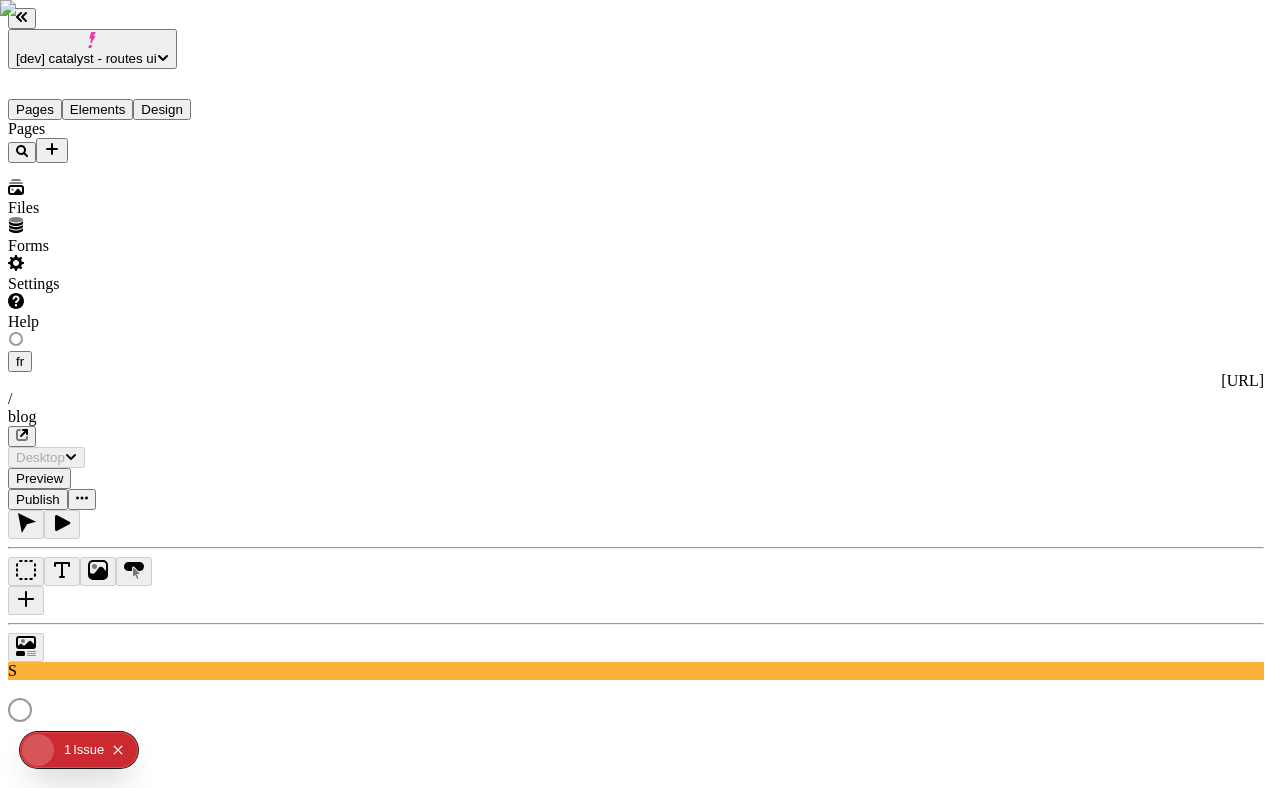 type on "/blog" 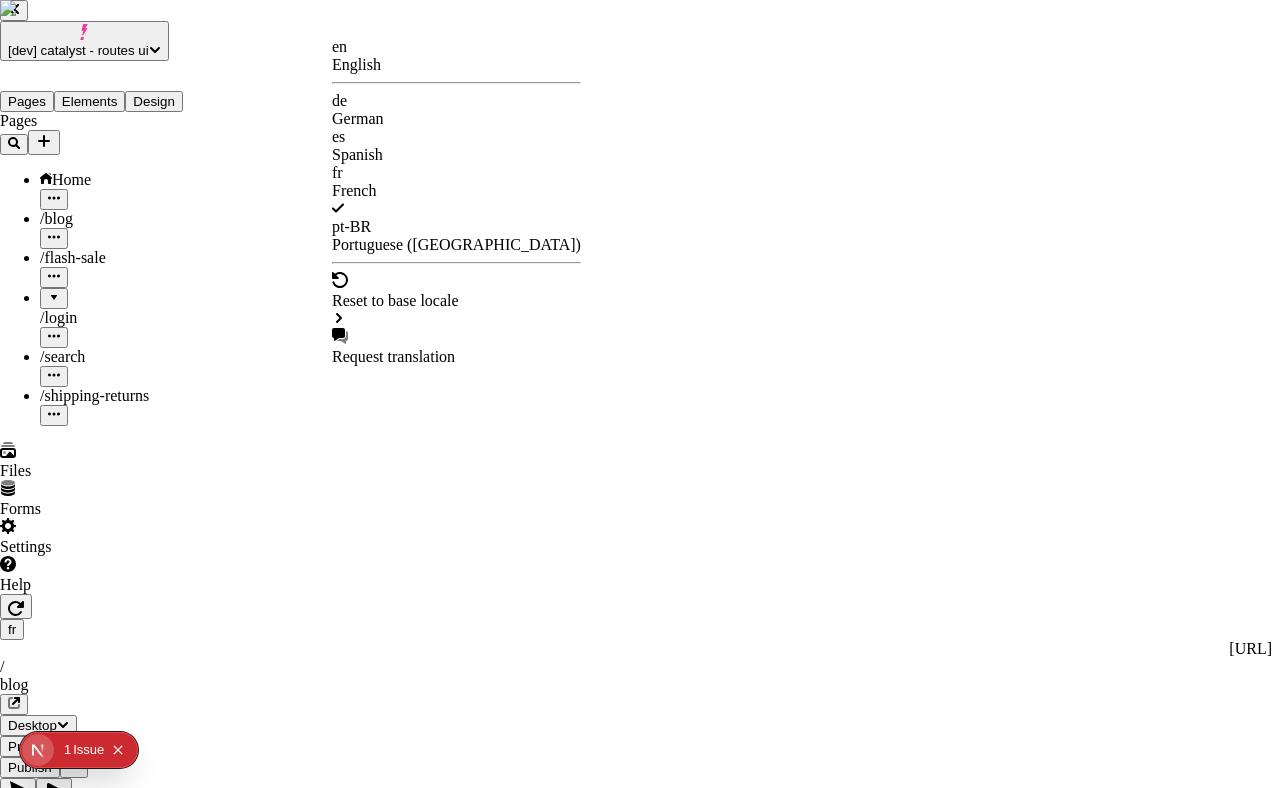 click on "[dev] catalyst - routes ui Pages Elements Design Pages Home / blog / flash-sale / login / search / shipping-returns Files Forms Settings Help fr http://localhost:3110/fr / blog Desktop Preview Publish S Metadata Online Path /blog Title Description Social Image Choose an image Choose Exclude from search engines Canonical URL Sitemap priority 0.75 Sitemap frequency Hourly Snippets en English de German es Spanish fr French pt-BR Portuguese (Brazil) Reset to base locale Request translation" at bounding box center [636, 1542] 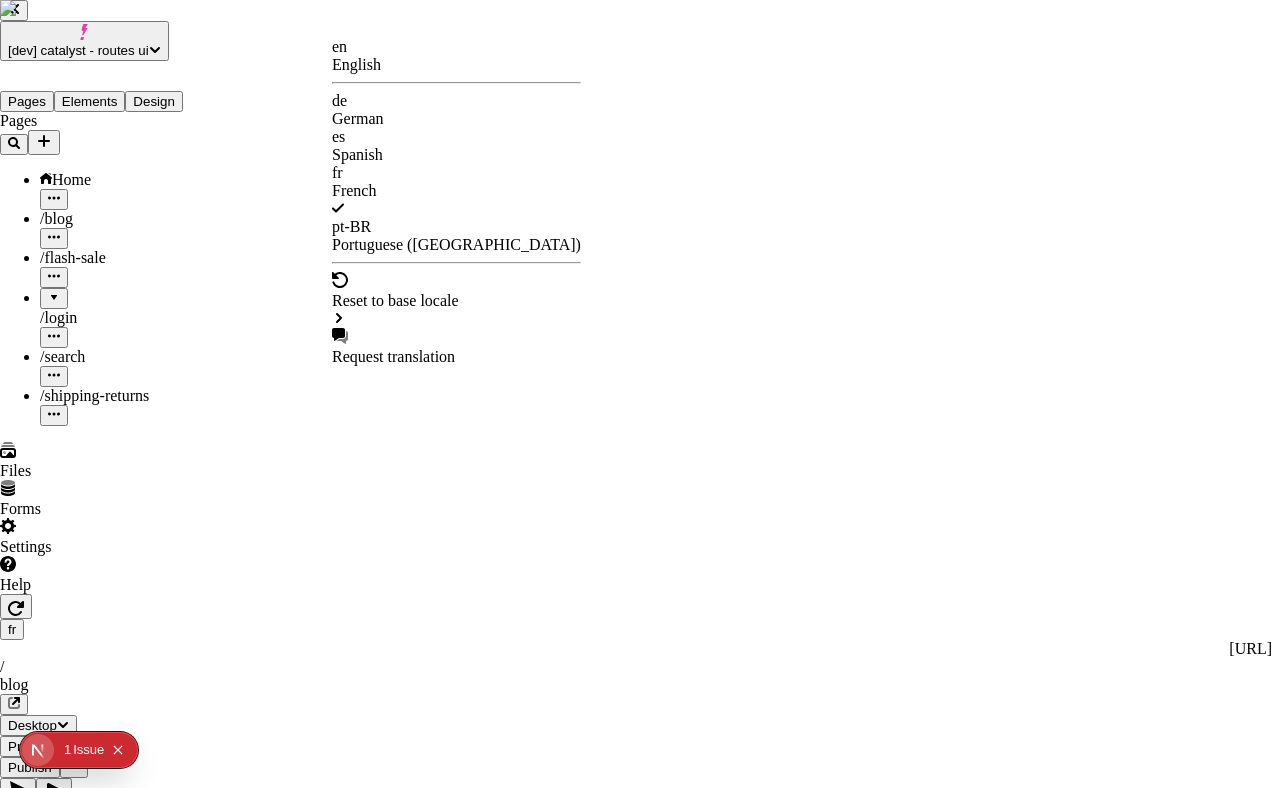 click on "en English" at bounding box center [456, 56] 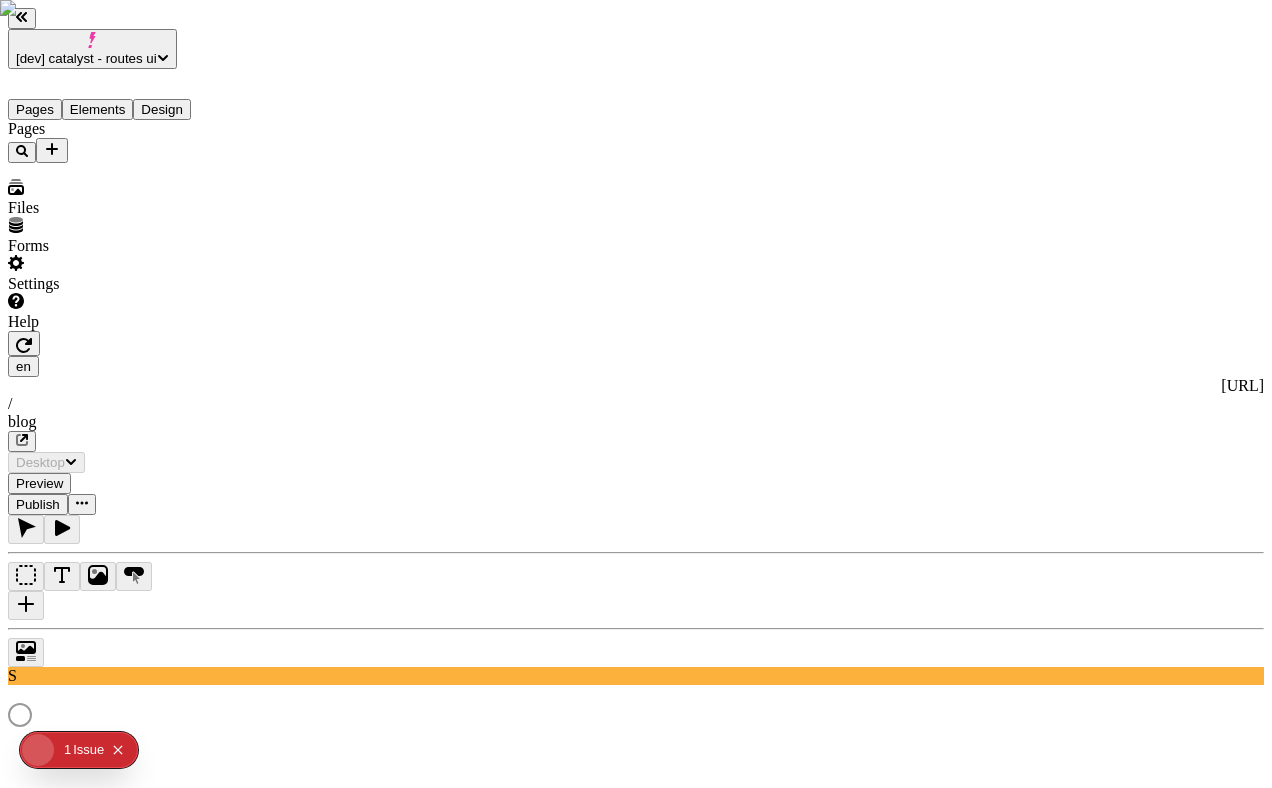 type on "/blog" 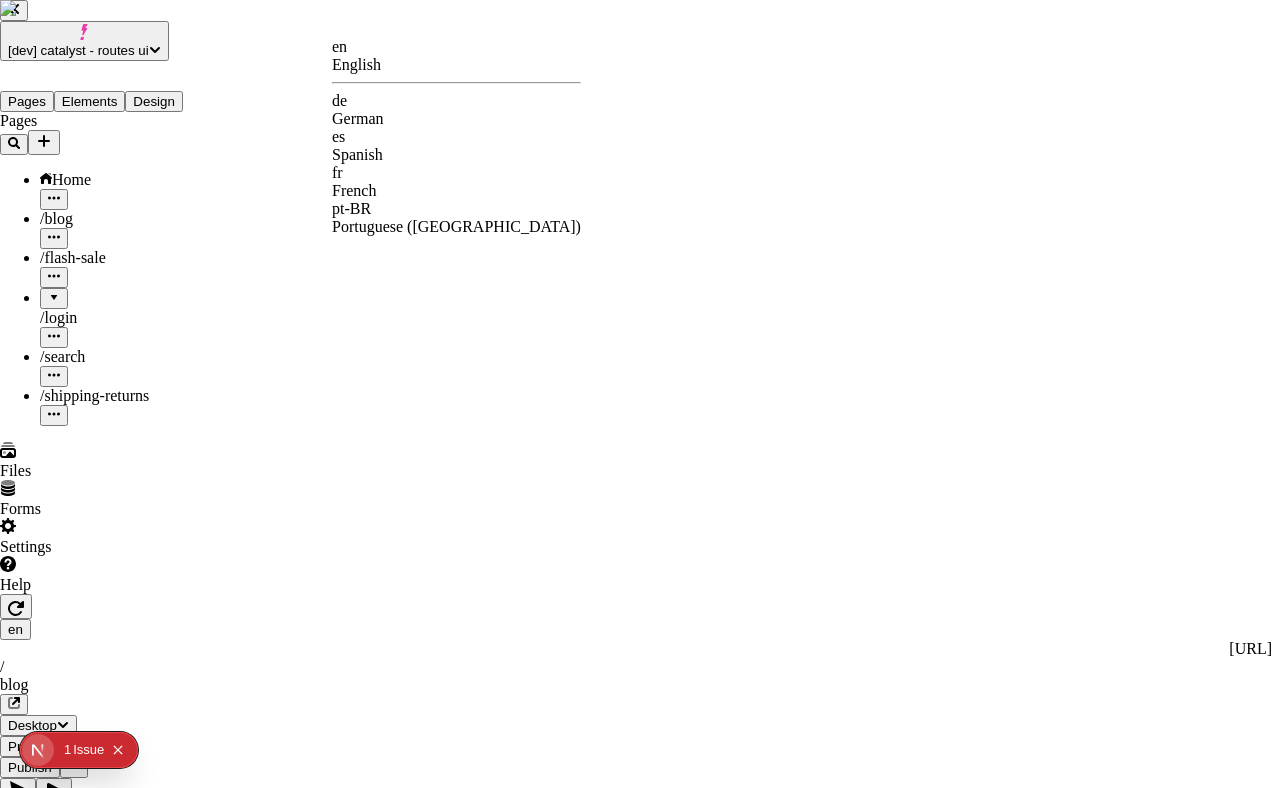 click on "[dev] catalyst - routes ui Pages Elements Design Pages Home / blog / flash-sale / login / search / shipping-returns Files Forms Settings Help en http://localhost:3110 / blog Desktop Preview Publish S Metadata Online Path /blog Title Description Social Image Choose an image Choose Exclude from search engines Canonical URL Sitemap priority 0.75 Sitemap frequency Hourly Snippets en English de German es Spanish fr French pt-BR Portuguese (Brazil)" at bounding box center (636, 1542) 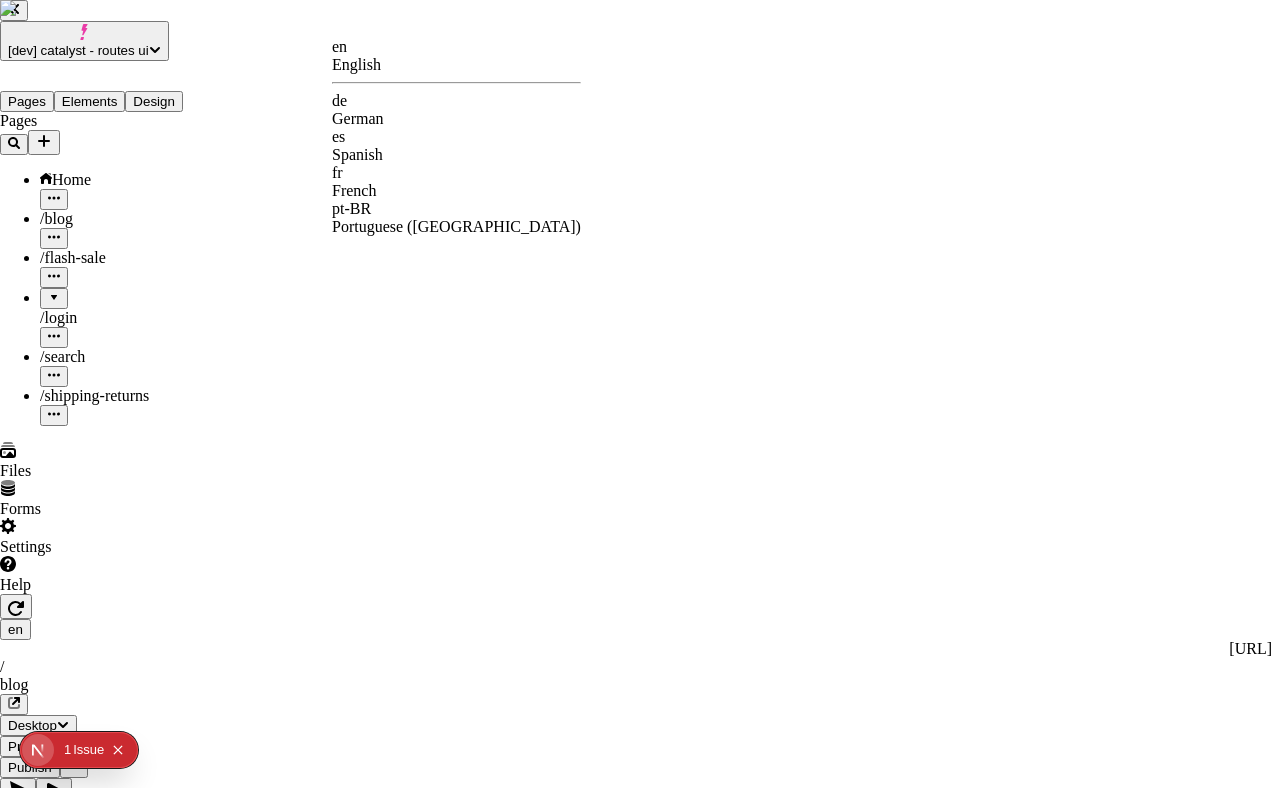 click on "de" at bounding box center [456, 101] 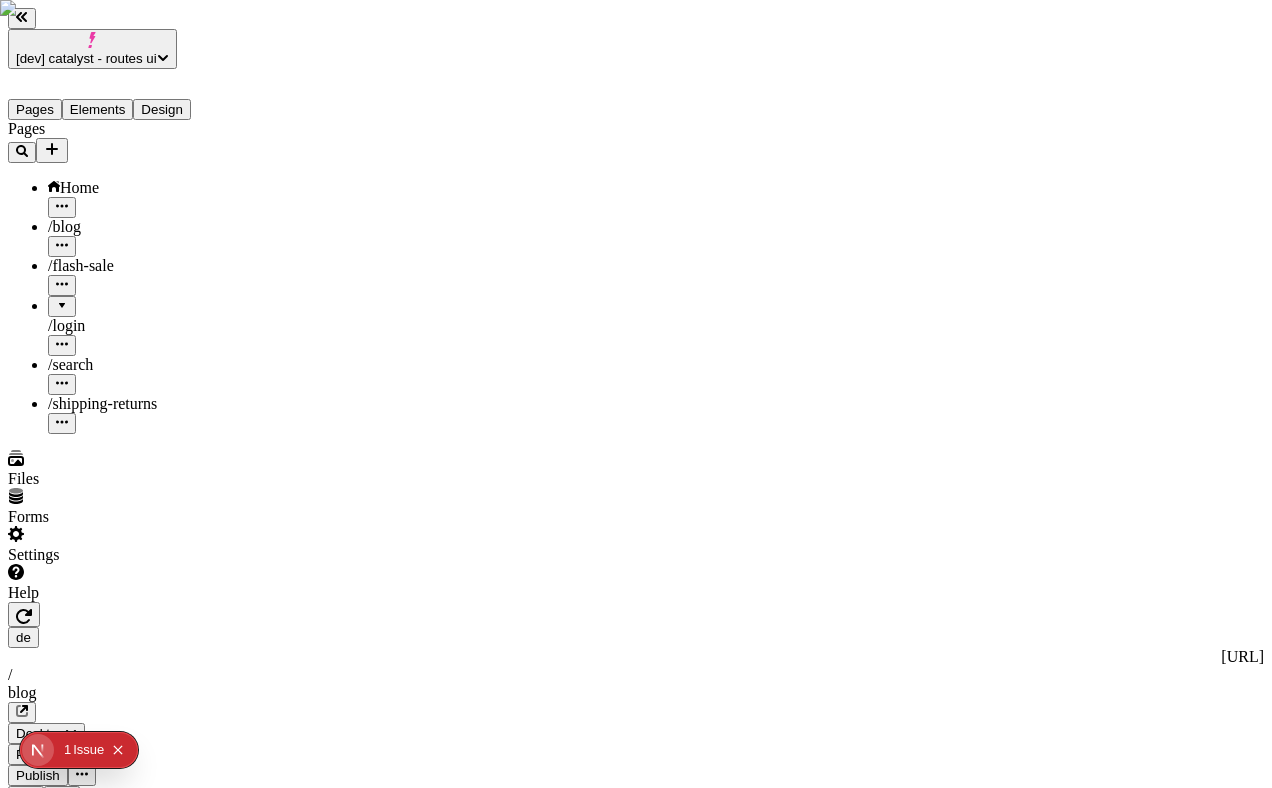 click at bounding box center (60, 2495) 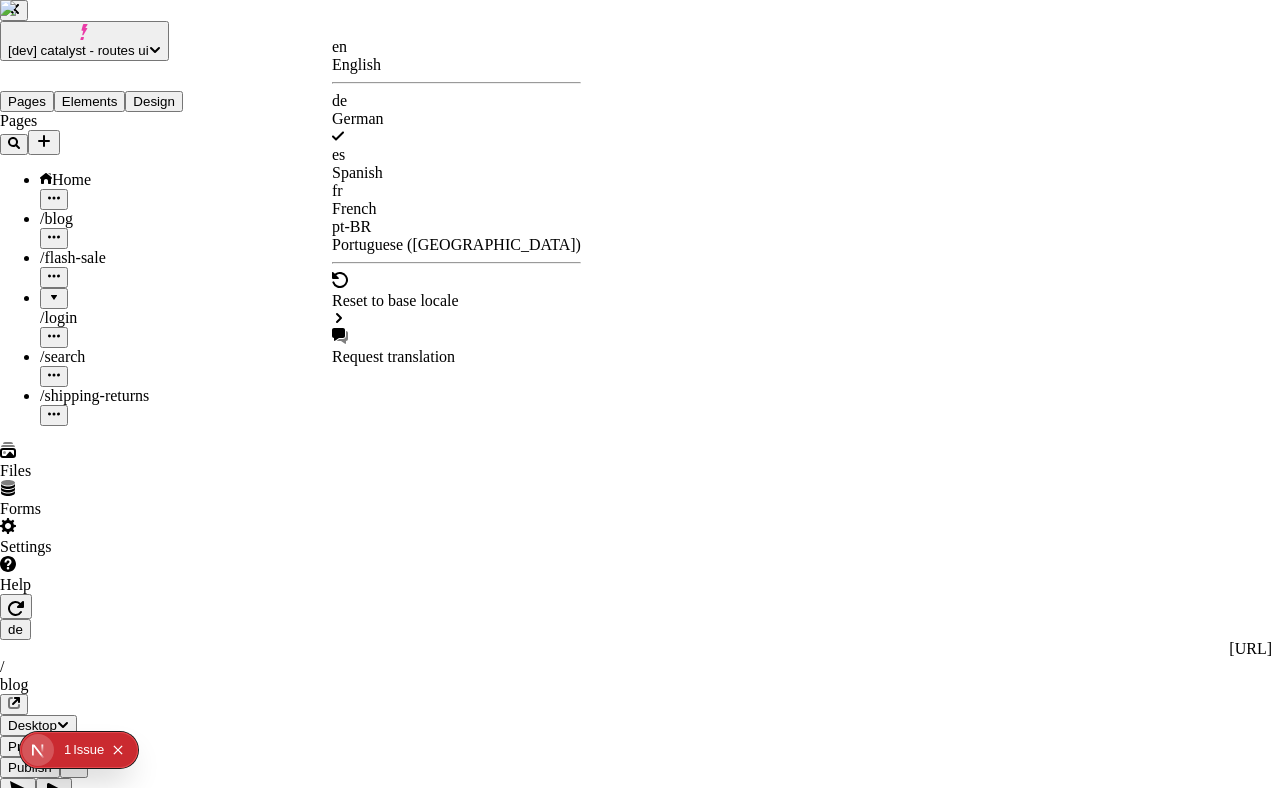 click on "[dev] catalyst - routes ui Pages Elements Design Pages Home / blog / flash-sale / login / search / shipping-returns Files Forms Settings Help de http://localhost:3110/de / blog Desktop Preview Publish S Metadata Online Path /blog Title Description Social Image Choose an image Choose Exclude from search engines Canonical URL Sitemap priority 0.75 Sitemap frequency Hourly Snippets en English de German es Spanish fr French pt-BR Portuguese (Brazil) Reset to base locale Request translation" at bounding box center [636, 1542] 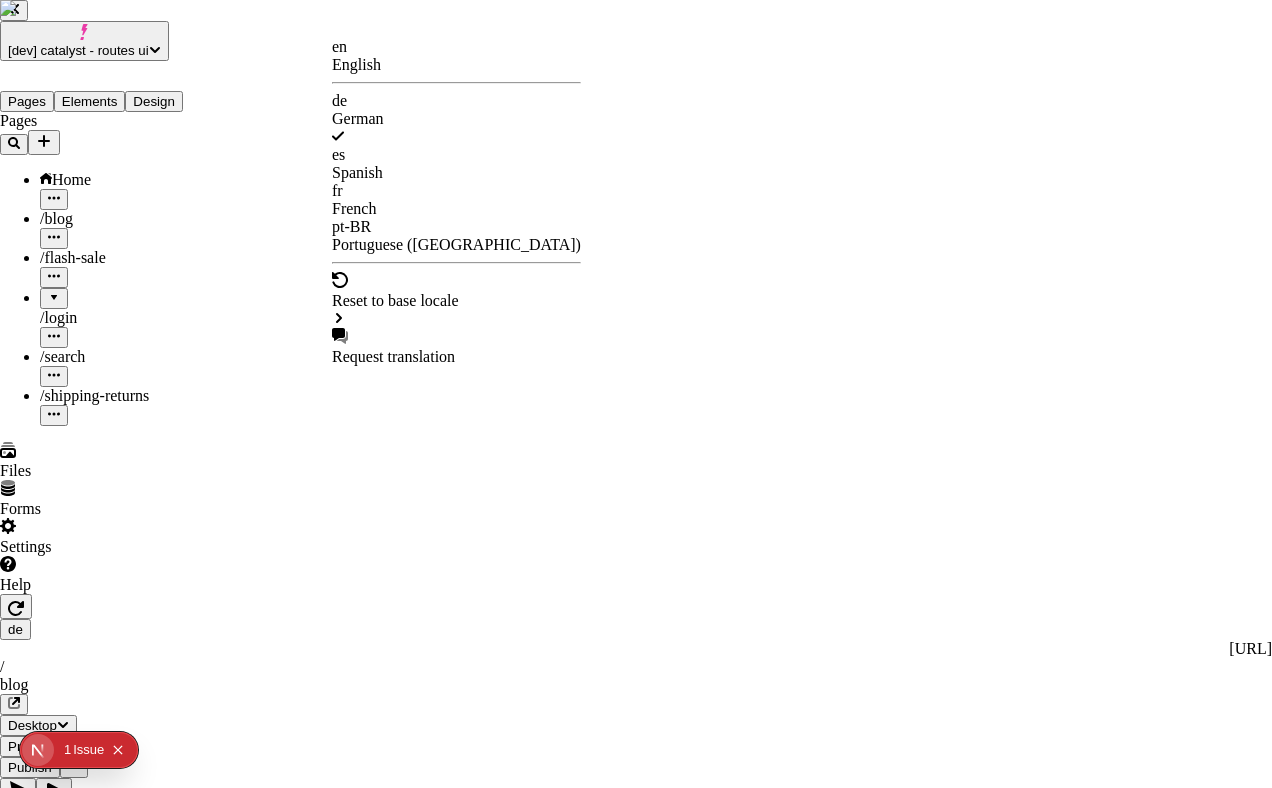click on "en" at bounding box center (456, 47) 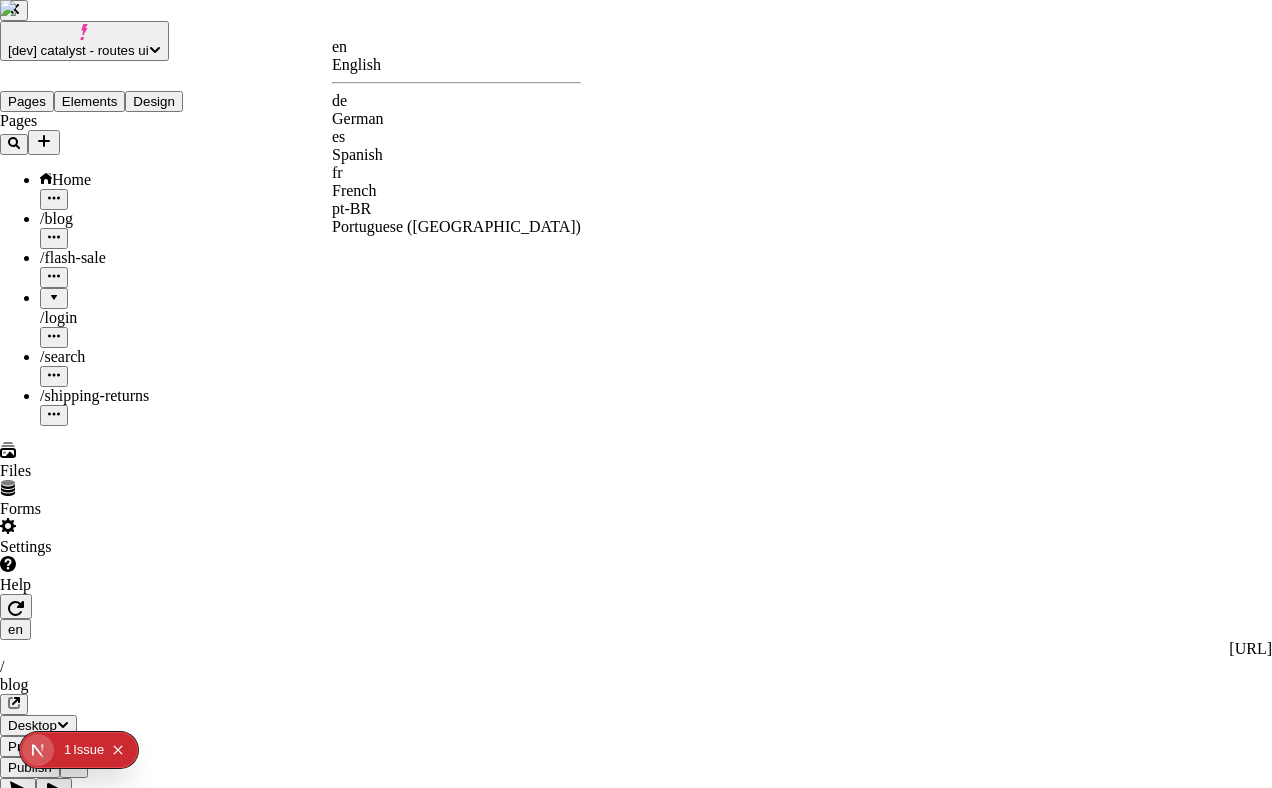 click on "[dev] catalyst - routes ui Pages Elements Design Pages Home / blog / flash-sale / login / search / shipping-returns Files Forms Settings Help en http://localhost:3110 / blog Desktop Preview Publish S Metadata Online Path /blog Title Description Social Image Choose an image Choose Exclude from search engines Canonical URL Sitemap priority 0.75 Sitemap frequency Hourly Snippets en English de German es Spanish fr French pt-BR Portuguese (Brazil)" at bounding box center (636, 1614) 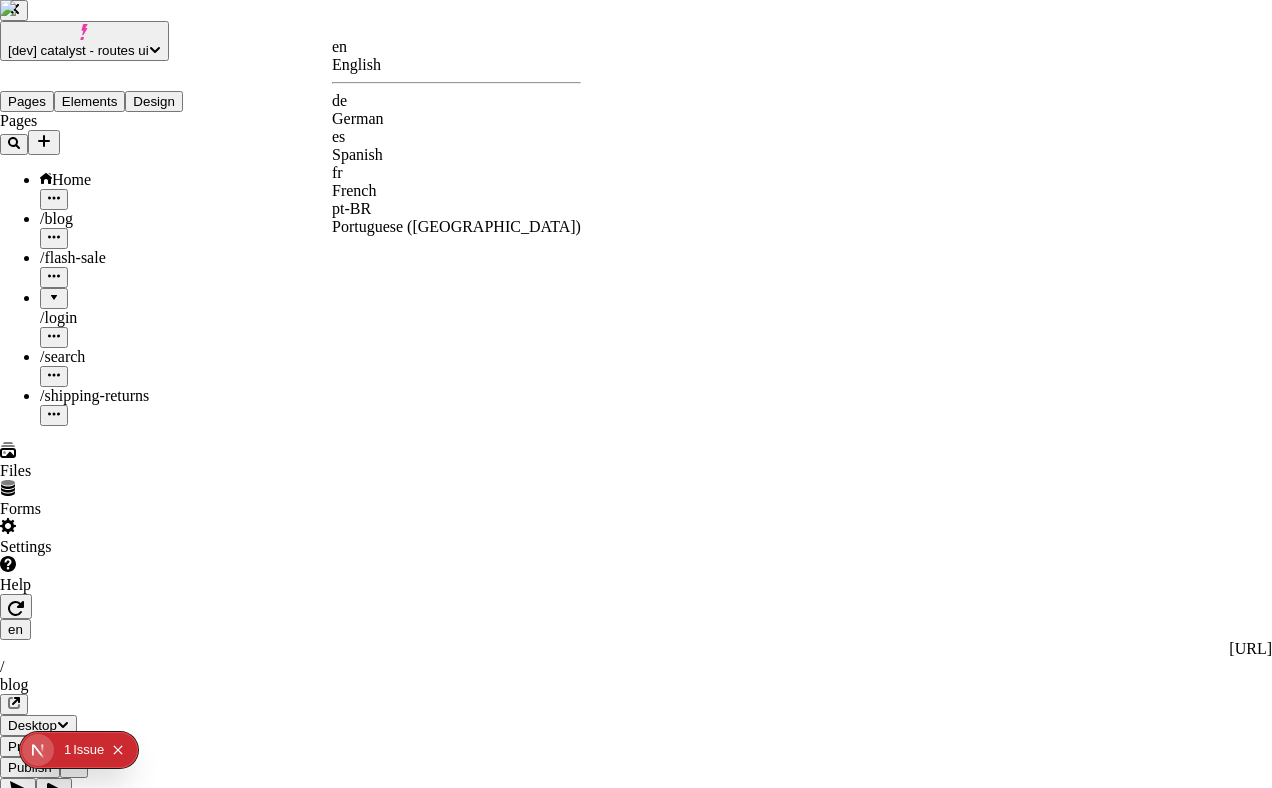 click on "pt-BR" at bounding box center [456, 209] 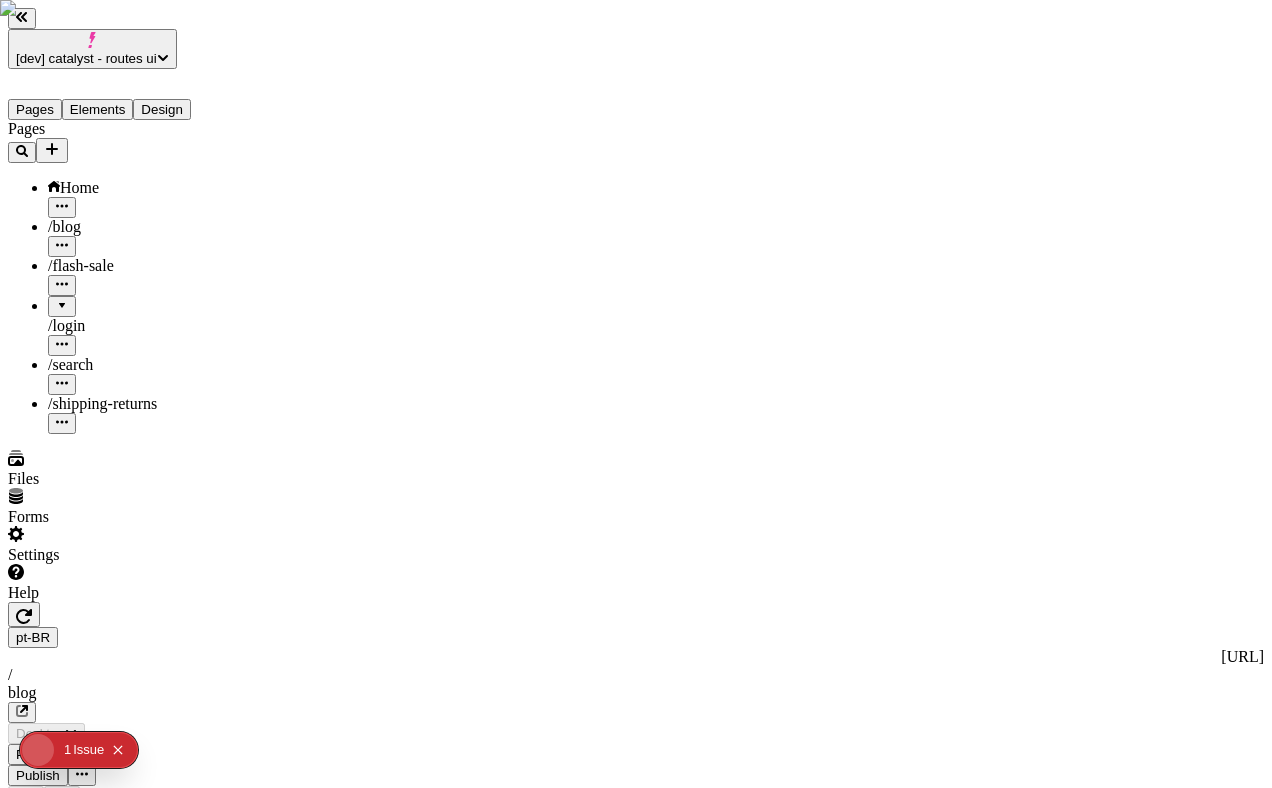 type on "/blog" 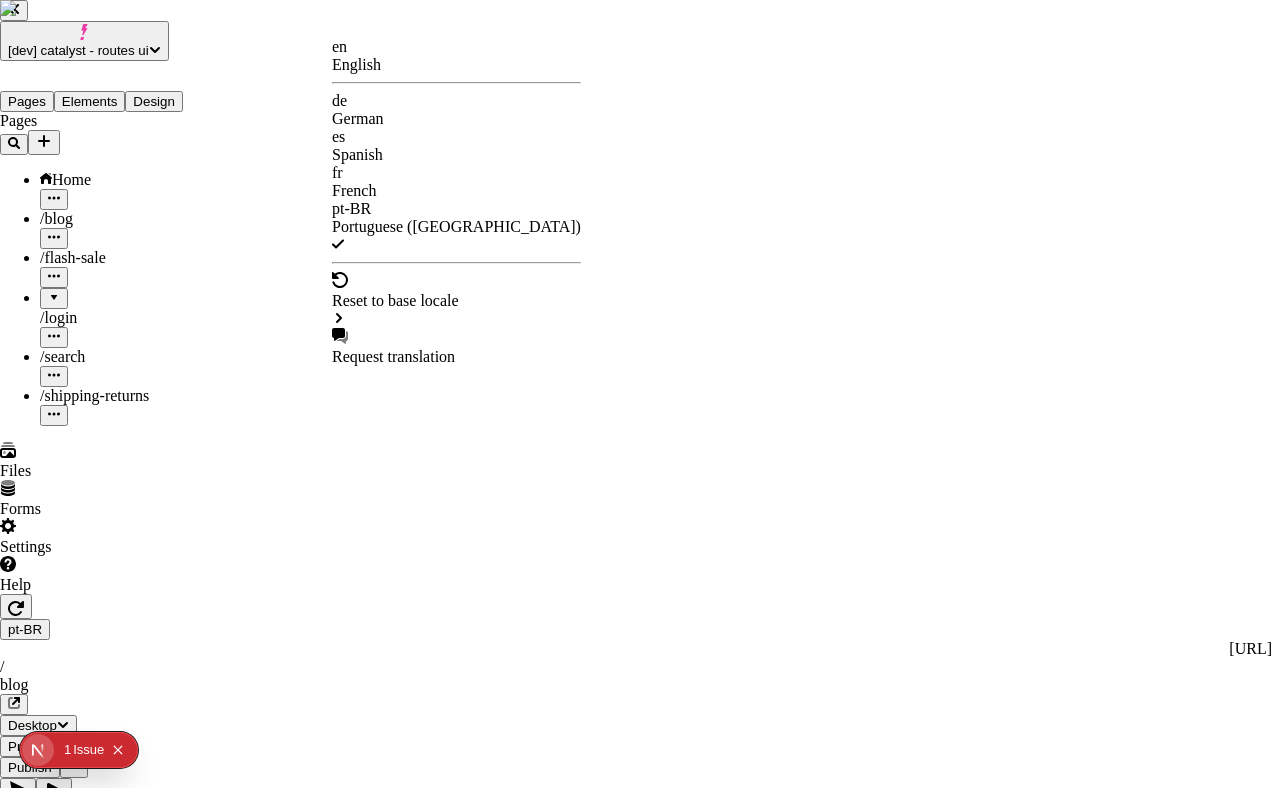 click on "[dev] catalyst - routes ui Pages Elements Design Pages Home / blog / flash-sale / login / search / shipping-returns Files Forms Settings Help pt-BR http://localhost:3110/pt-BR / blog Desktop Preview Publish S Metadata Online Path /blog Title Description Social Image Choose an image Choose Exclude from search engines Canonical URL Sitemap priority 0.75 Sitemap frequency Hourly Snippets en English de German es Spanish fr French pt-BR Portuguese (Brazil) Reset to base locale Request translation" at bounding box center (636, 1542) 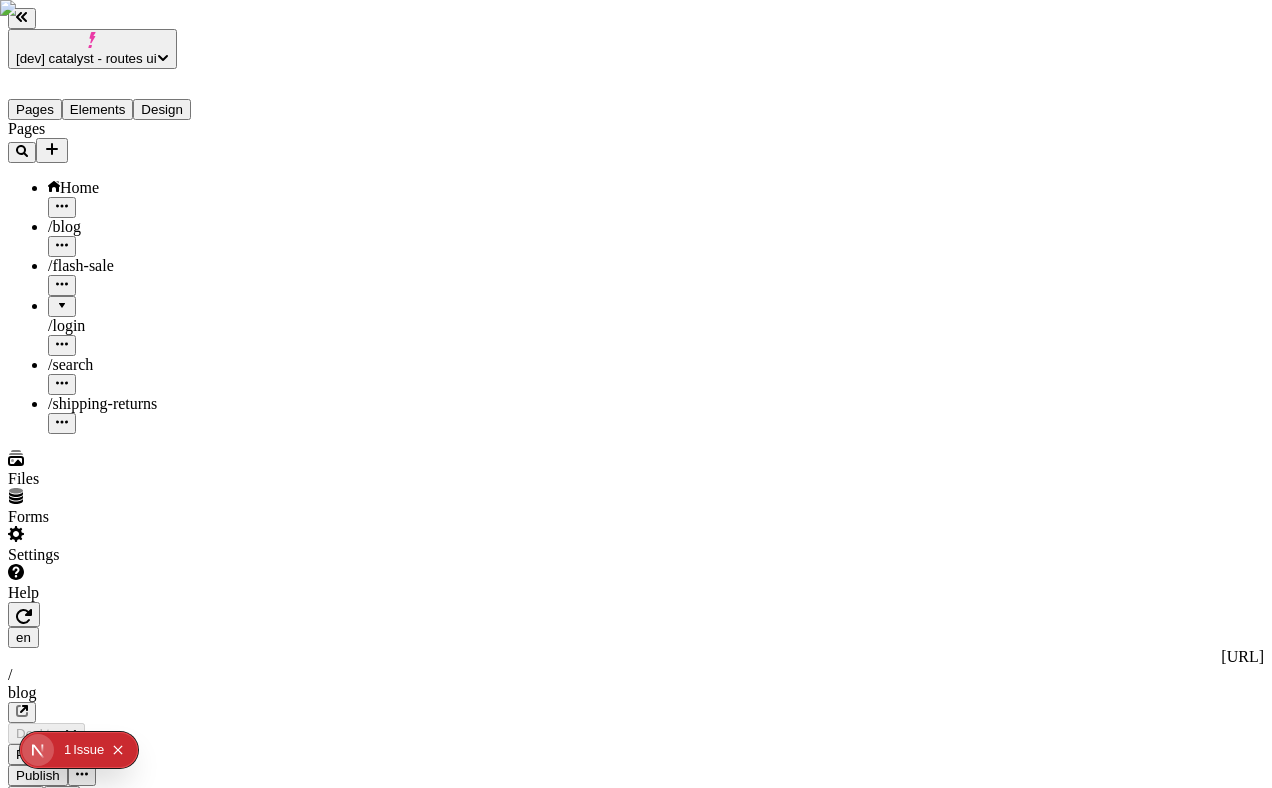 click on "Pages Home / blog / flash-sale / login / search / shipping-returns" at bounding box center [128, 277] 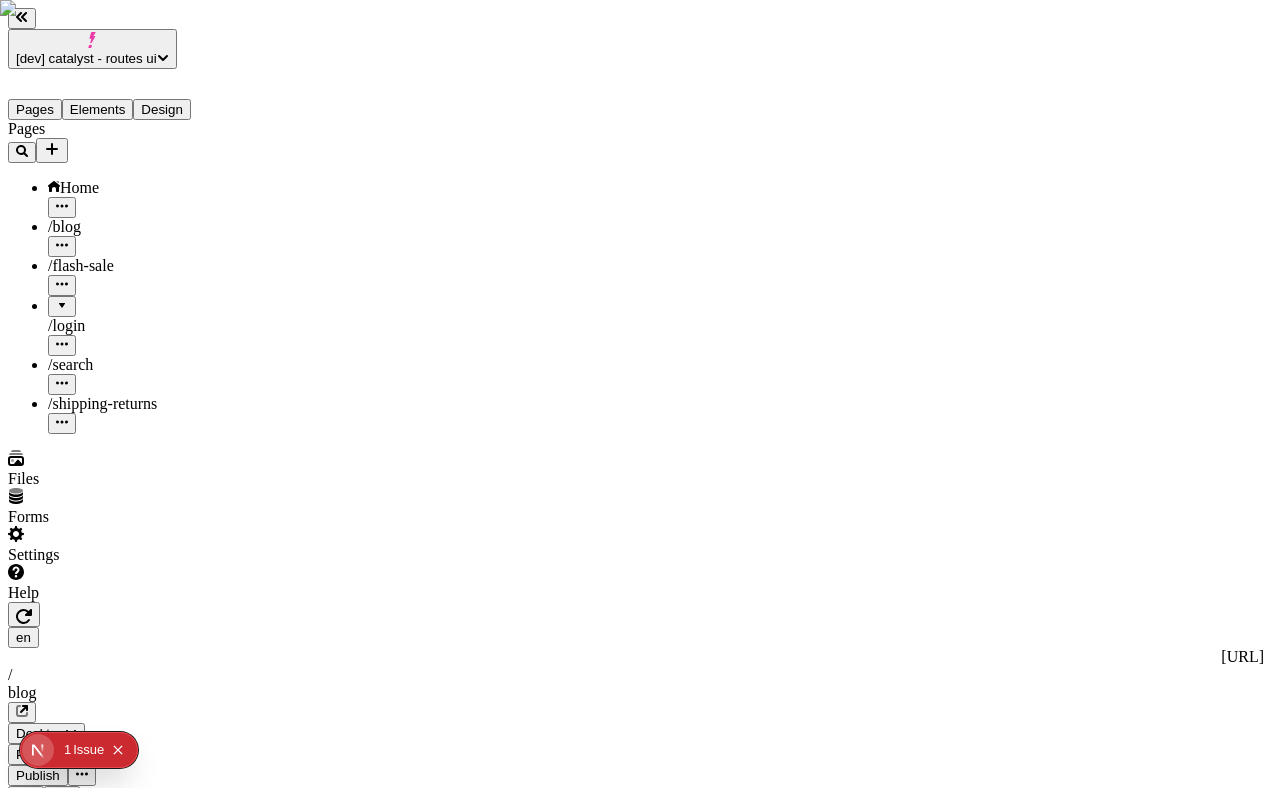 click 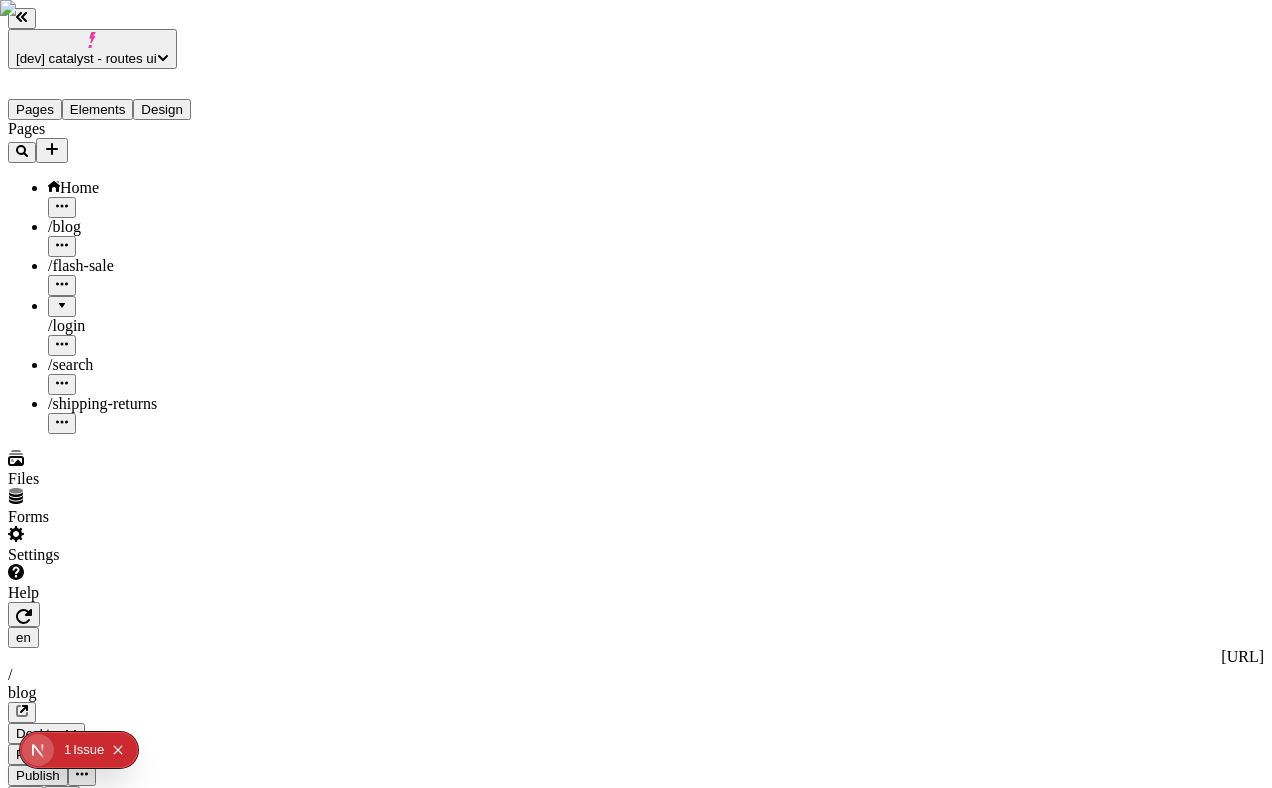 click on "Pages Home / blog / flash-sale / login / search / shipping-returns" at bounding box center [128, 277] 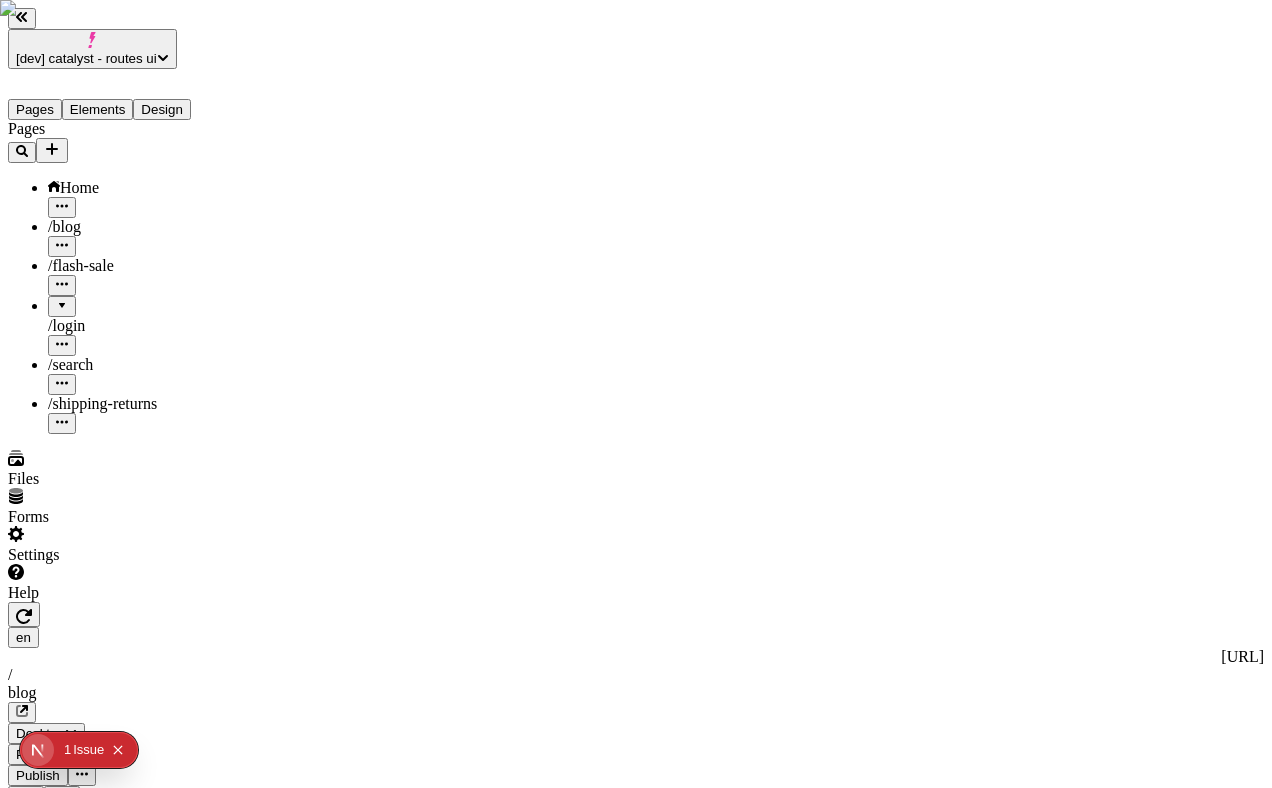click at bounding box center (636, 918) 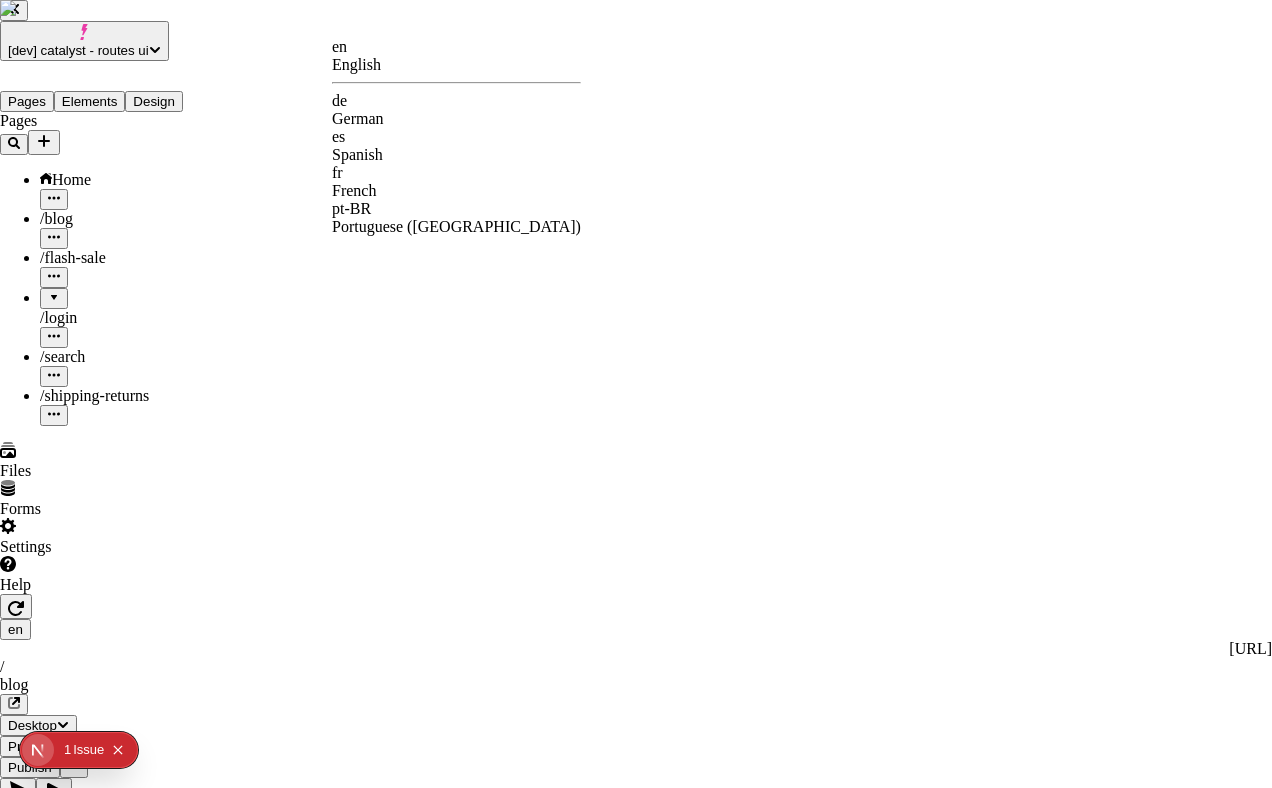 click on "[dev] catalyst - routes ui Pages Elements Design Pages Home / blog / flash-sale / login / search / shipping-returns Files Forms Settings Help en http://localhost:3110 / blog Desktop Preview Publish S Metadata Online Path /blog Title Description Social Image Choose an image Choose Exclude from search engines Canonical URL Sitemap priority 0.75 Sitemap frequency Hourly Snippets en English de German es Spanish fr French pt-BR Portuguese (Brazil)" at bounding box center [636, 1542] 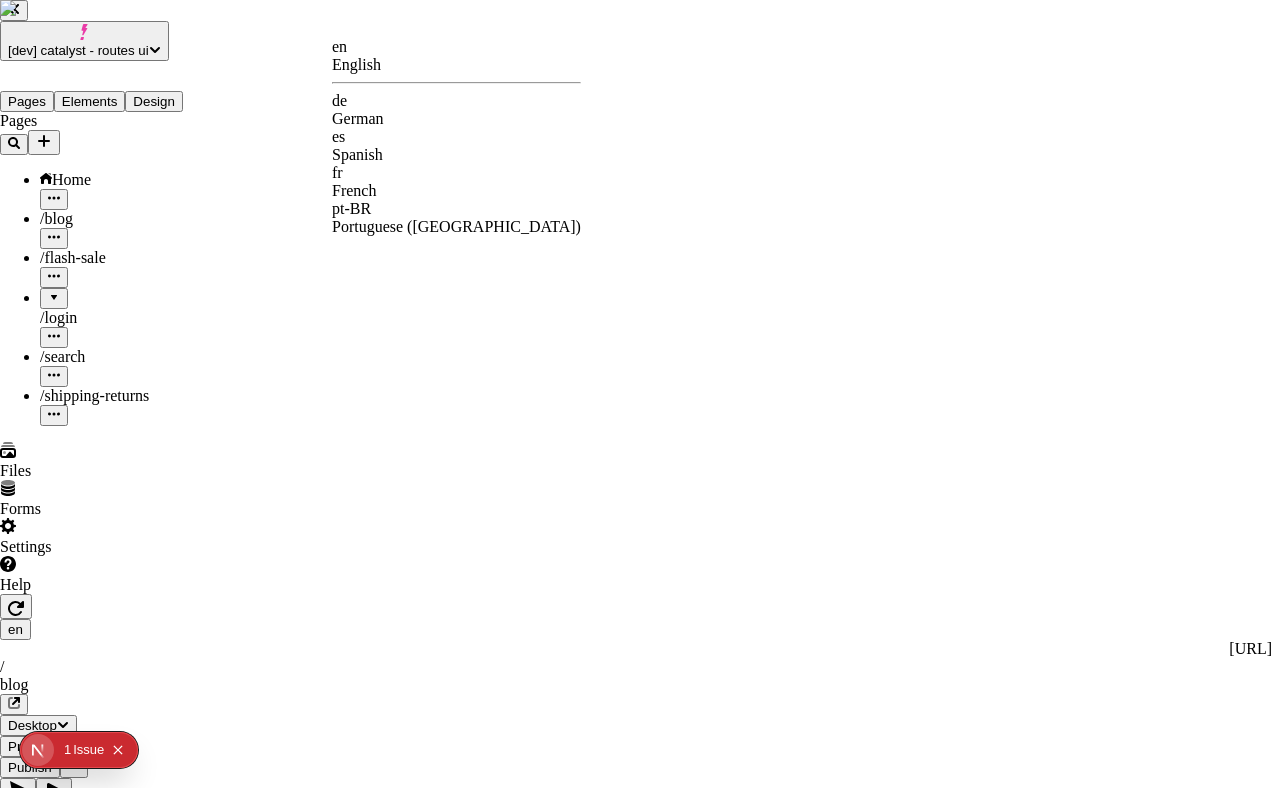 click on "de" at bounding box center [456, 101] 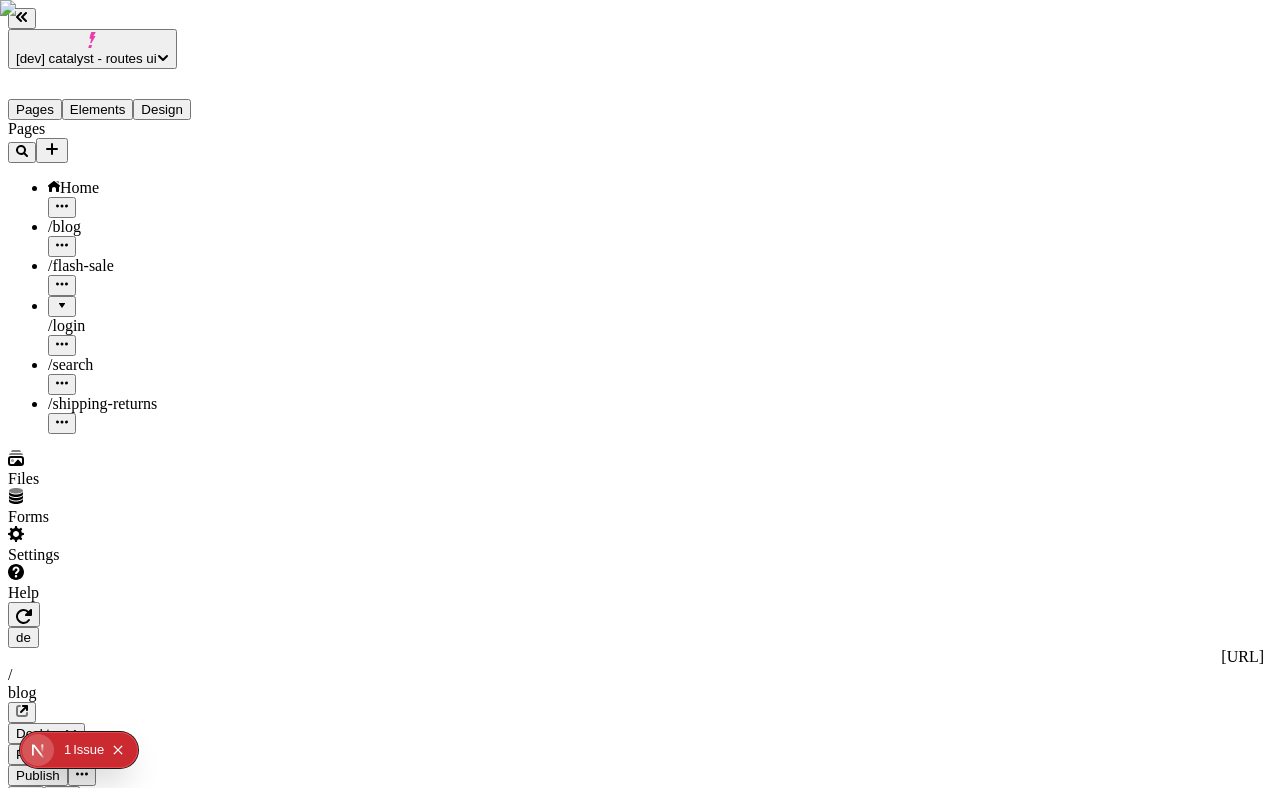 click on "[dev] catalyst - routes ui Pages Elements Design Pages Home / blog / flash-sale / login / search / shipping-returns Files Forms Settings Help de http://localhost:3110/de / blog Desktop Preview Publish S Metadata Online Path /blog Title Description Social Image Choose an image Choose Exclude from search engines Canonical URL Sitemap priority 0.75 Sitemap frequency Hourly Snippets" at bounding box center [636, 1546] 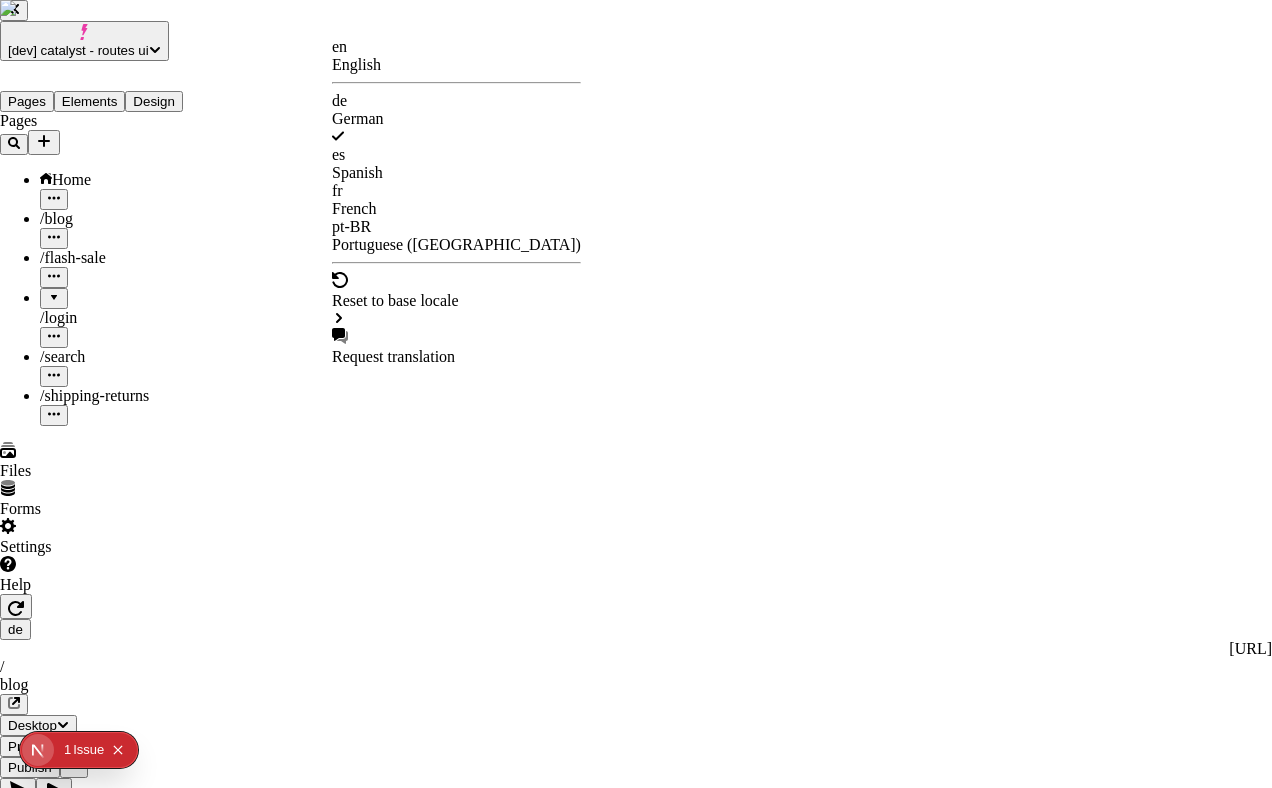click on "en" at bounding box center (456, 47) 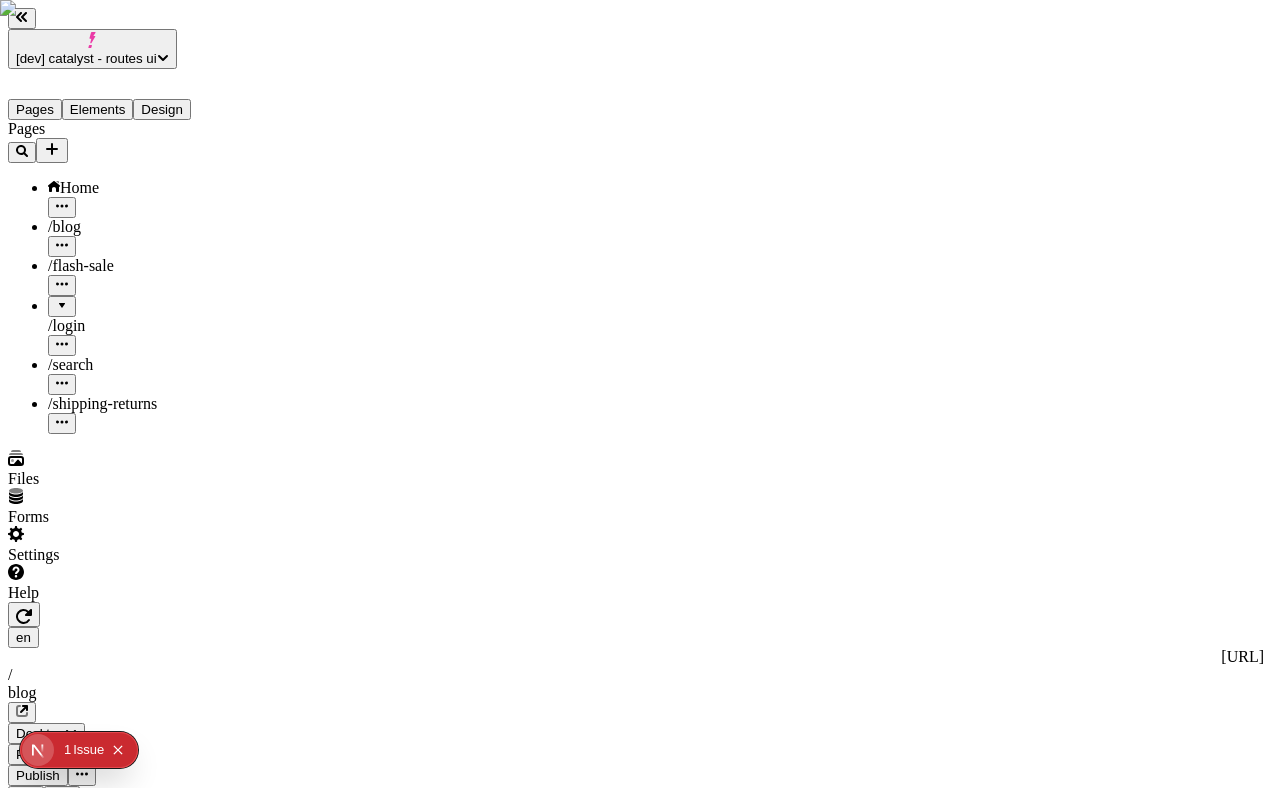 click on "[dev] catalyst - routes ui Pages Elements Design Pages Home / blog / flash-sale / login / search / shipping-returns Files Forms Settings Help en http://localhost:3110 / blog Desktop Preview Publish S Metadata Online Path /blog Title Description Social Image Choose an image Choose Exclude from search engines Canonical URL Sitemap priority 0.75 Sitemap frequency Hourly Snippets" at bounding box center (636, 1546) 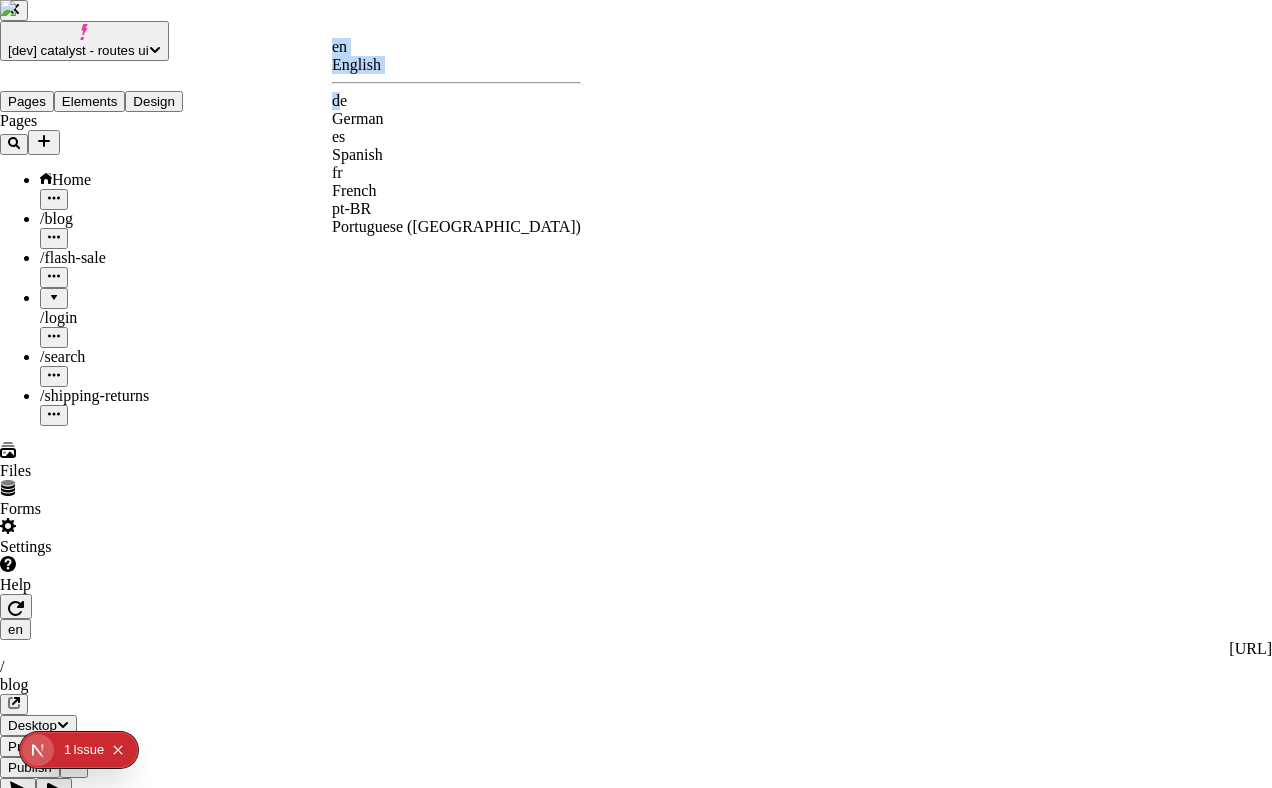 drag, startPoint x: 350, startPoint y: 65, endPoint x: 363, endPoint y: 103, distance: 40.16217 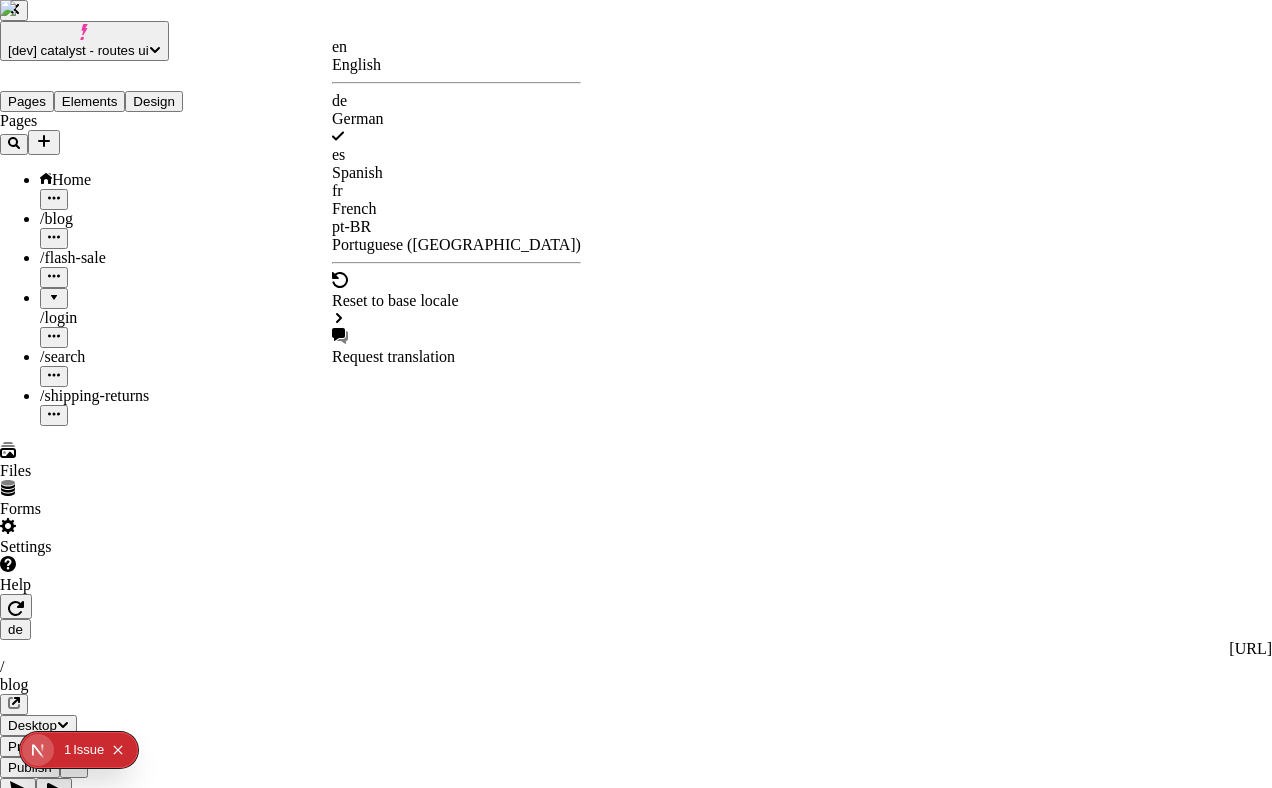 click on "[dev] catalyst - routes ui Pages Elements Design Pages Home / blog / flash-sale / login / search / shipping-returns Files Forms Settings Help de http://localhost:3110/de / blog Desktop Preview Publish S Metadata Online Path /blog Title Description Social Image Choose an image Choose Exclude from search engines Canonical URL Sitemap priority 0.75 Sitemap frequency Hourly Snippets en English de German es Spanish fr French pt-BR Portuguese (Brazil) Reset to base locale Request translation" at bounding box center (636, 1542) 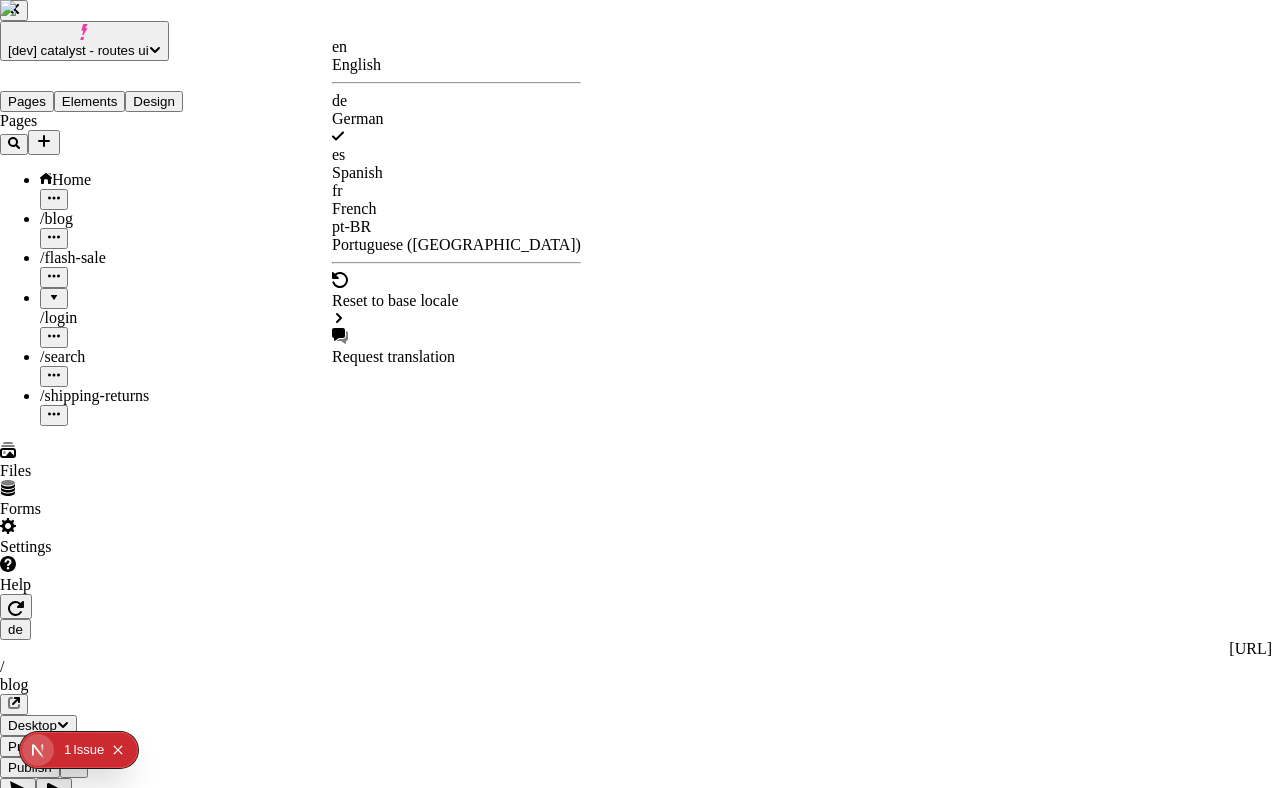 click on "pt-BR" at bounding box center [456, 227] 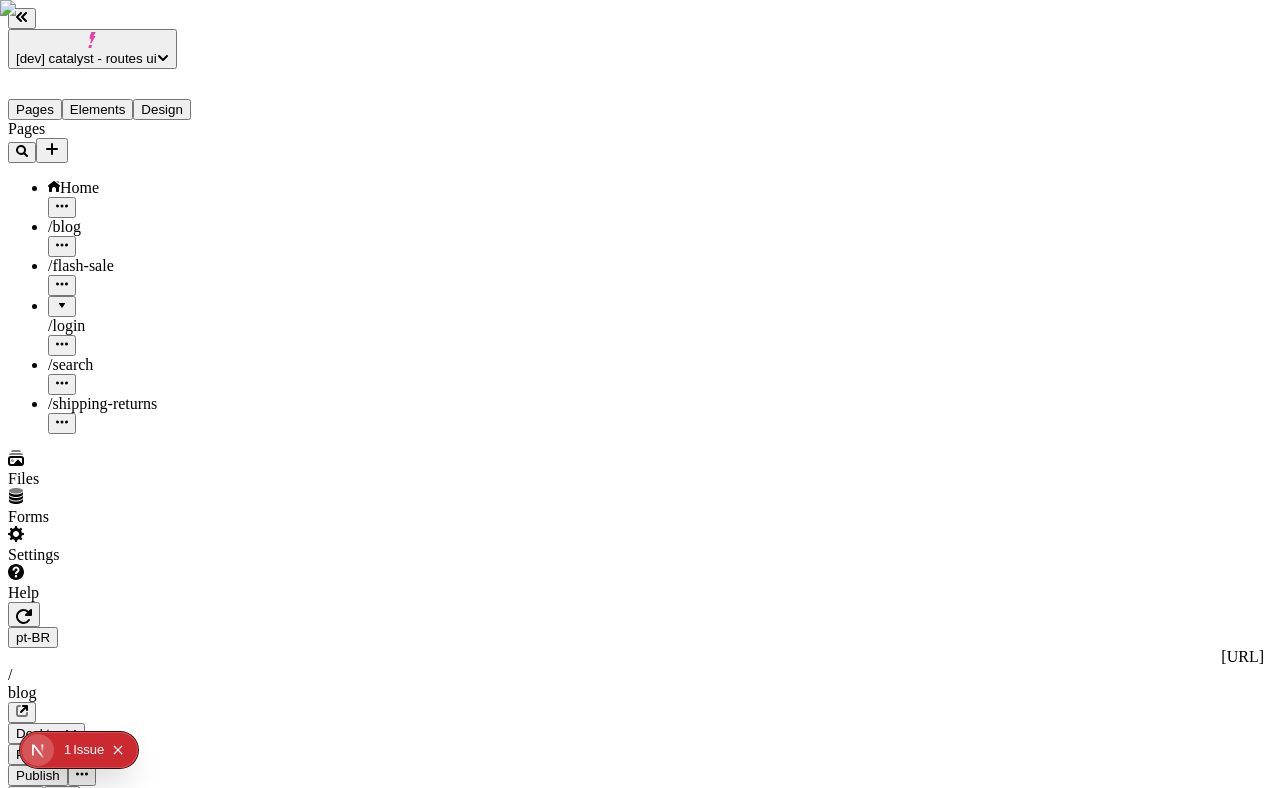 click on "[dev] catalyst - routes ui Pages Elements Design Pages Home / blog / flash-sale / login / search / shipping-returns Files Forms Settings Help pt-BR http://localhost:3110/pt-BR / blog Desktop Preview Publish S Metadata Online Path /blog Title Description Social Image Choose an image Choose Exclude from search engines Canonical URL Sitemap priority 0.75 Sitemap frequency Hourly Snippets" at bounding box center (636, 1546) 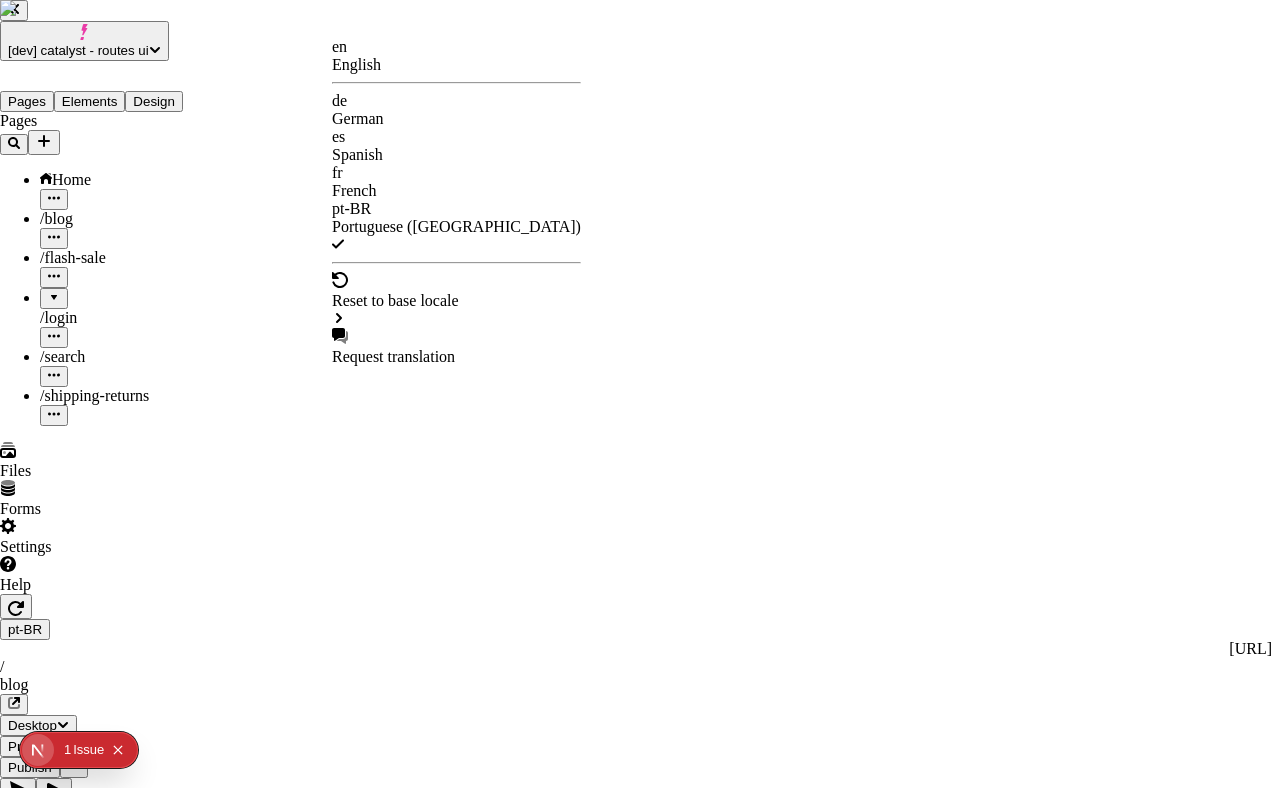 click on "en" at bounding box center (456, 47) 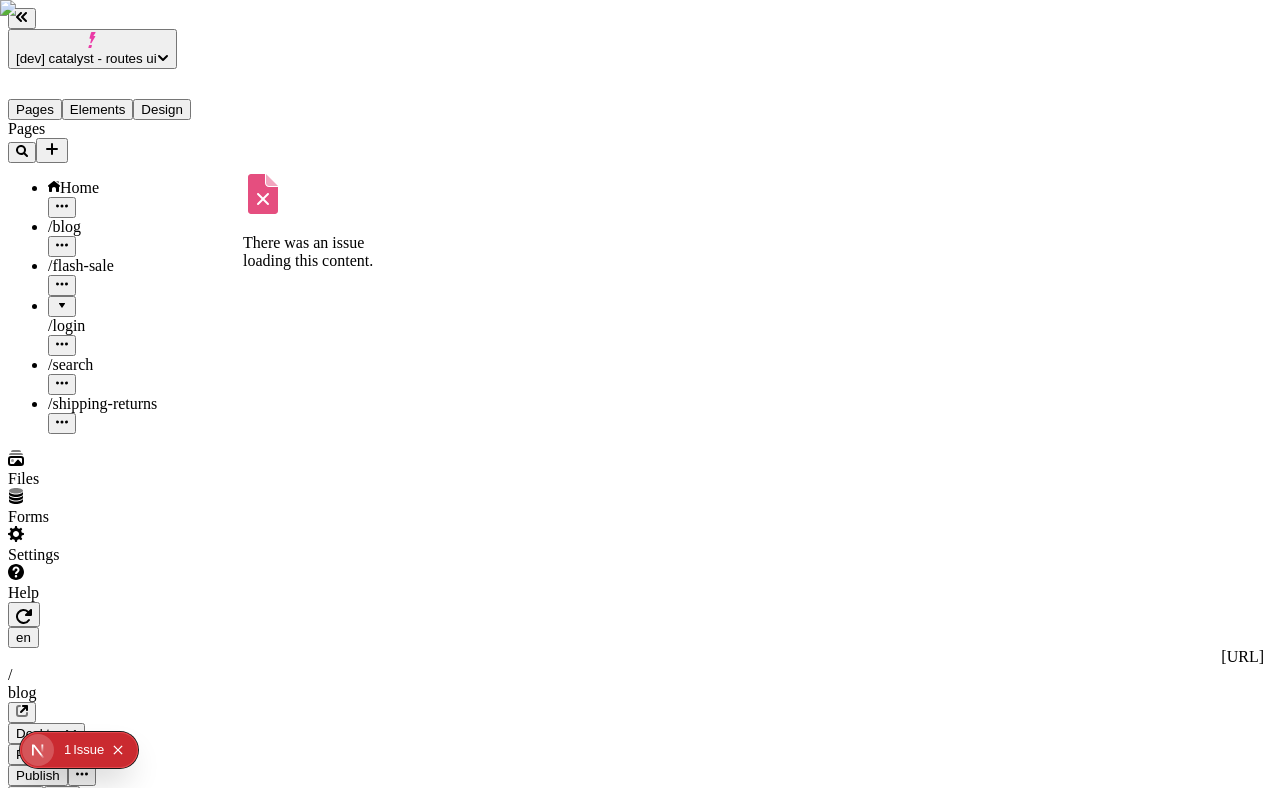 click 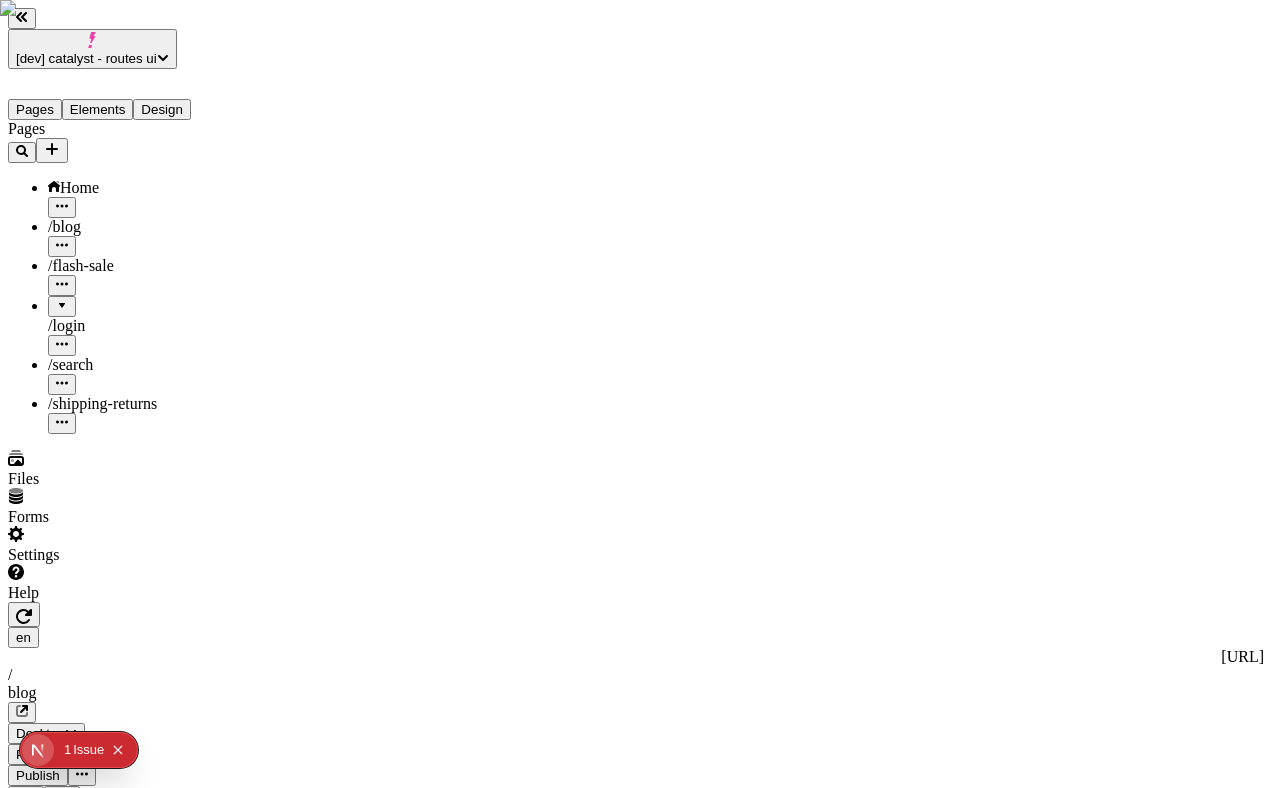 click 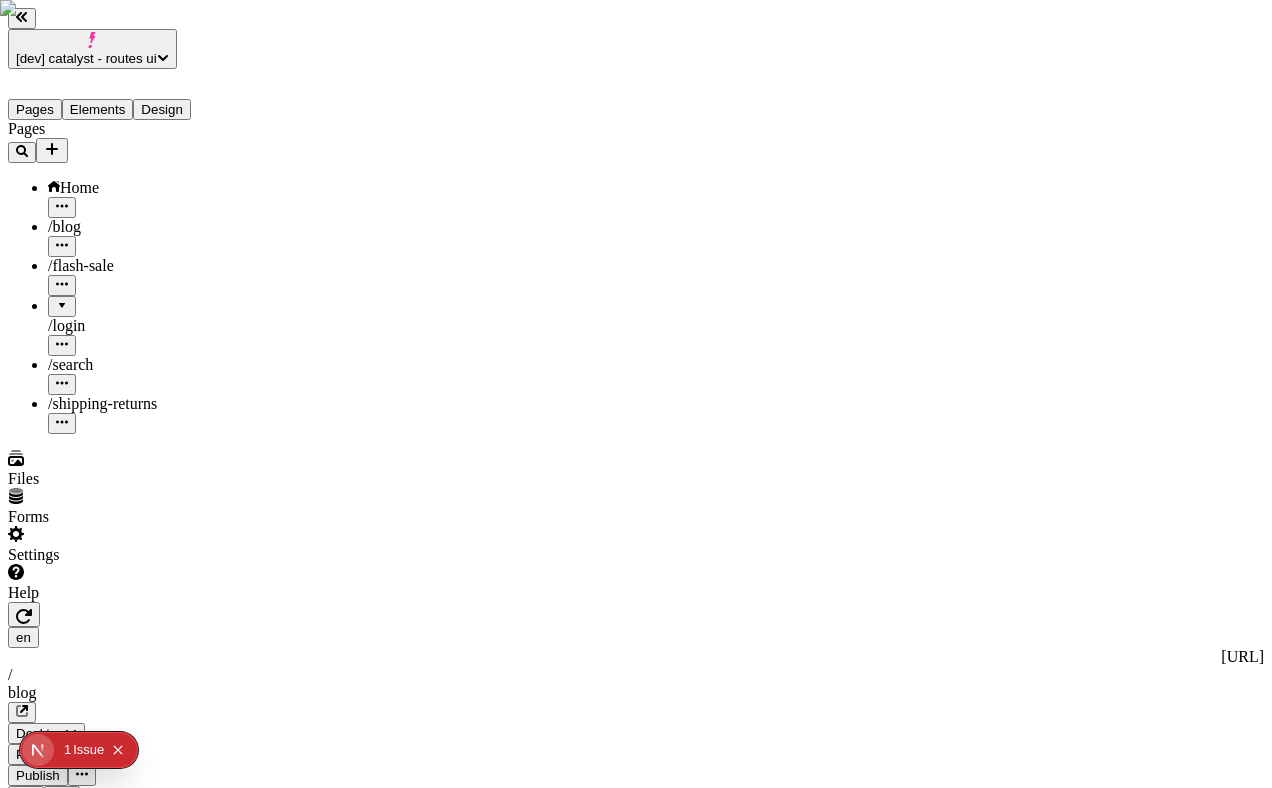 click 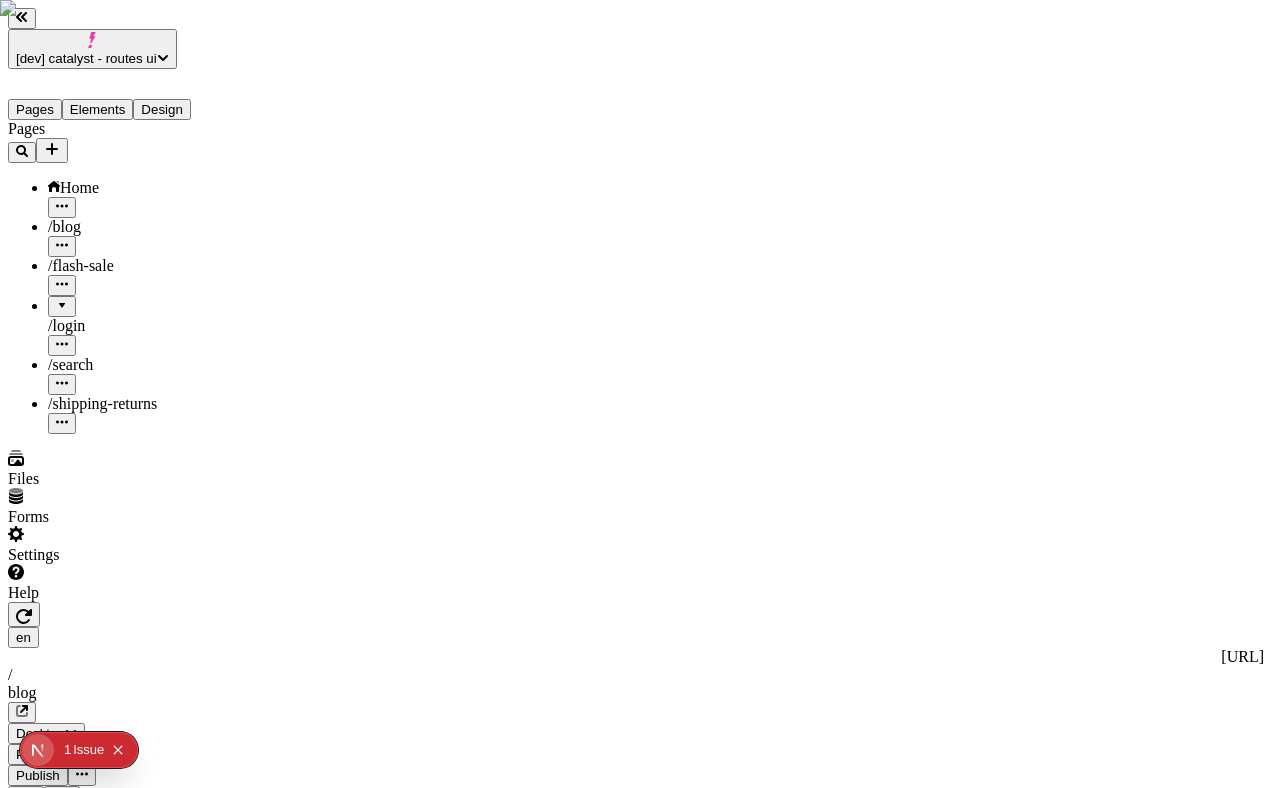 click at bounding box center (22, 712) 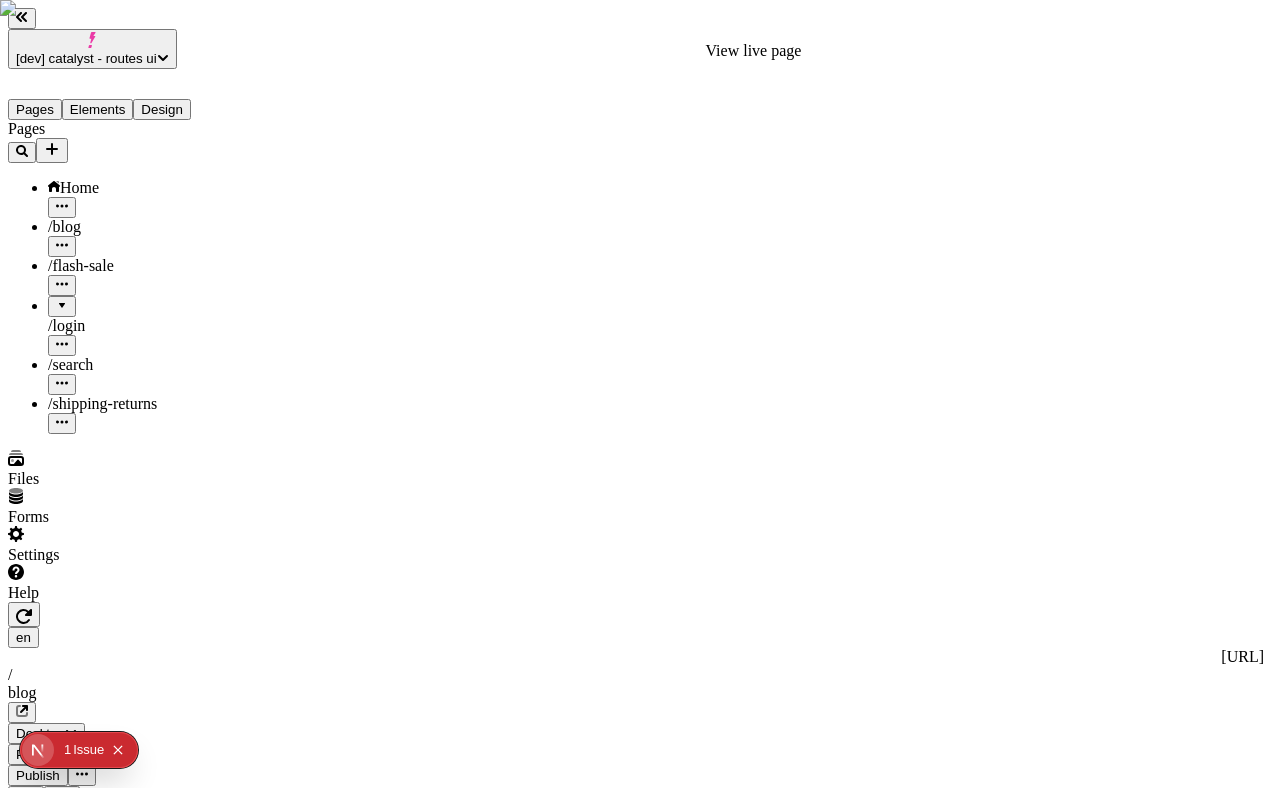 type 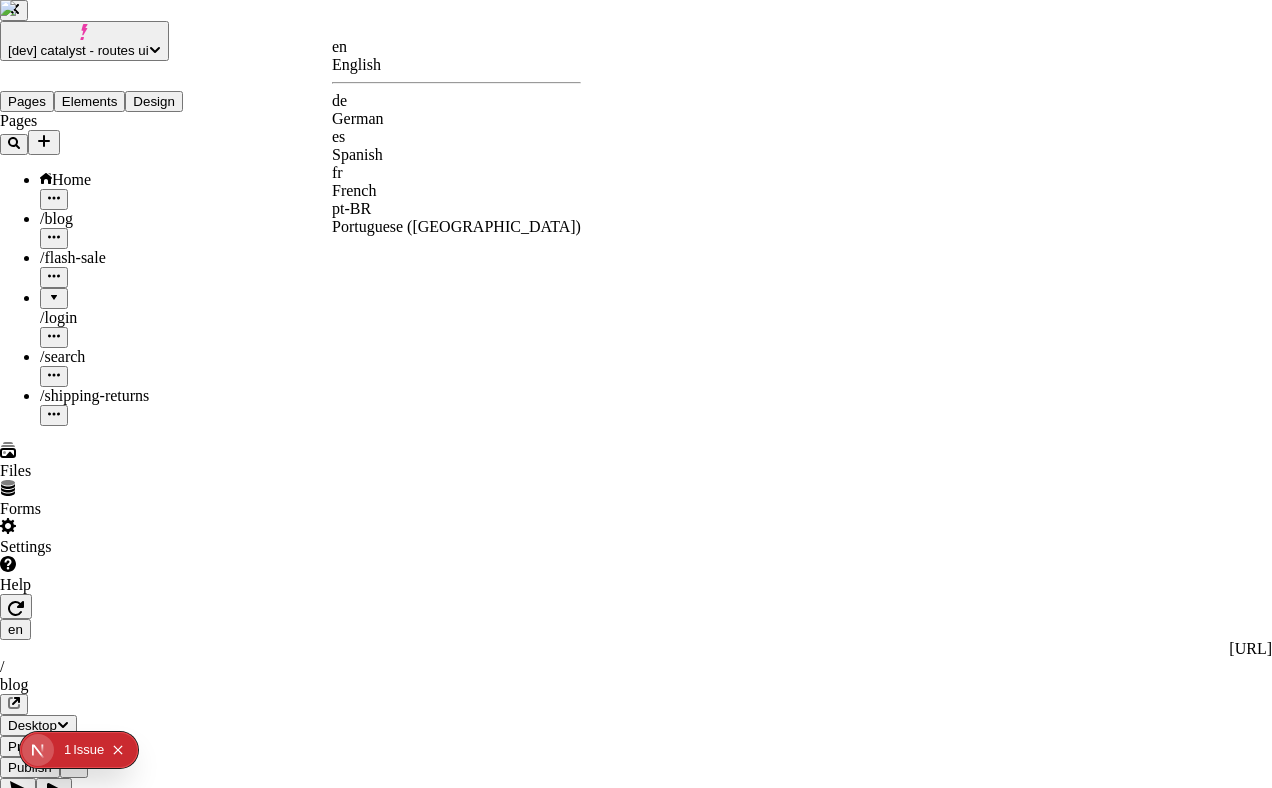 click on "[dev] catalyst - routes ui Pages Elements Design Pages Home / blog / flash-sale / login / search / shipping-returns Files Forms Settings Help en http://localhost:3110 / blog Desktop Preview Publish S Metadata Online Path /blog Title Description Social Image Choose an image Choose Exclude from search engines Canonical URL Sitemap priority 0.75 Sitemap frequency Hourly Snippets en English de German es Spanish fr French pt-BR Portuguese (Brazil)" at bounding box center [636, 1520] 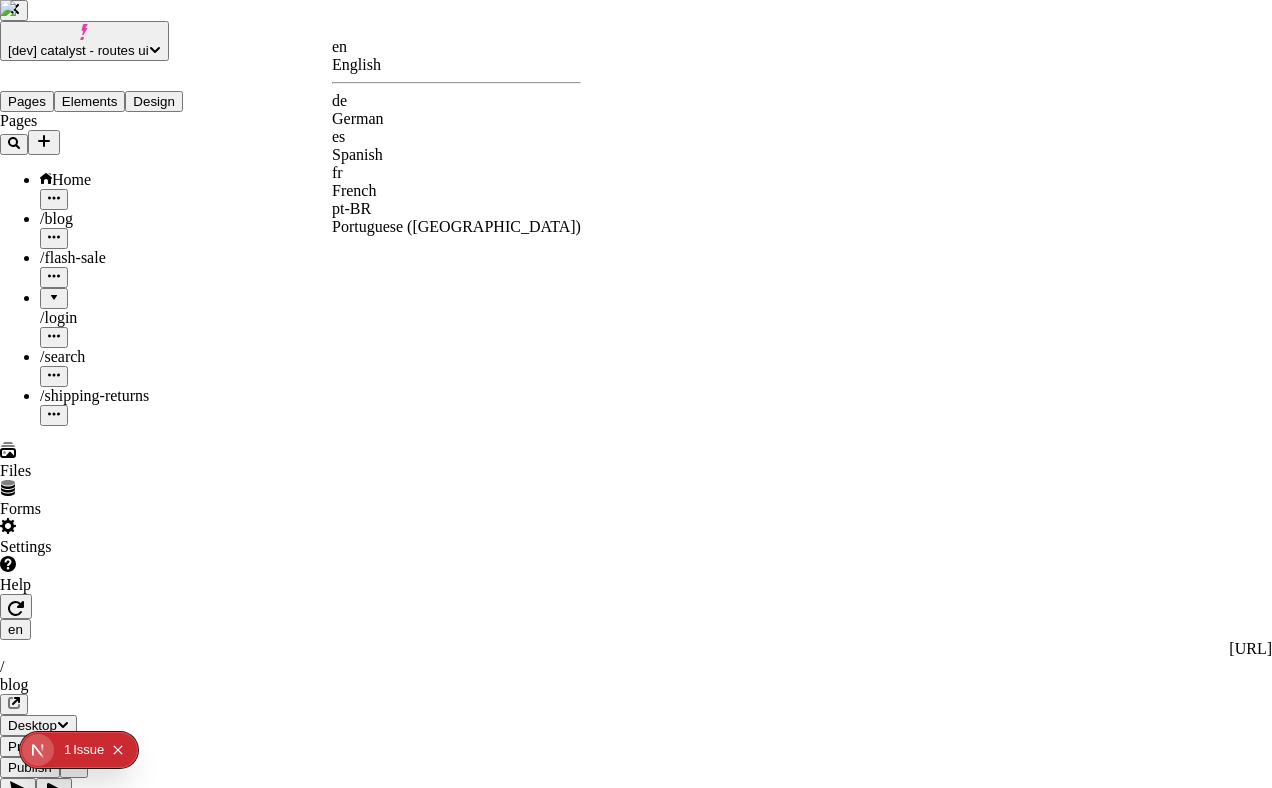 type 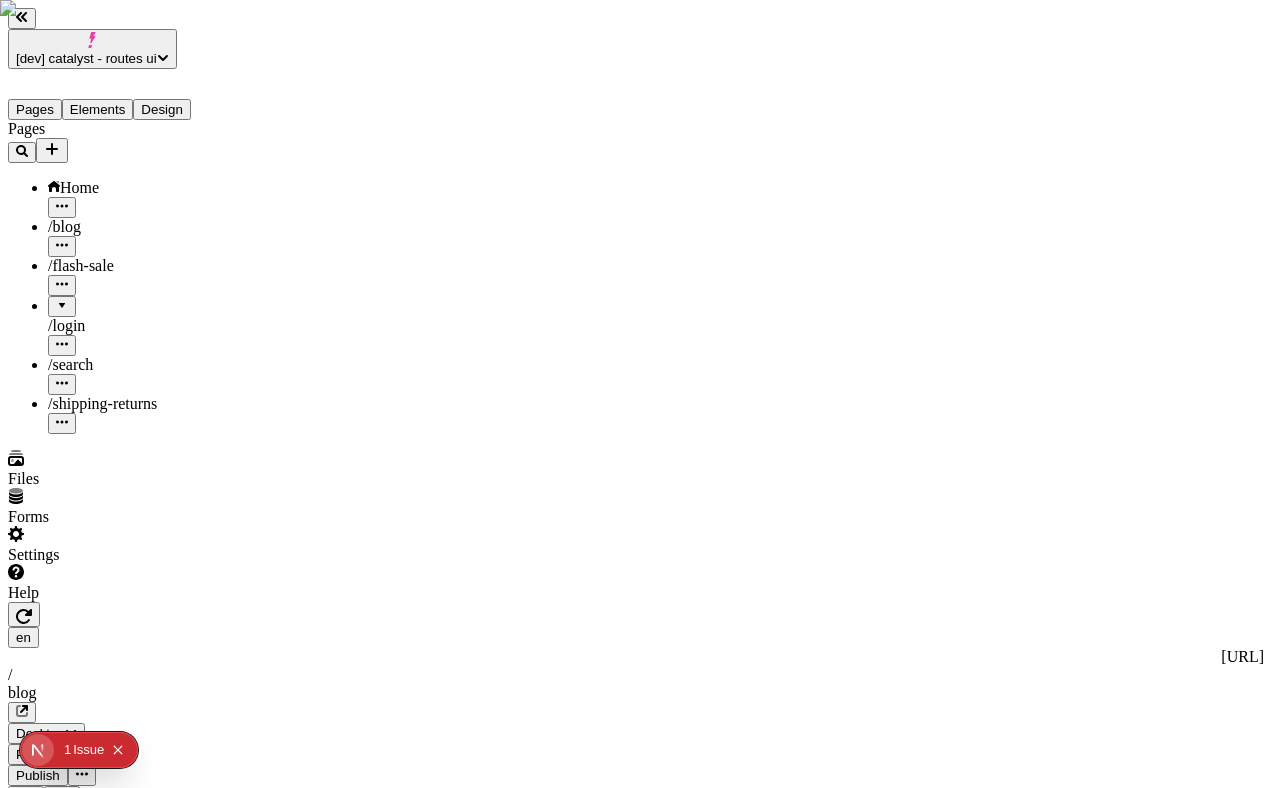 click on "en http://localhost:3110 / blog Desktop Preview Publish" at bounding box center [636, 694] 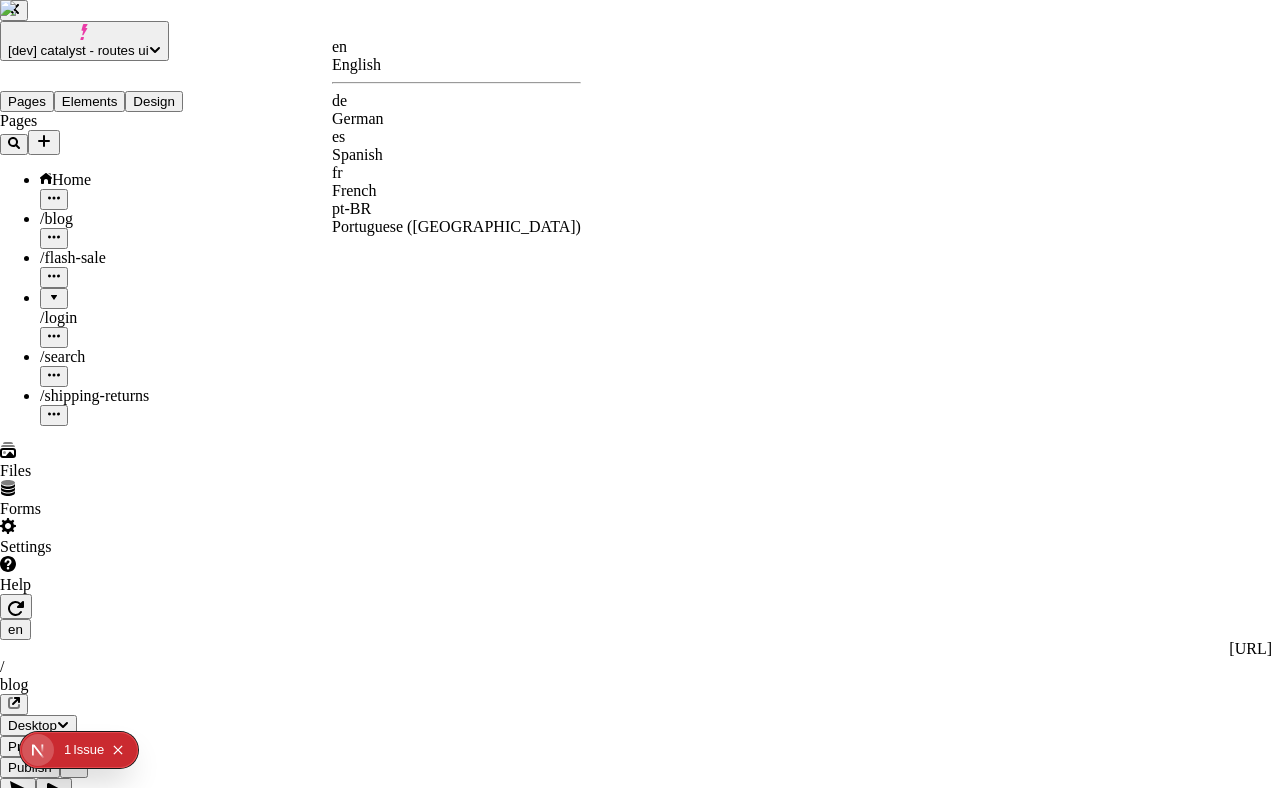 click on "de" at bounding box center (456, 101) 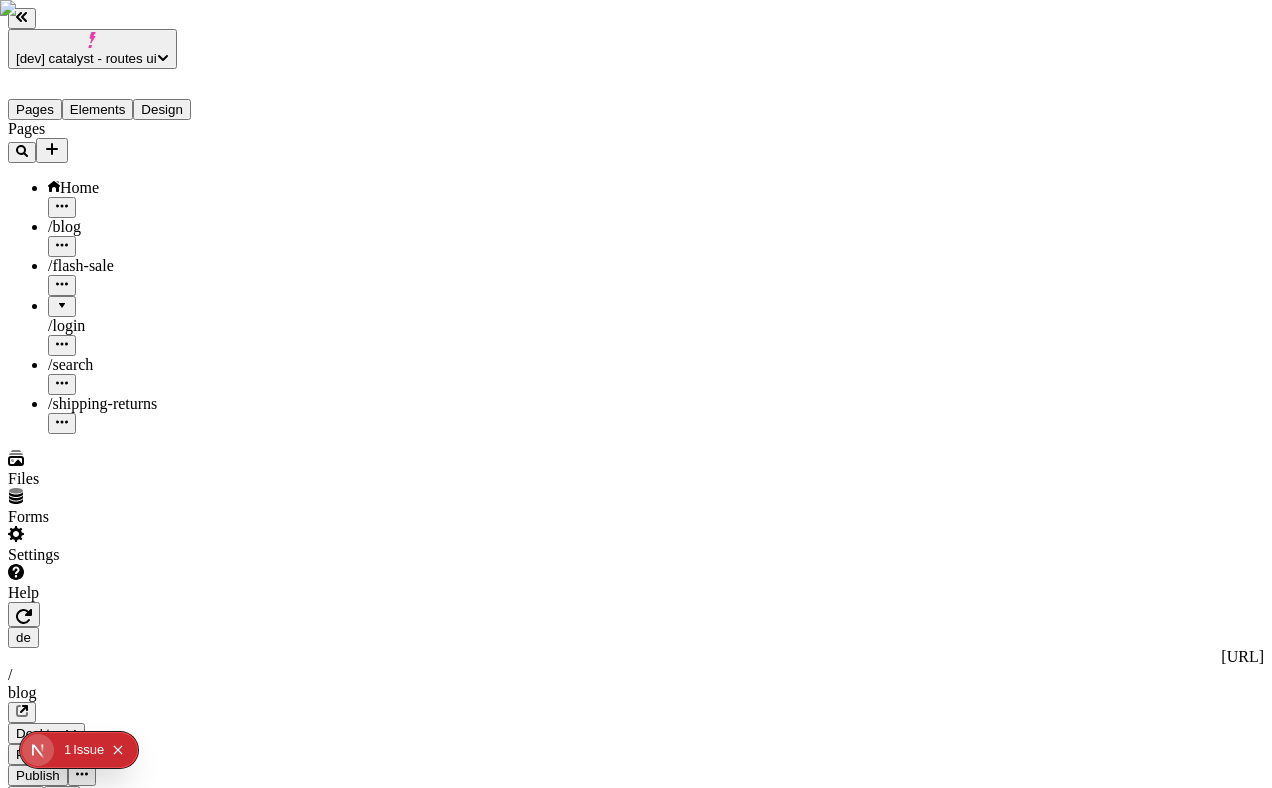 click on "[dev] catalyst - routes ui Pages Elements Design Pages Home / blog / flash-sale / login / search / shipping-returns Files Forms Settings Help de http://localhost:3110/de / blog Desktop Preview Publish S Metadata Online Path /blog Title Description Social Image Choose an image Choose Exclude from search engines Canonical URL Sitemap priority 0.75 Sitemap frequency Hourly Snippets" at bounding box center (636, 1546) 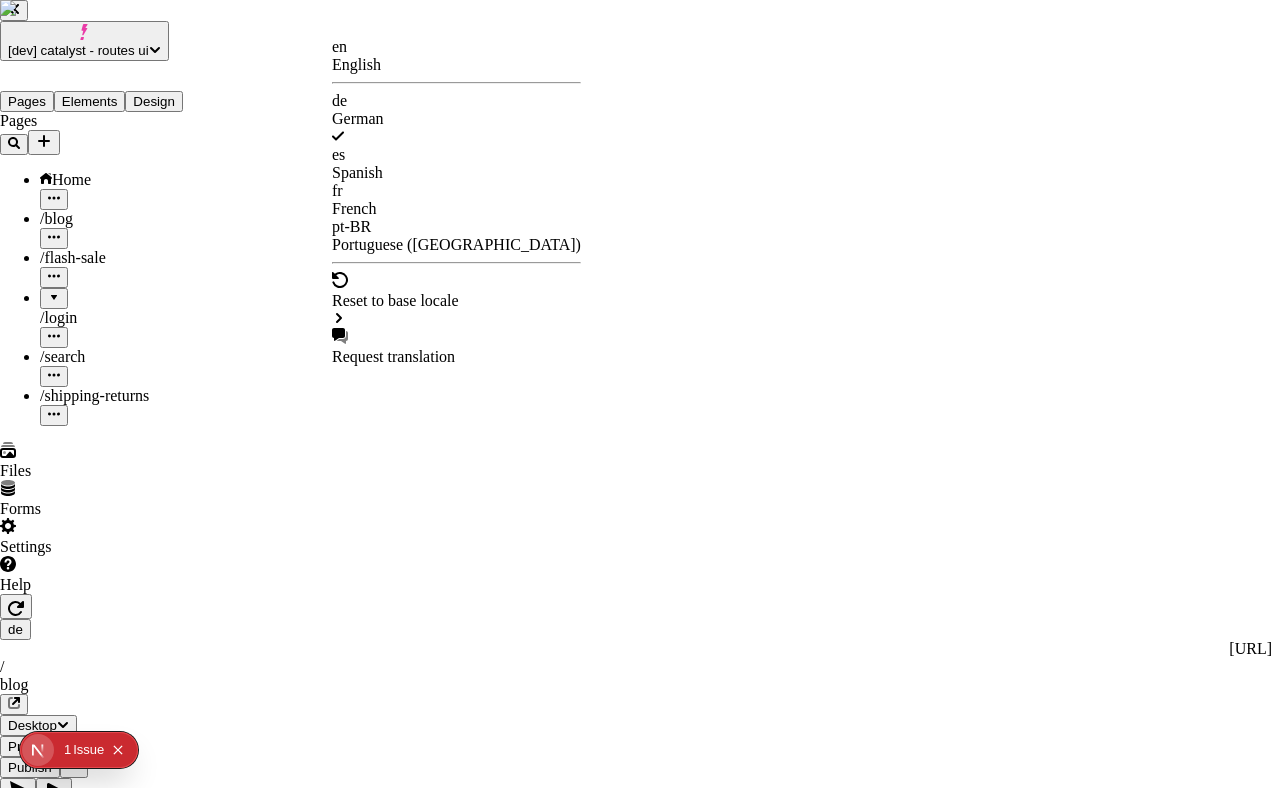 click on "en" at bounding box center (456, 47) 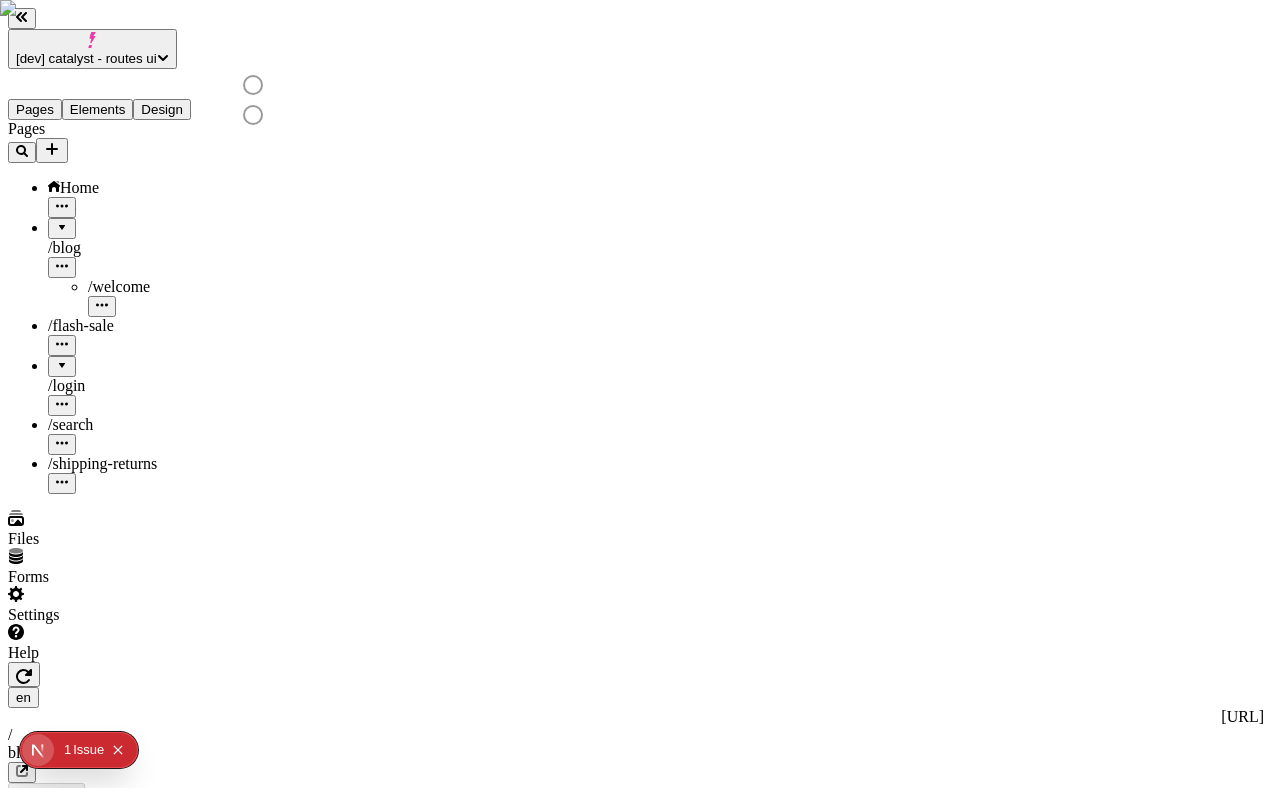 scroll, scrollTop: 0, scrollLeft: 0, axis: both 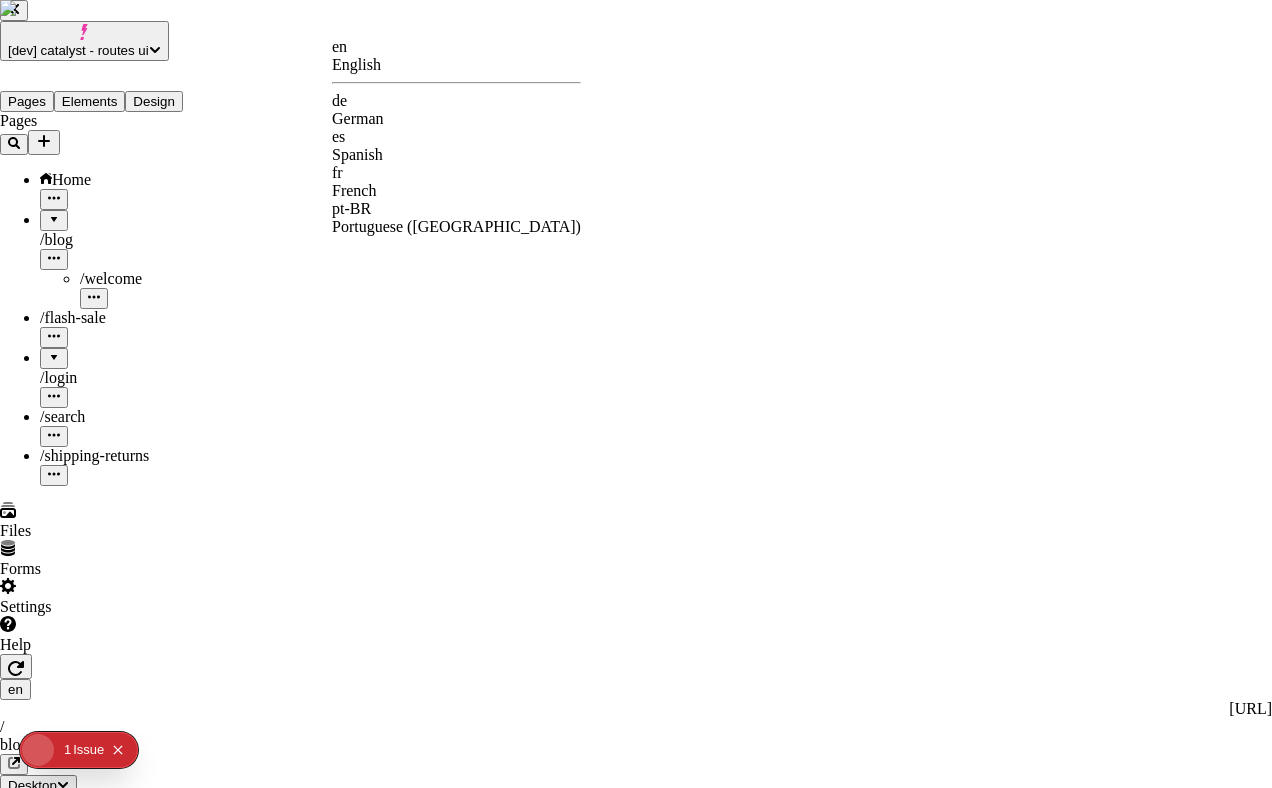 click on "[dev] catalyst - routes ui Pages Elements Design Pages Home / blog / welcome / flash-sale / login / search / shipping-returns Files Forms Settings Help en [URL] / blog Desktop Preview Publish S Metadata Online Path /blog Title Description Social Image Choose an image Choose Exclude from search engines Canonical URL Sitemap priority 0.75 Sitemap frequency Hourly Snippets en English de German es Spanish fr French pt-BR Portuguese ([GEOGRAPHIC_DATA])" at bounding box center [636, 1572] 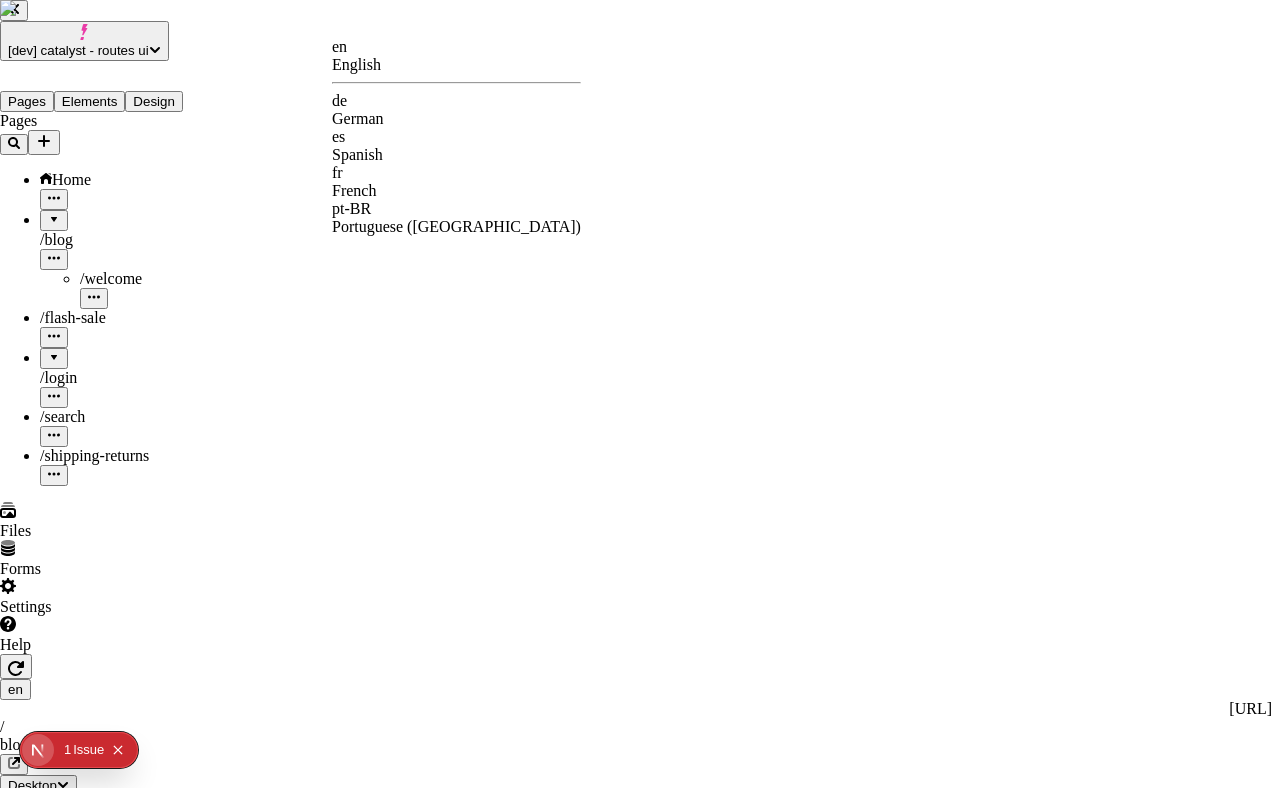 click on "de" at bounding box center (456, 101) 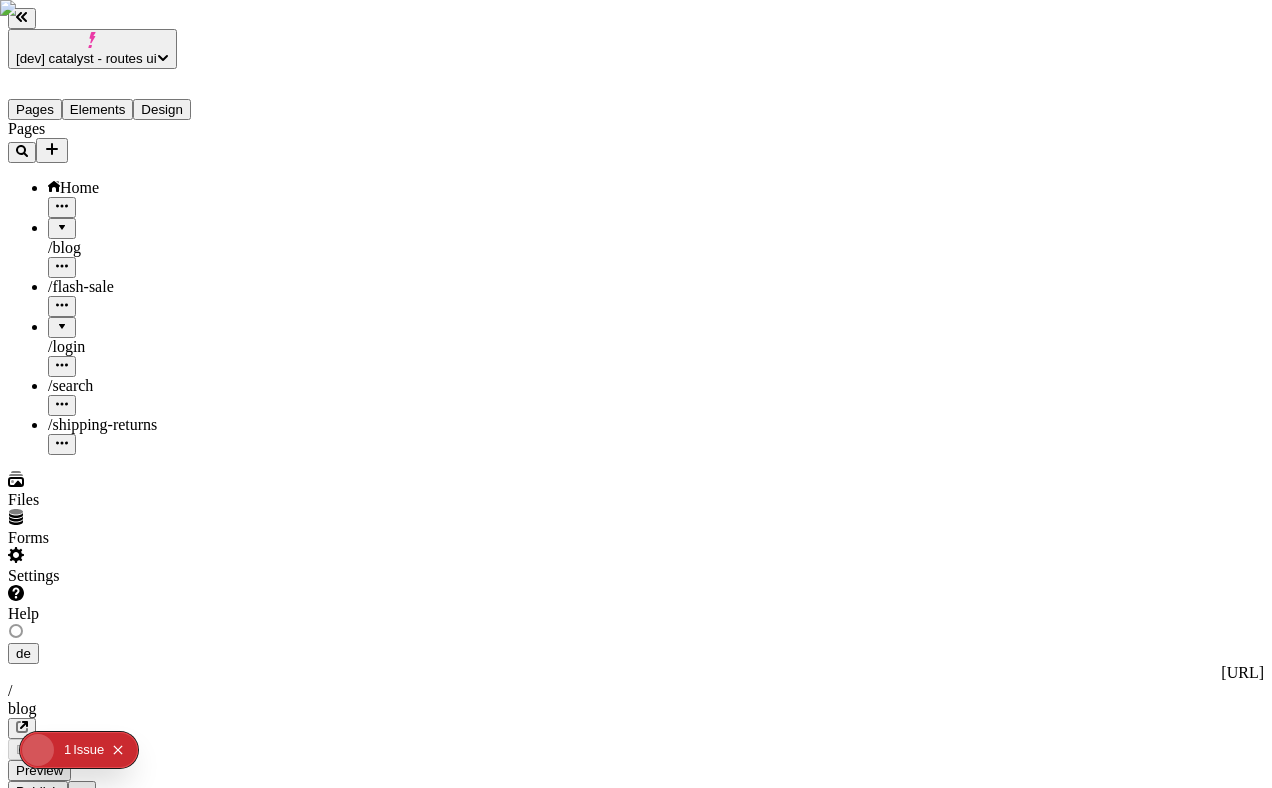 type on "/blog" 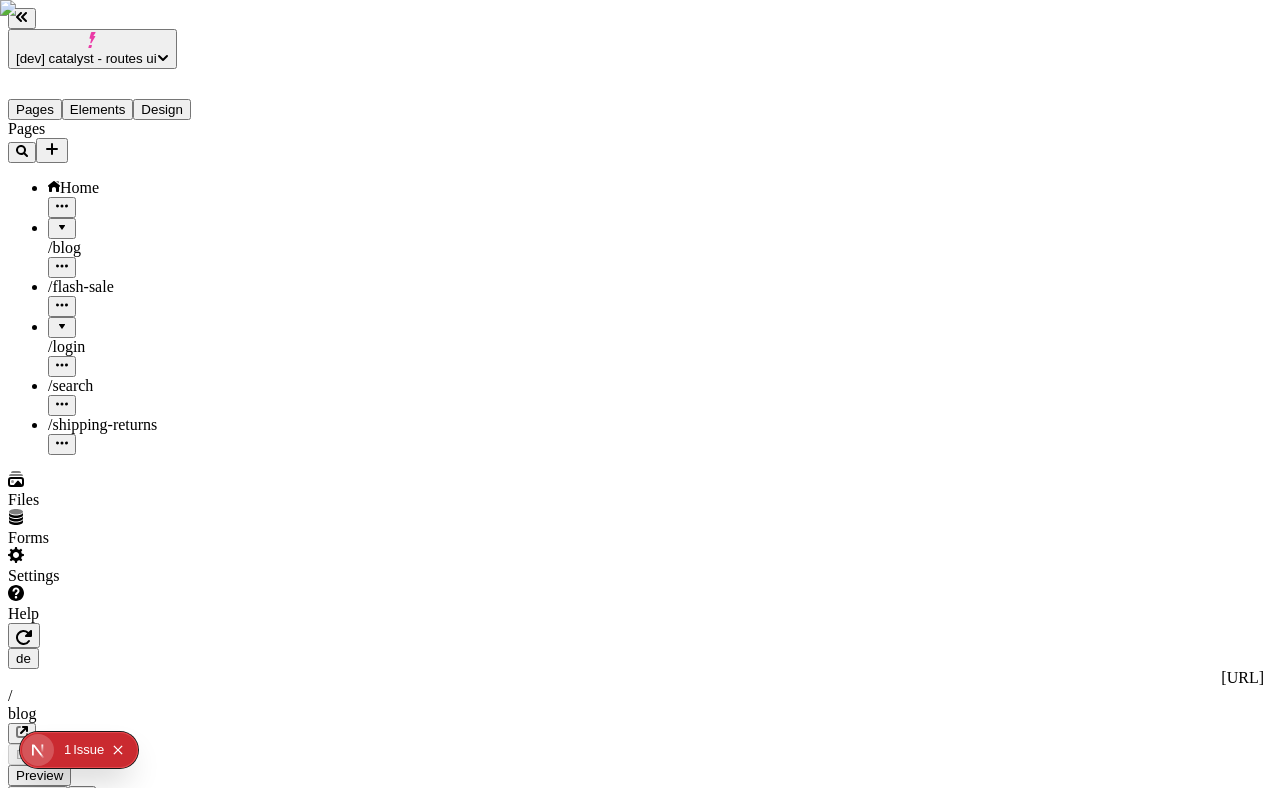 click at bounding box center (62, 221) 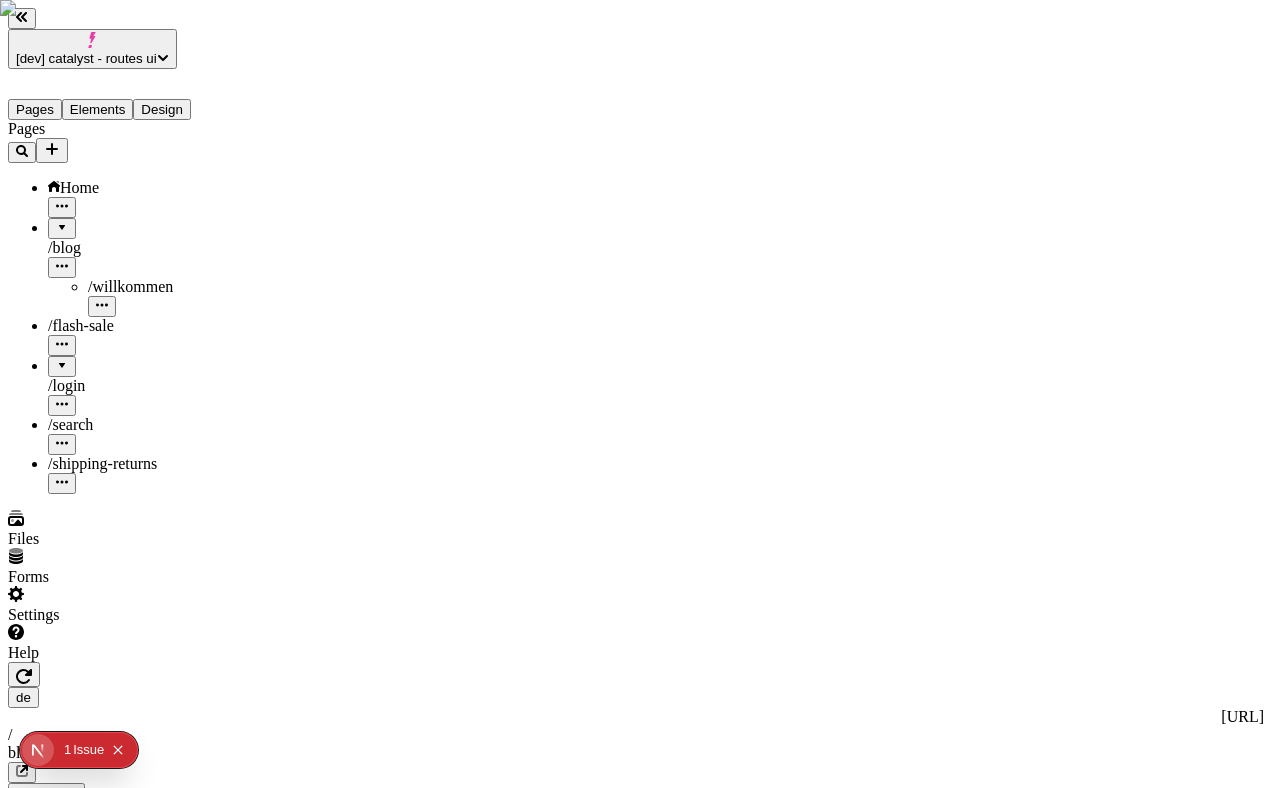 click on "[dev] catalyst - routes ui Pages Elements Design Pages Home / blog / willkommen / flash-sale / login / search / shipping-returns Files Forms Settings Help de [URL] / blog Desktop Preview Publish S Metadata Online Path /blog Title Description Social Image Choose an image Choose Exclude from search engines Canonical URL Sitemap priority 0.75 Sitemap frequency Hourly Snippets" at bounding box center [636, 1576] 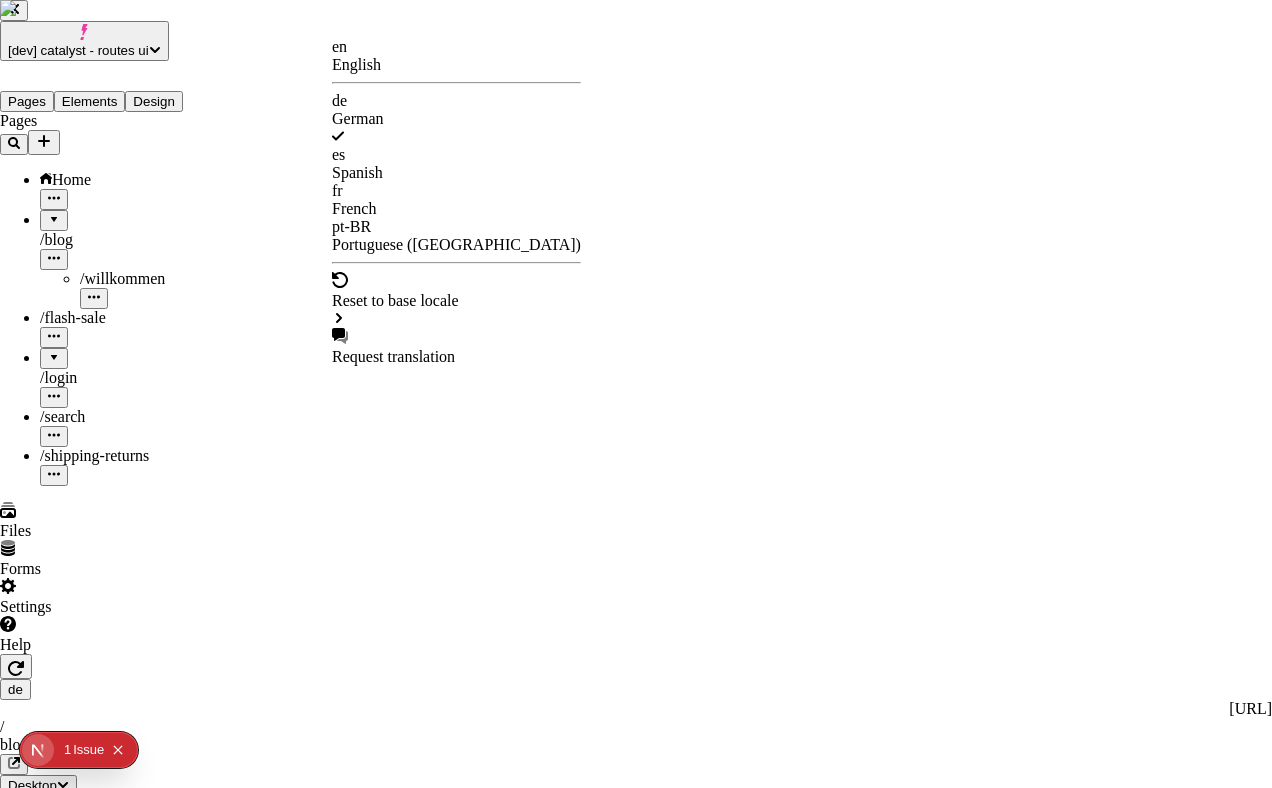 click on "en" at bounding box center [456, 47] 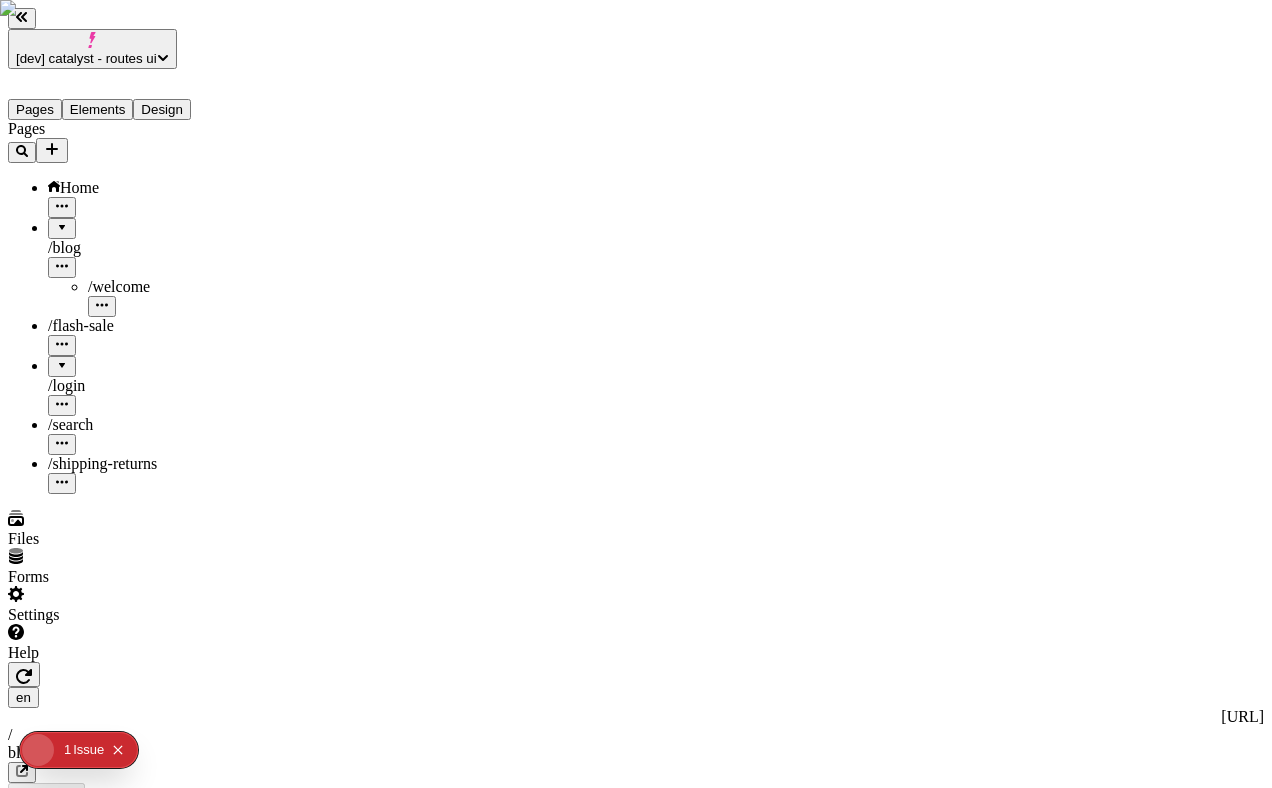 type on "/blog" 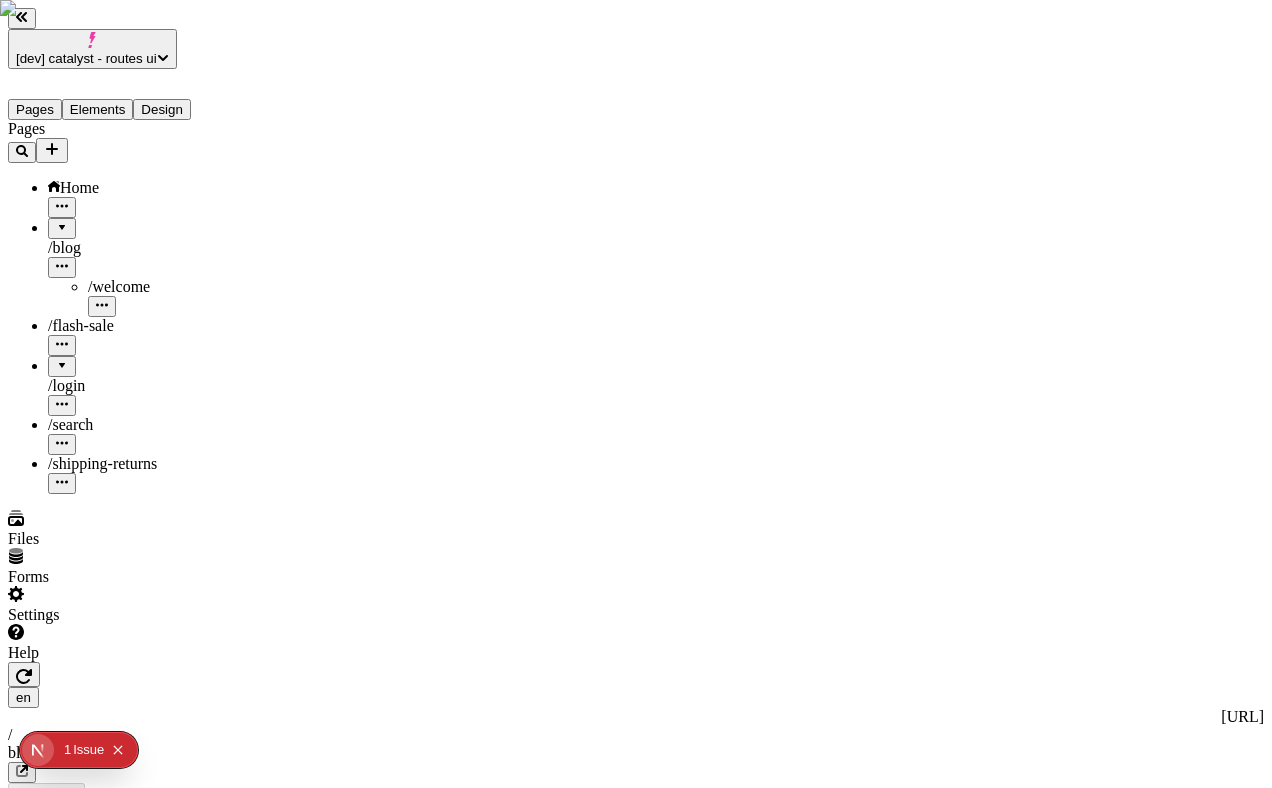 click on "[dev] catalyst - routes ui Pages Elements Design Pages Home / blog / welcome / flash-sale / login / search / shipping-returns Files Forms Settings Help en [URL] / blog Desktop Preview Publish S Metadata Online Path /blog Title Description Social Image Choose an image Choose Exclude from search engines Canonical URL Sitemap priority 0.75 Sitemap frequency Hourly Snippets" at bounding box center [636, 1590] 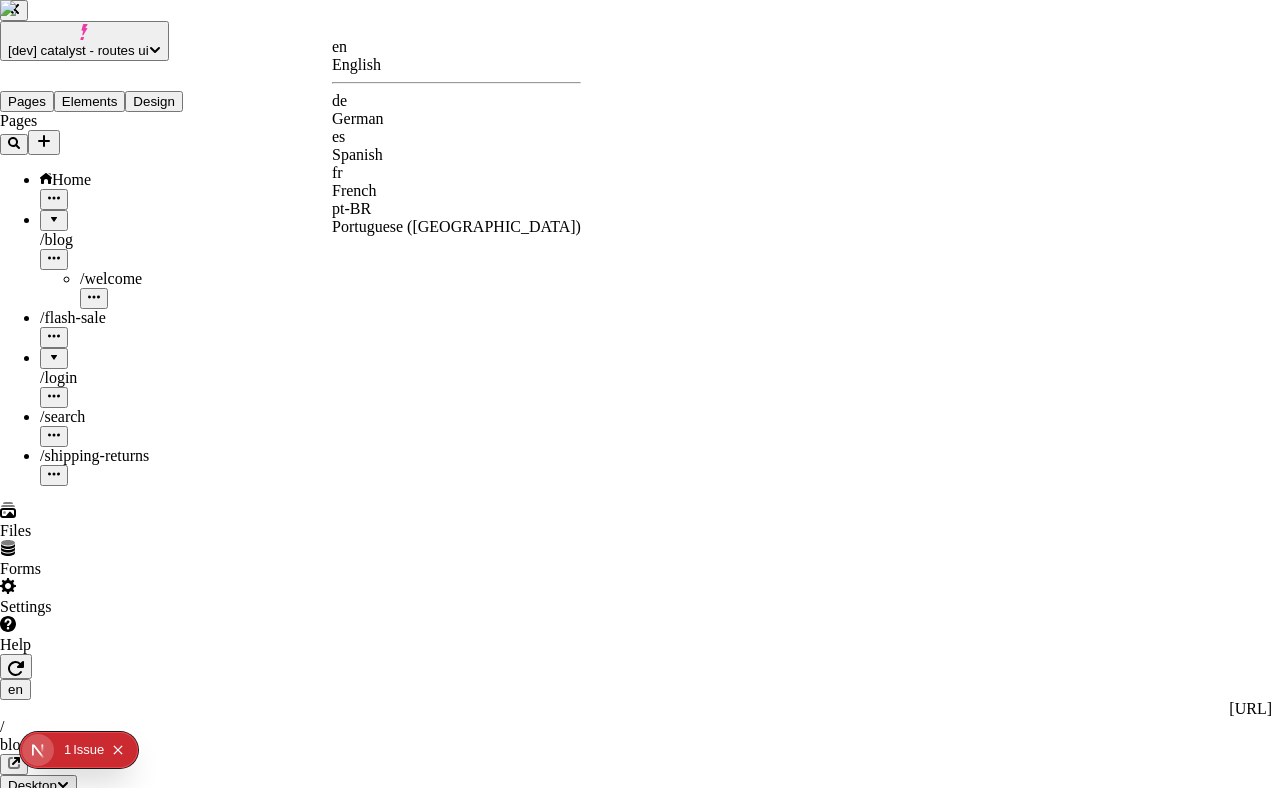 click on "de" at bounding box center [456, 101] 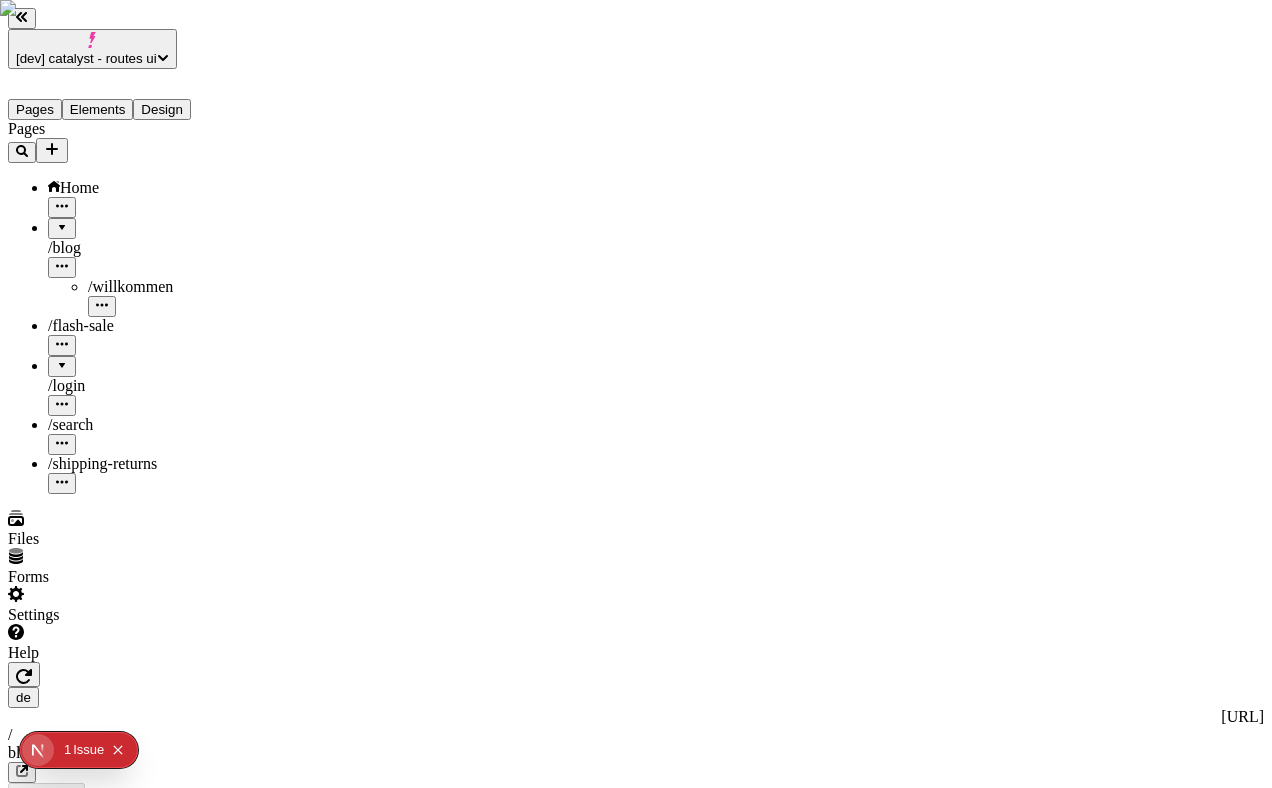 click on "[dev] catalyst - routes ui Pages Elements Design Pages Home / blog / willkommen / flash-sale / login / search / shipping-returns Files Forms Settings Help de [URL] / blog Desktop Preview Publish S Metadata Online Path /blog Title Description Social Image Choose an image Choose Exclude from search engines Canonical URL Sitemap priority 0.75 Sitemap frequency Hourly Snippets" at bounding box center [636, 1590] 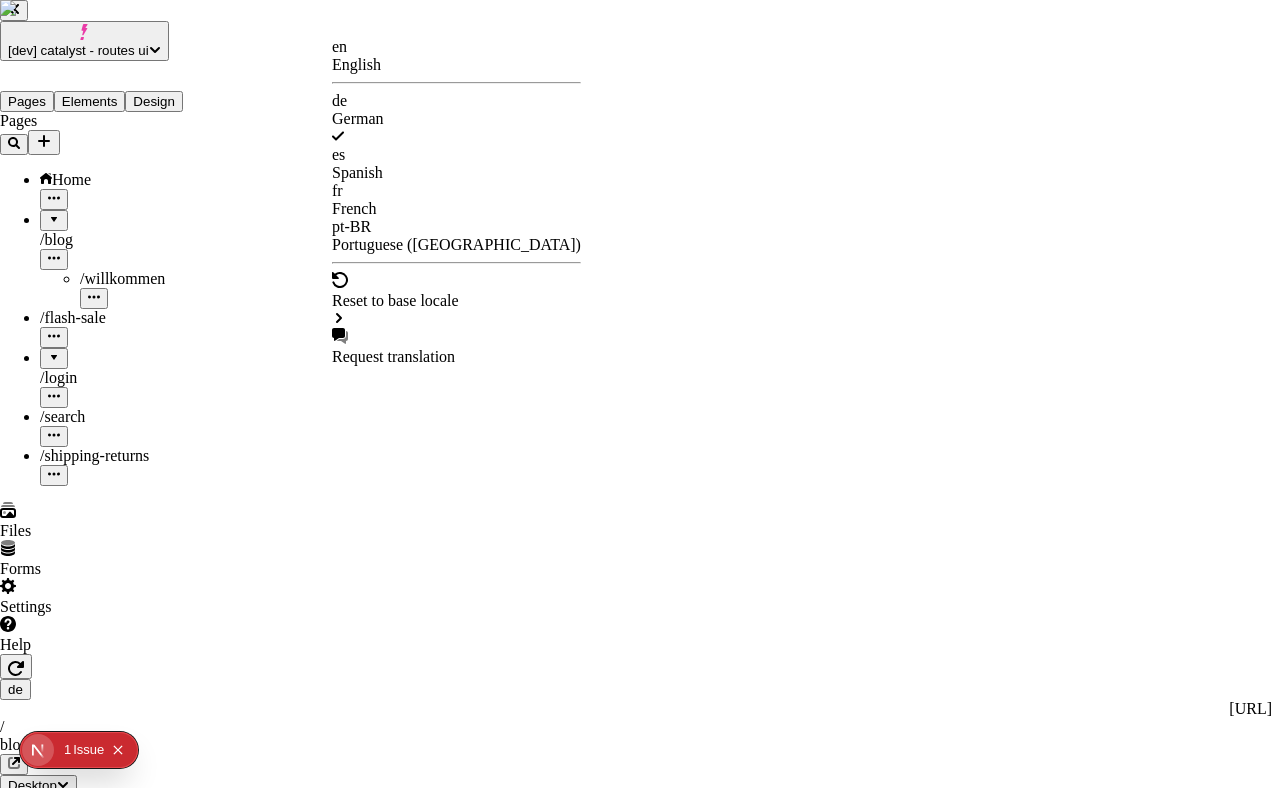 click on "fr" at bounding box center (456, 191) 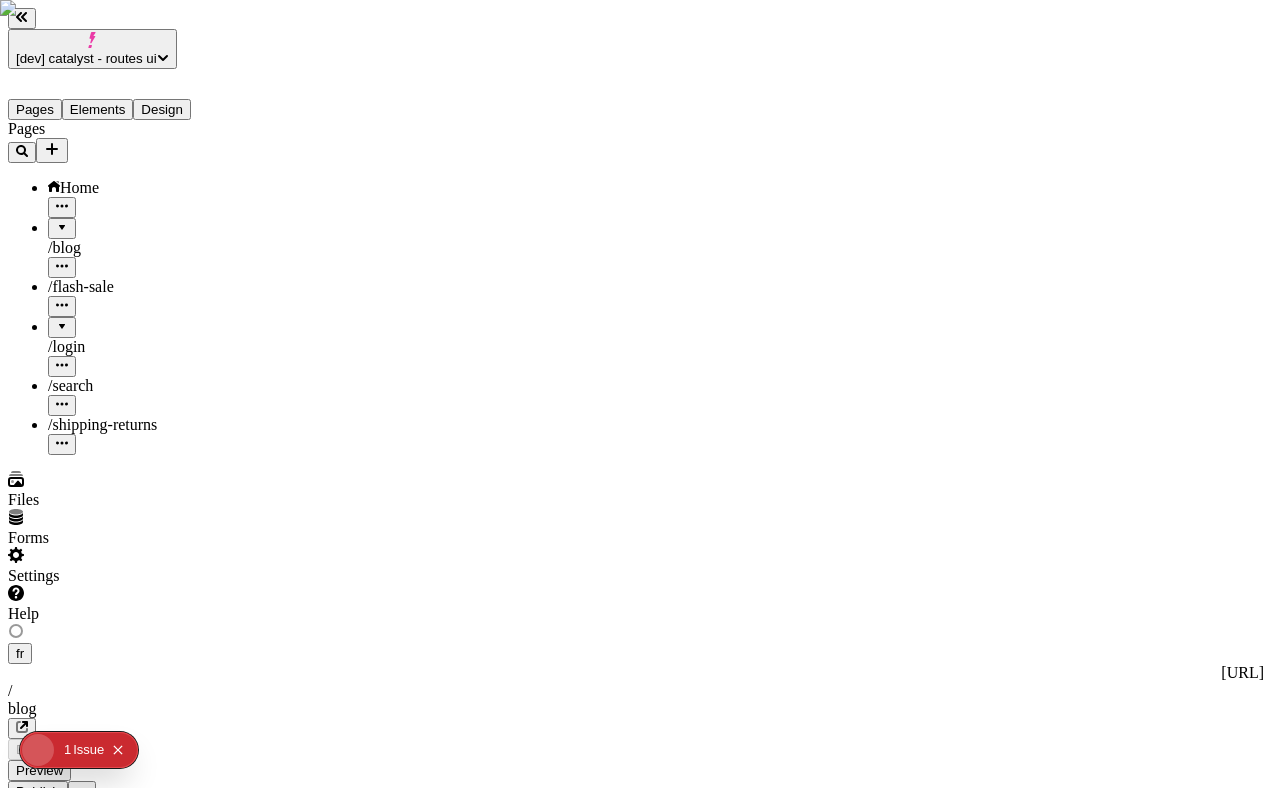 type on "/blog" 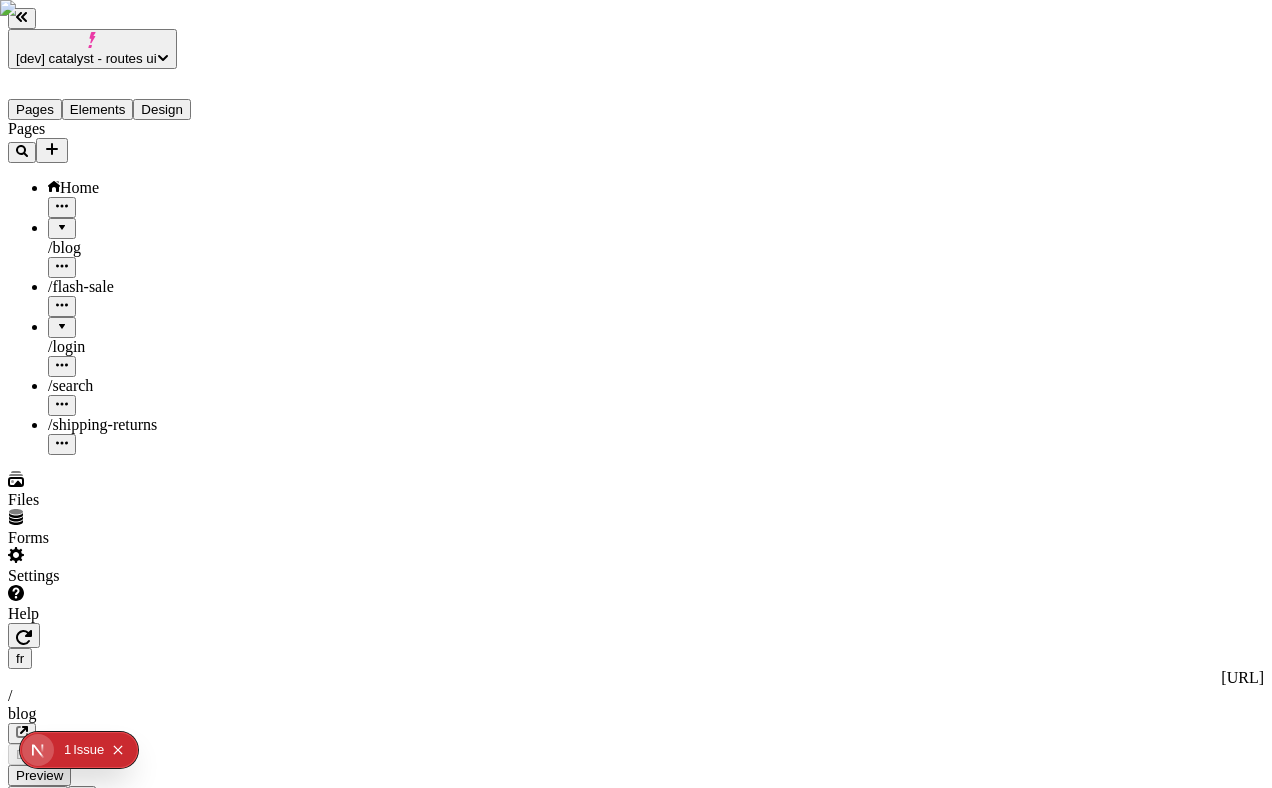 click at bounding box center (62, 221) 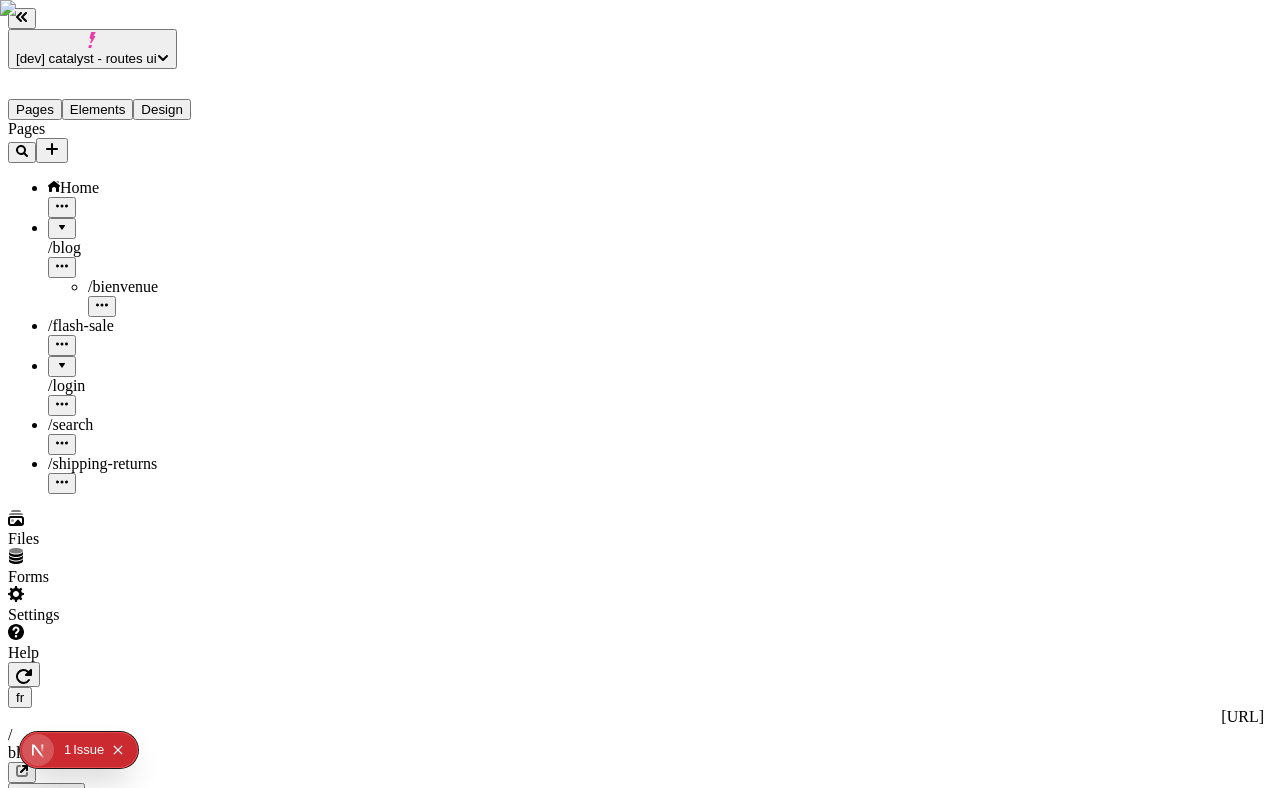 click on "[dev] catalyst - routes ui Pages Elements Design Pages Home / blog / bienvenue / flash-sale / login / search / shipping-returns Files Forms Settings Help fr [URL] / blog Desktop Preview Publish S Metadata Online Path /blog Title Description Social Image Choose an image Choose Exclude from search engines Canonical URL Sitemap priority 0.75 Sitemap frequency Hourly Snippets" at bounding box center [636, 1576] 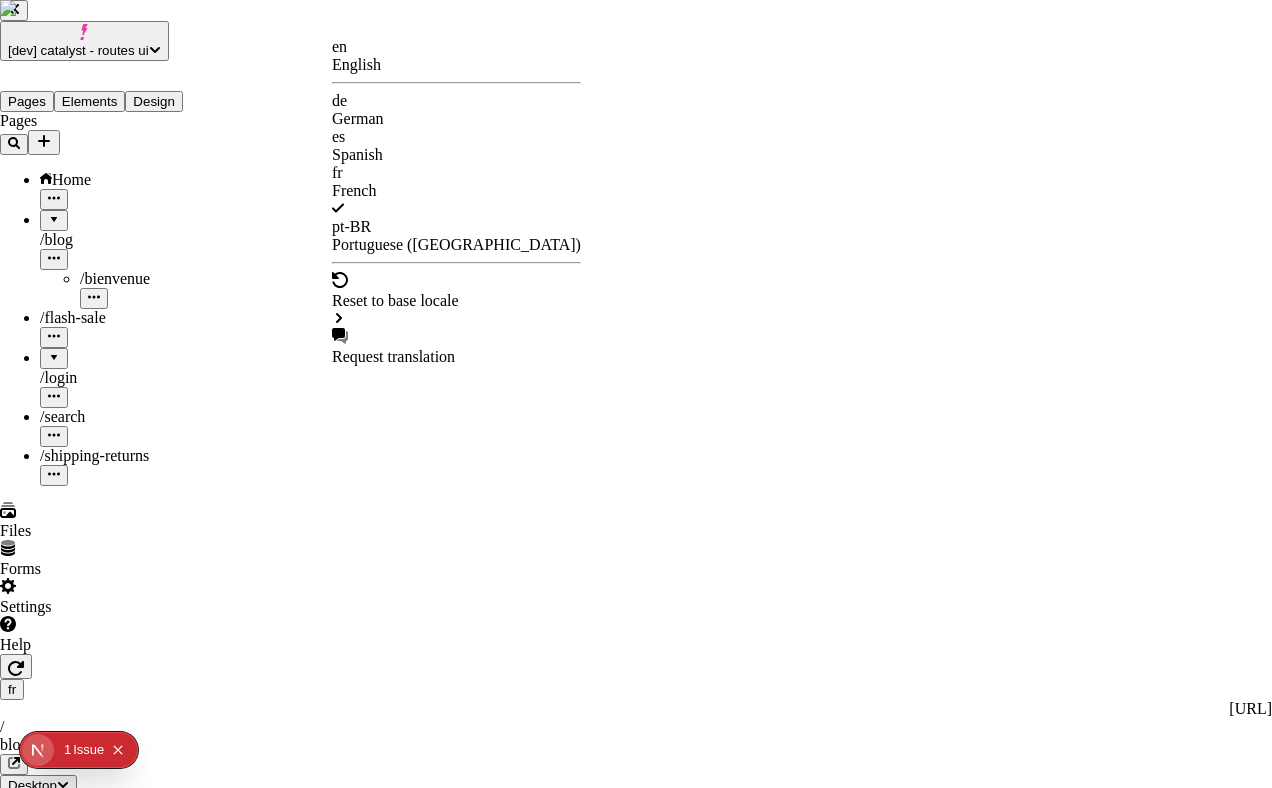 click on "pt-BR" at bounding box center (456, 227) 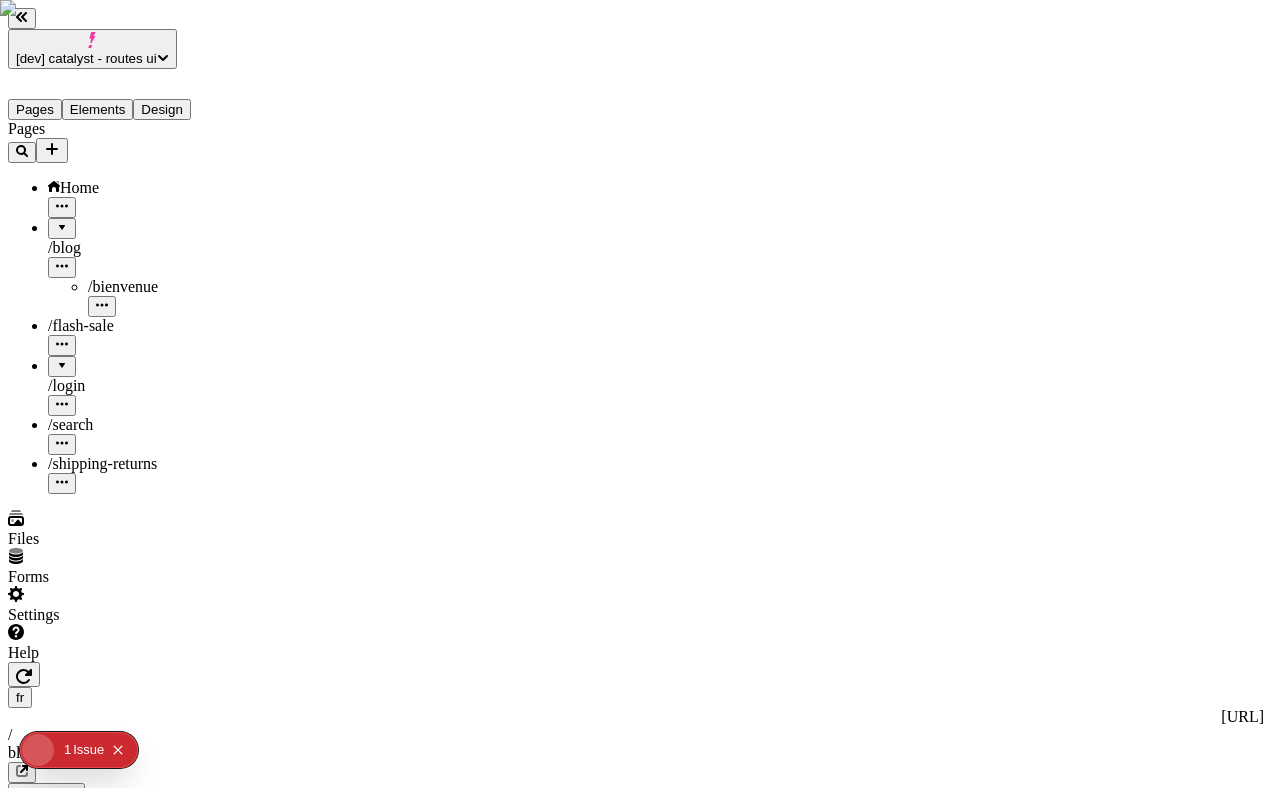 type on "/blog" 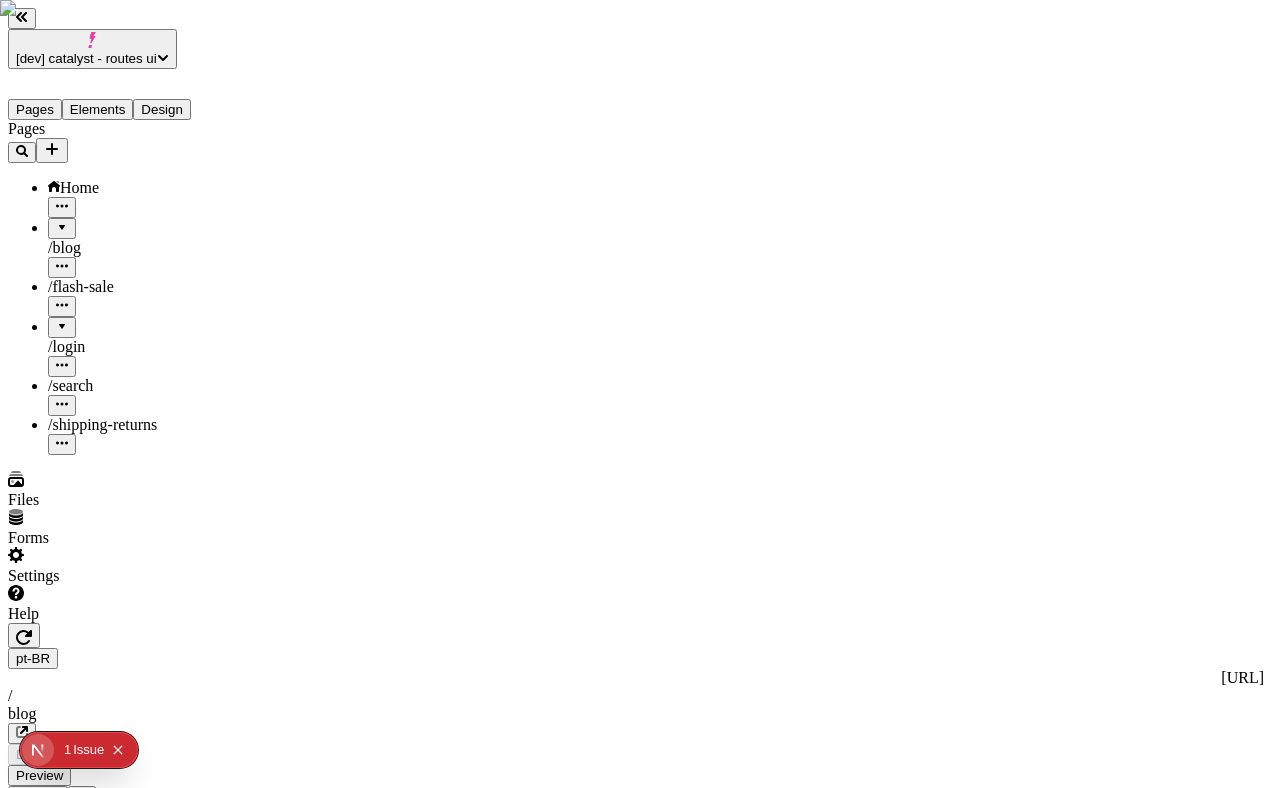 click at bounding box center [62, 221] 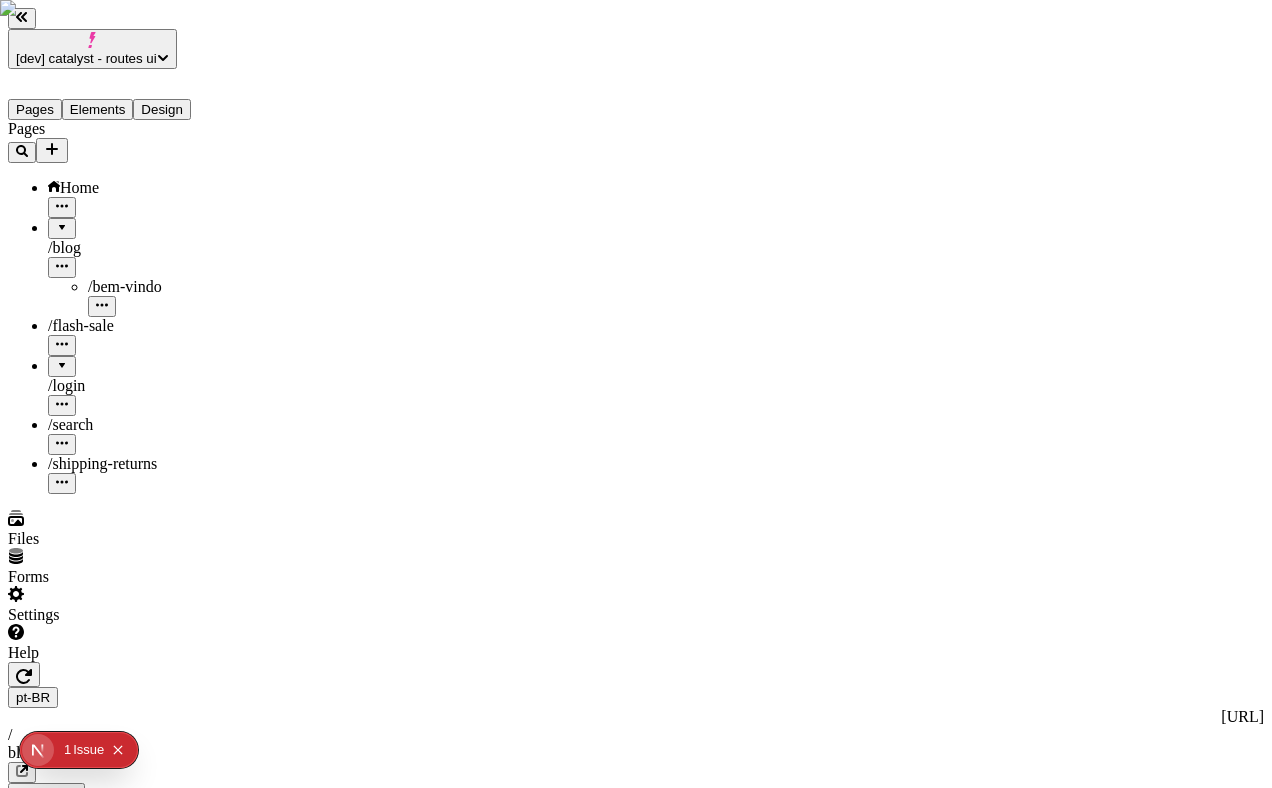 click on "pt-BR [URL] / blog" at bounding box center (636, 735) 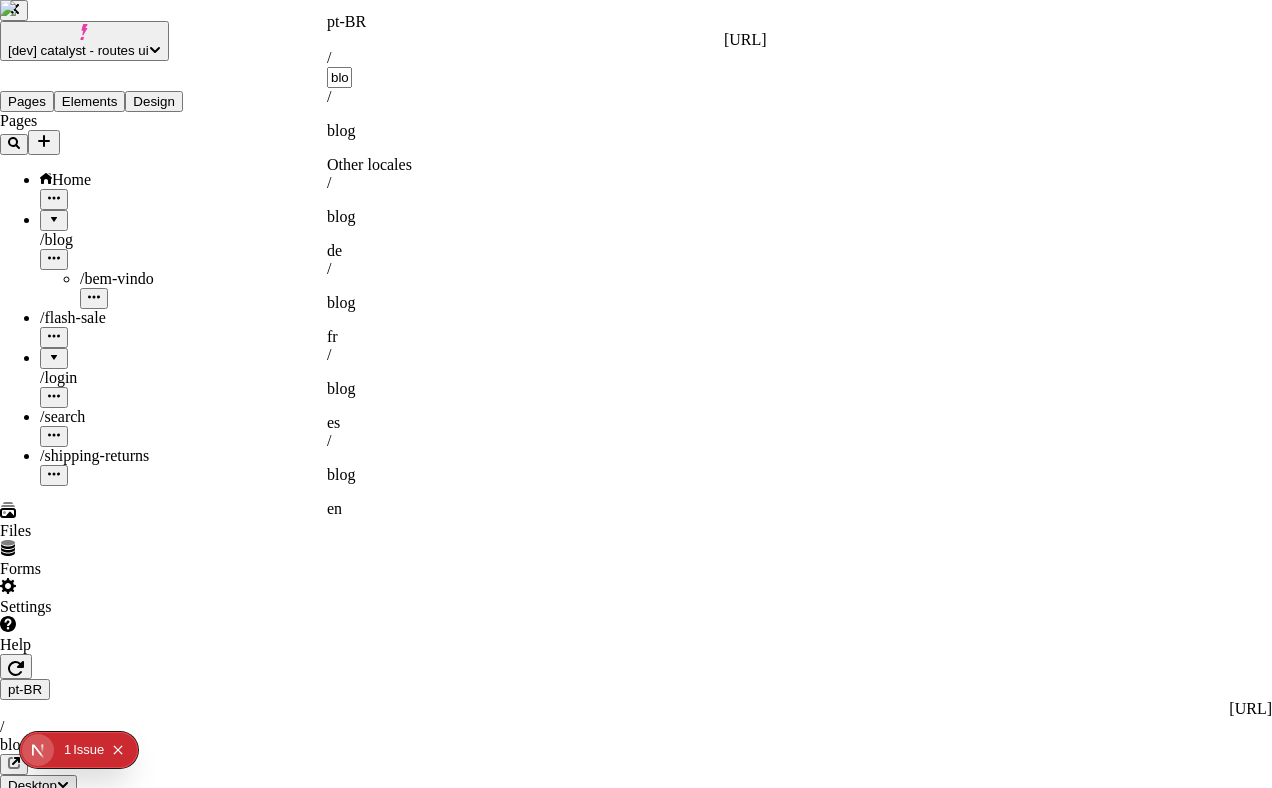 click on "pt-BR" at bounding box center [547, 22] 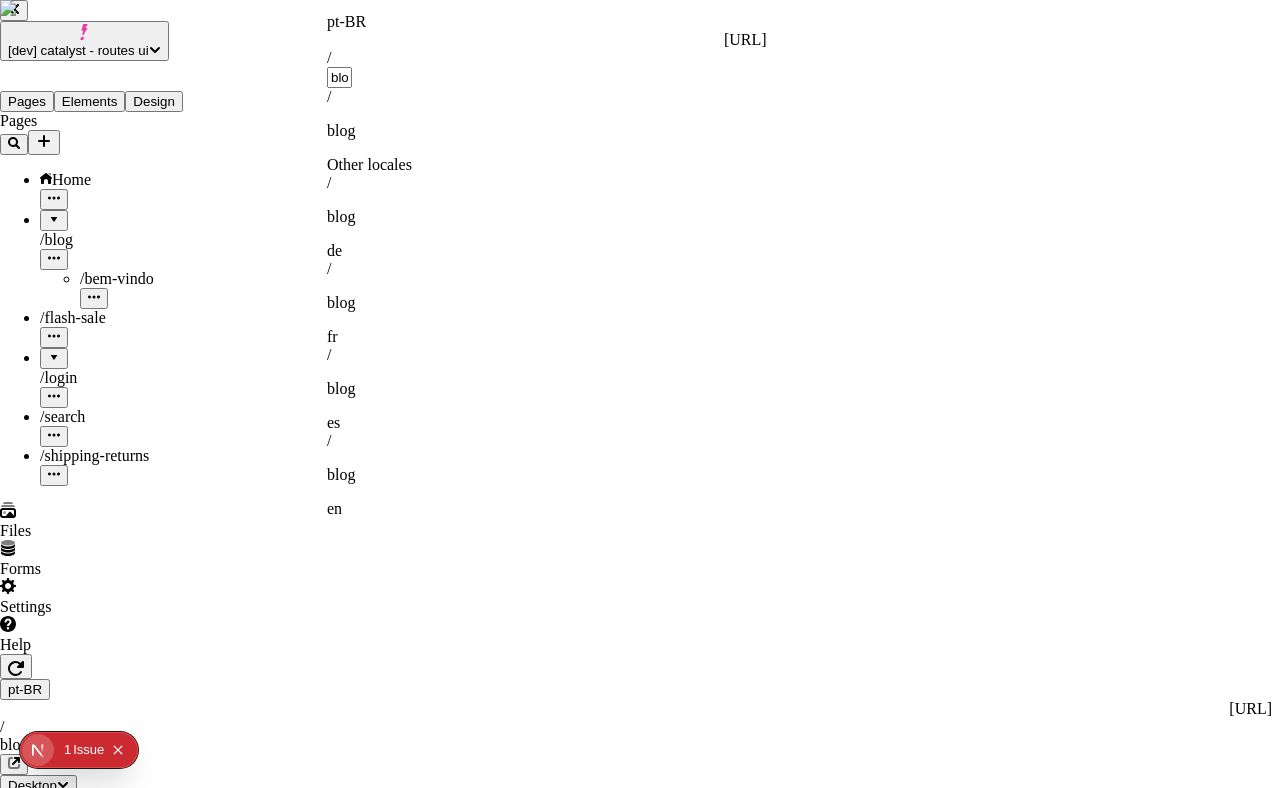 click on "[dev] catalyst - routes ui Pages Elements Design Pages Home / blog / bem-vindo / flash-sale / login / search / shipping-returns Files Forms Settings Help pt-BR [URL] / blog Desktop Preview Publish S Metadata Online Path /blog Title Description Social Image Choose an image Choose Exclude from search engines Canonical URL Sitemap priority 0.75 Sitemap frequency Hourly Snippets pt-BR [URL] / blog / blog Other locales / blog de / blog fr / blog es / blog en" at bounding box center [636, 1572] 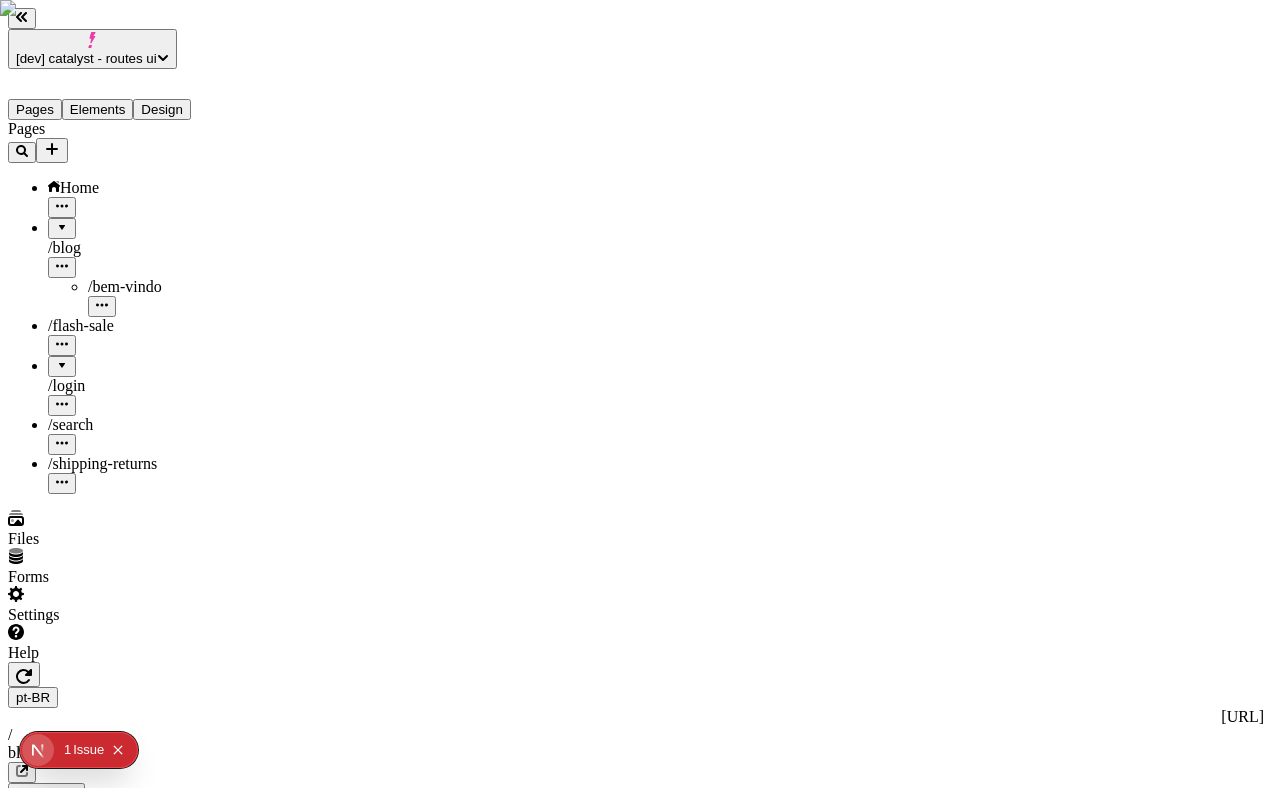 click on "[dev] catalyst - routes ui Pages Elements Design Pages Home / blog / bem-vindo / flash-sale / login / search / shipping-returns Files Forms Settings Help pt-BR [URL] / blog Desktop Preview Publish S Metadata Online Path /blog Title Description Social Image Choose an image Choose Exclude from search engines Canonical URL Sitemap priority 0.75 Sitemap frequency Hourly Snippets" at bounding box center (636, 1576) 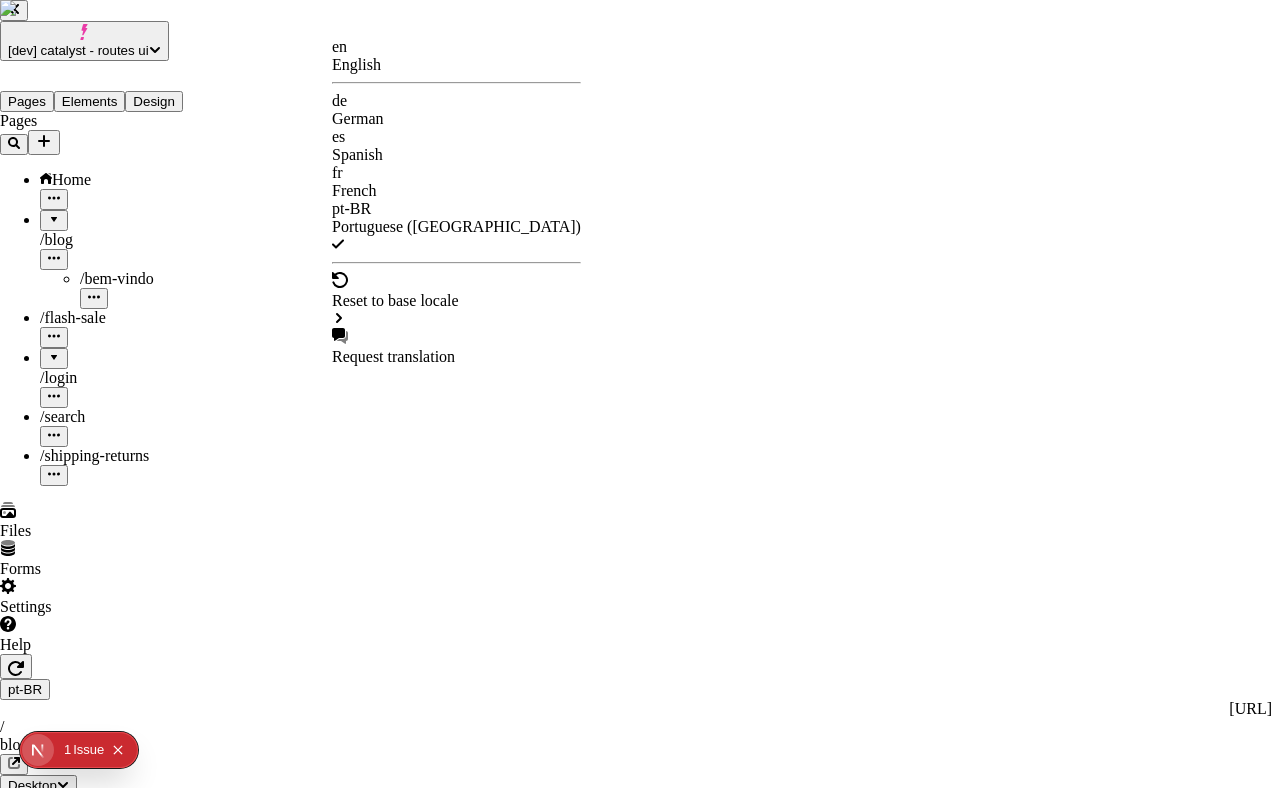 click on "en" at bounding box center [456, 47] 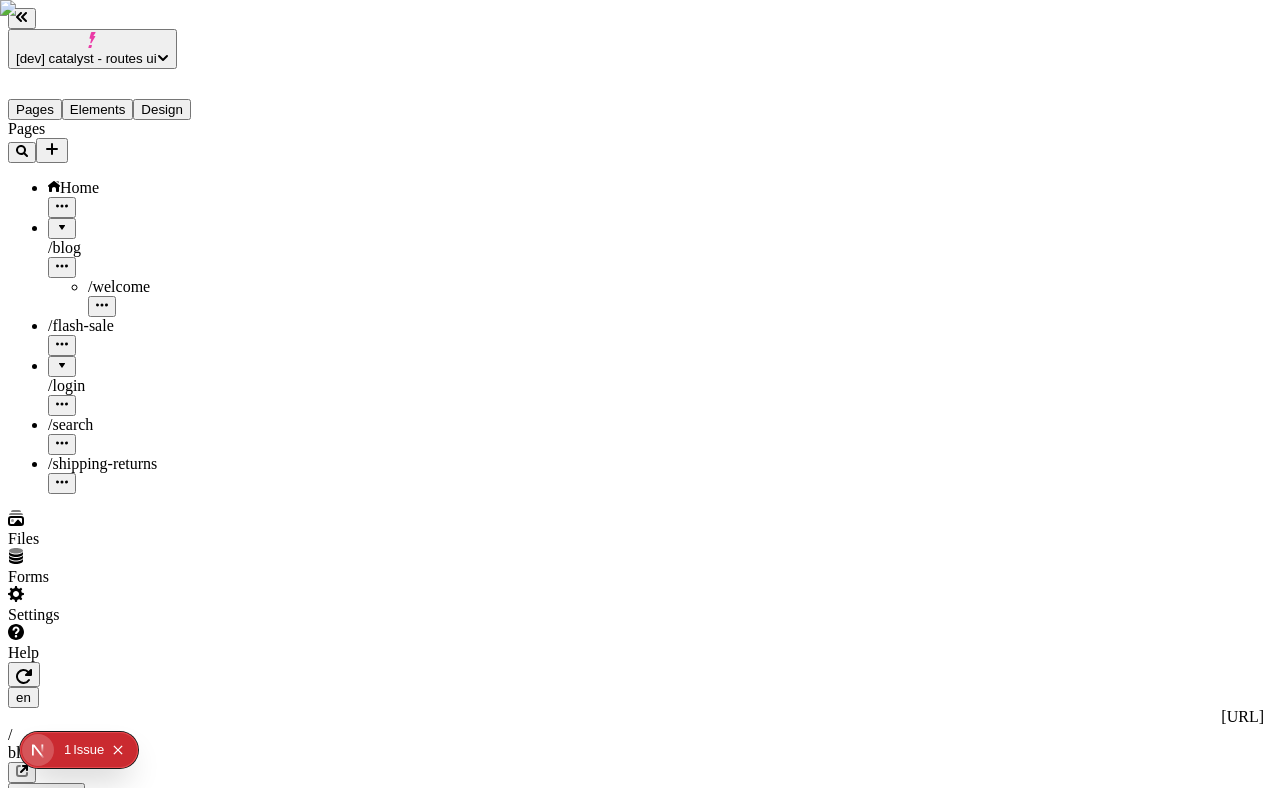 click on "Home" at bounding box center [148, 198] 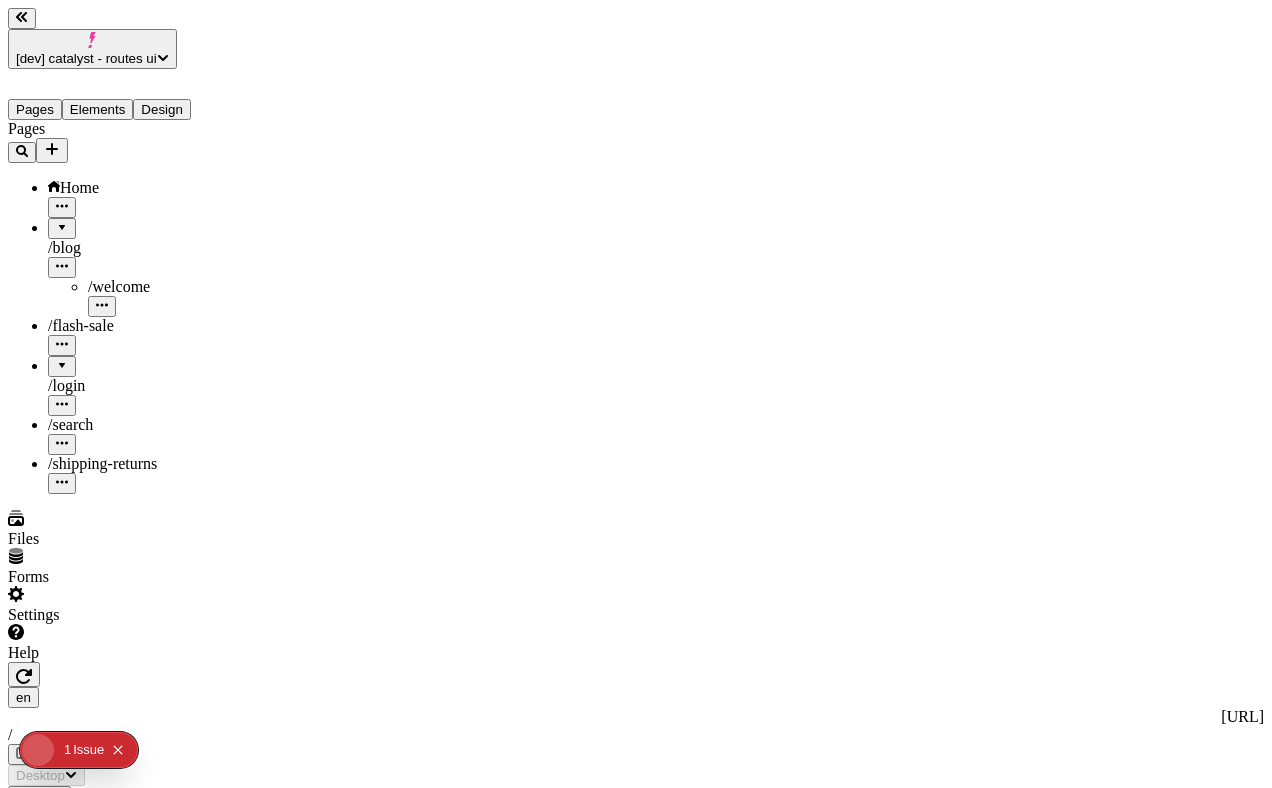 type on "/" 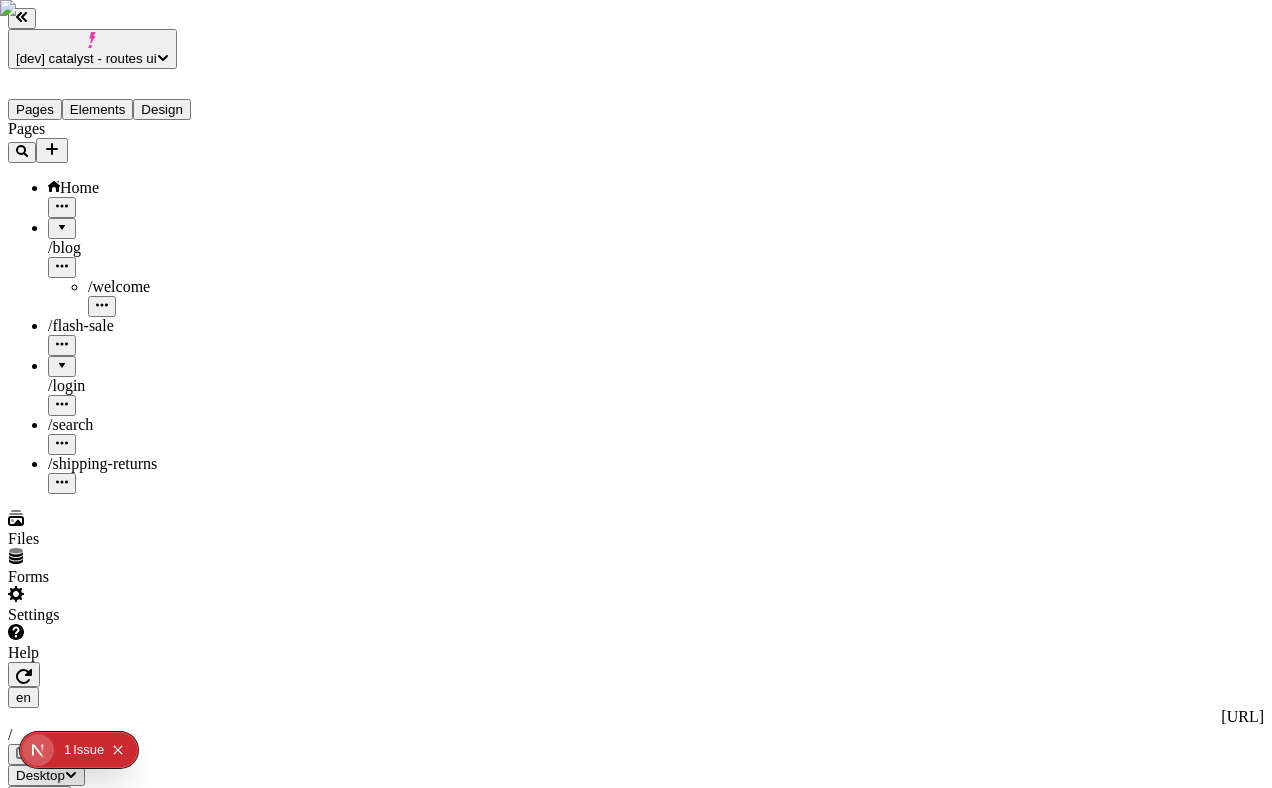 click on "[dev] catalyst - routes ui Pages Elements Design Pages Home / blog / welcome / flash-sale / login / search / shipping-returns Files Forms Settings Help en [URL] / Desktop Preview Publish S Metadata Online Path / Title Description Social Image Choose an image Choose Exclude from search engines Canonical URL Sitemap priority 0.75 Sitemap frequency Hourly Snippets" at bounding box center [636, 1435] 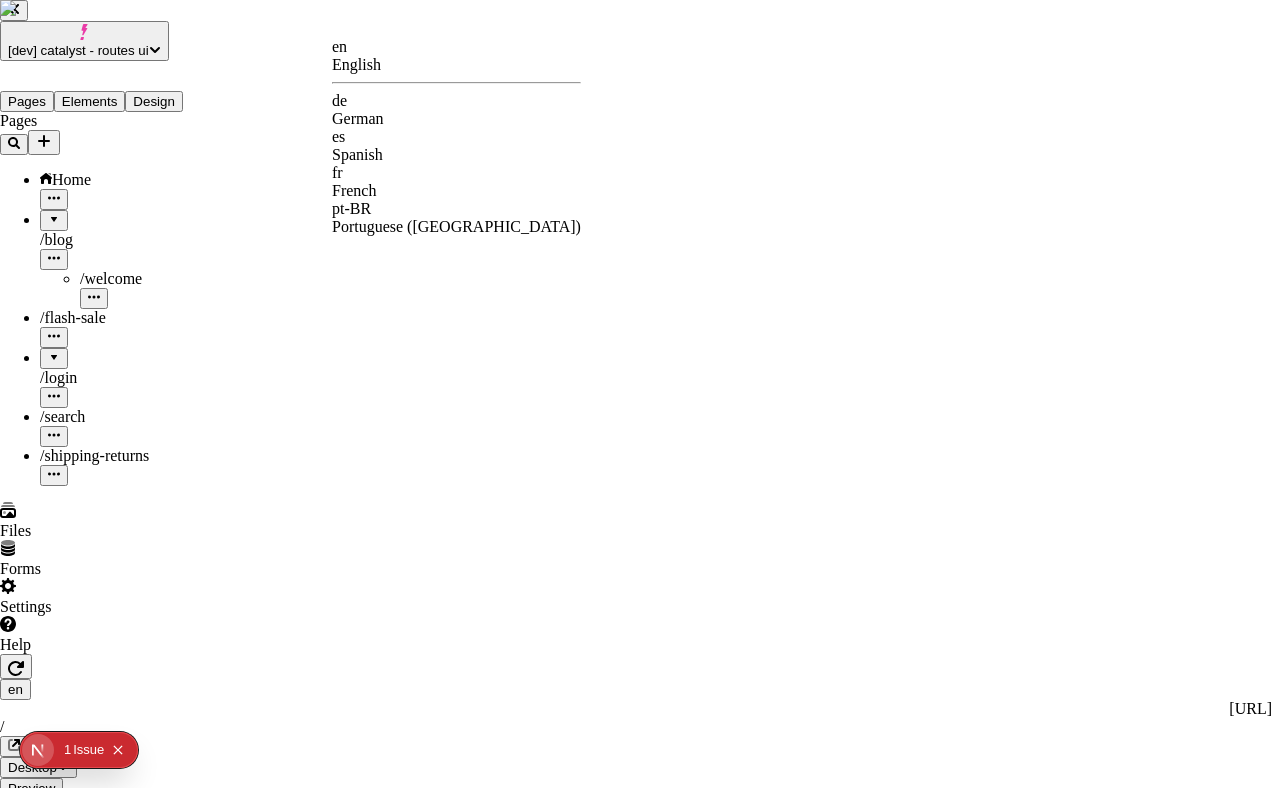 click on "de" at bounding box center [456, 101] 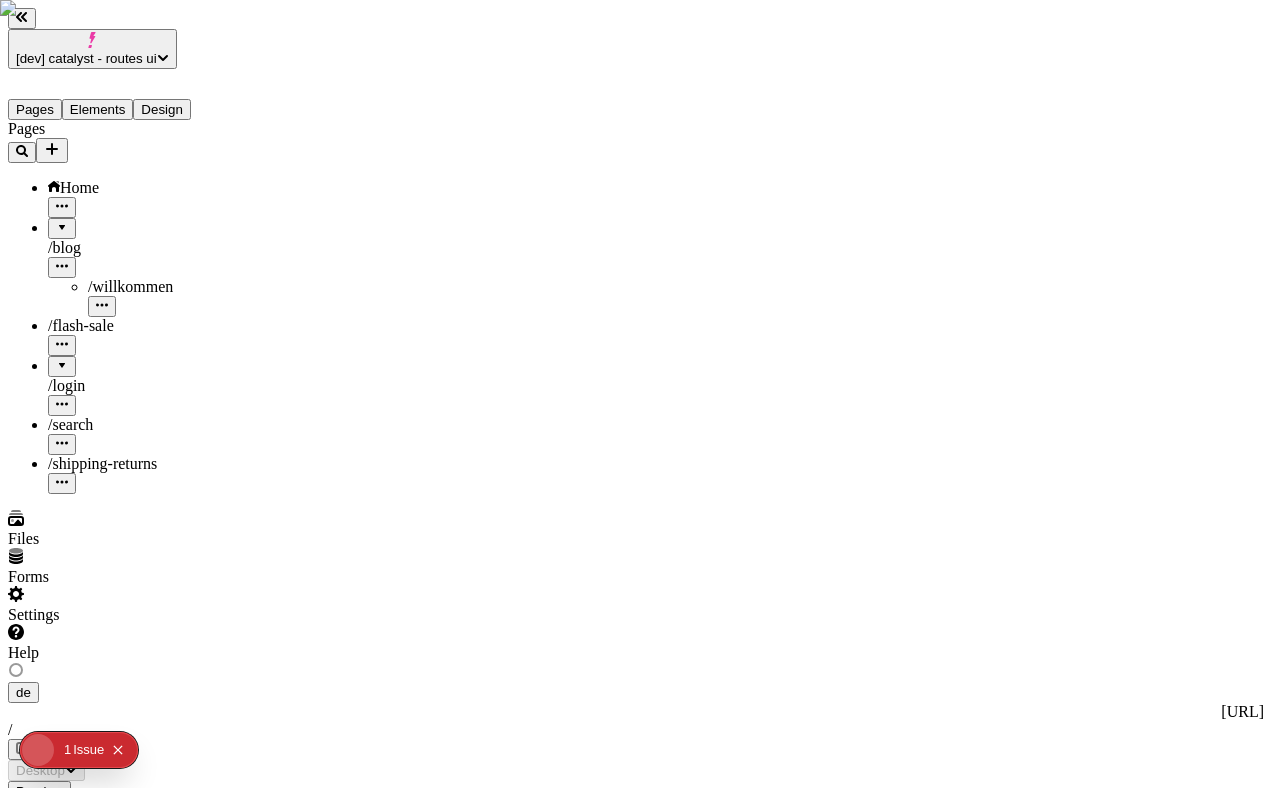 type on "/" 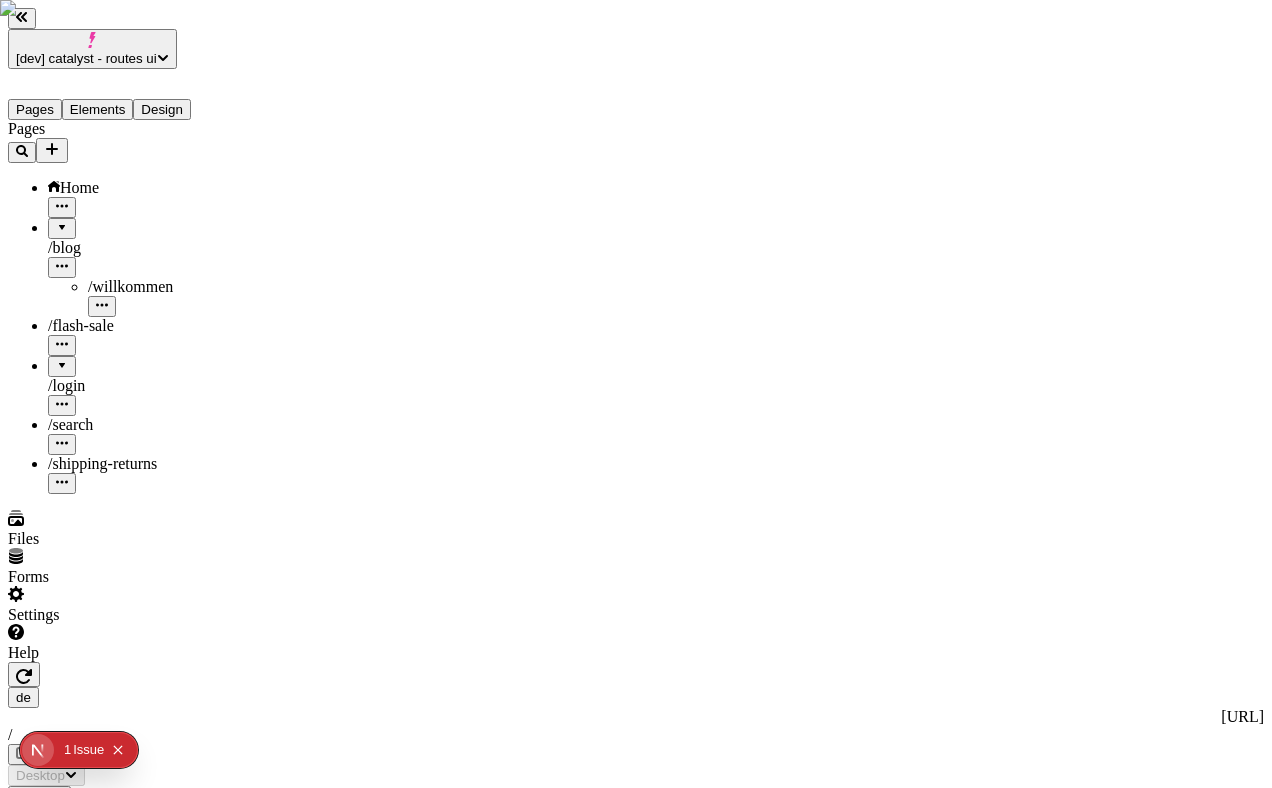 click on "[dev] catalyst - routes ui Pages Elements Design Pages Home / blog / willkommen / flash-sale / login / search / shipping-returns Files Forms Settings Help de [URL] / Desktop Preview Publish S Metadata Online Path / Title Description Social Image Choose an image Choose Exclude from search engines Canonical URL Sitemap priority 0.75 Sitemap frequency Hourly Snippets" at bounding box center [636, 1449] 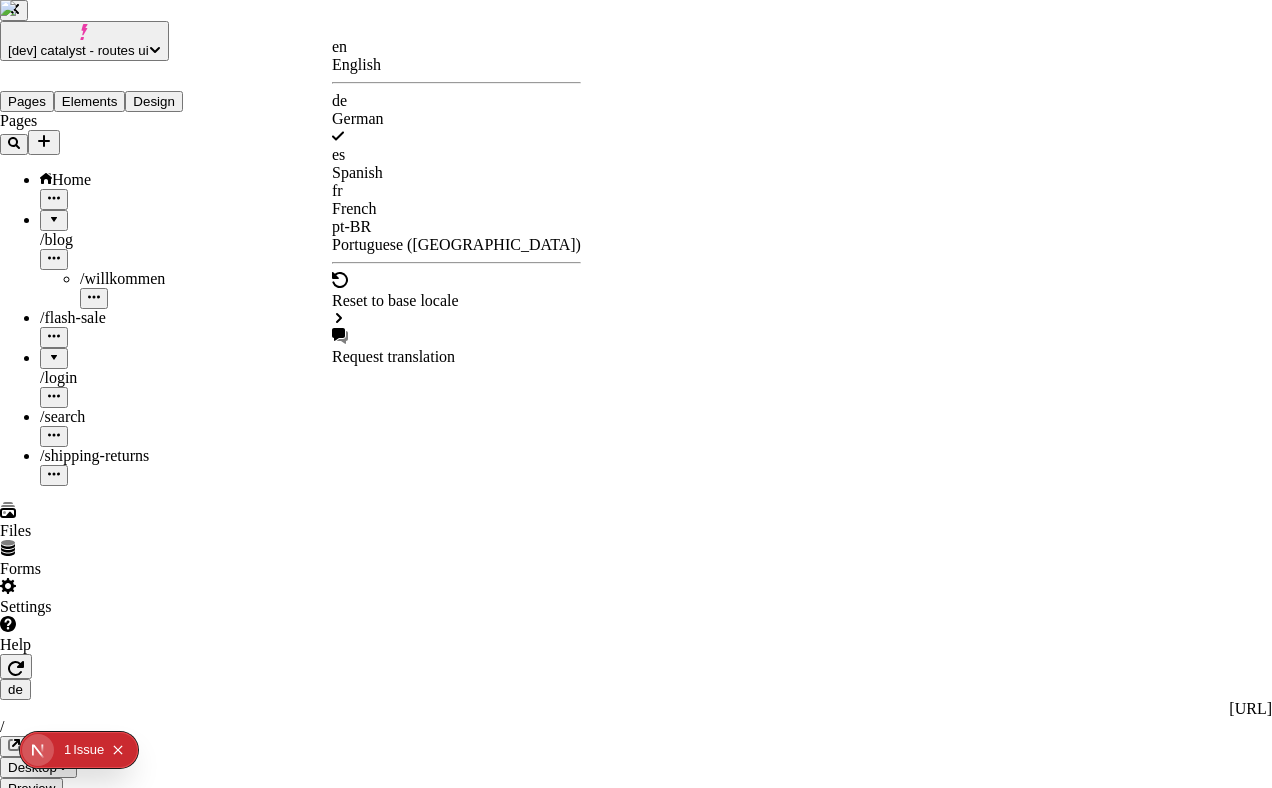 click on "es" at bounding box center [456, 155] 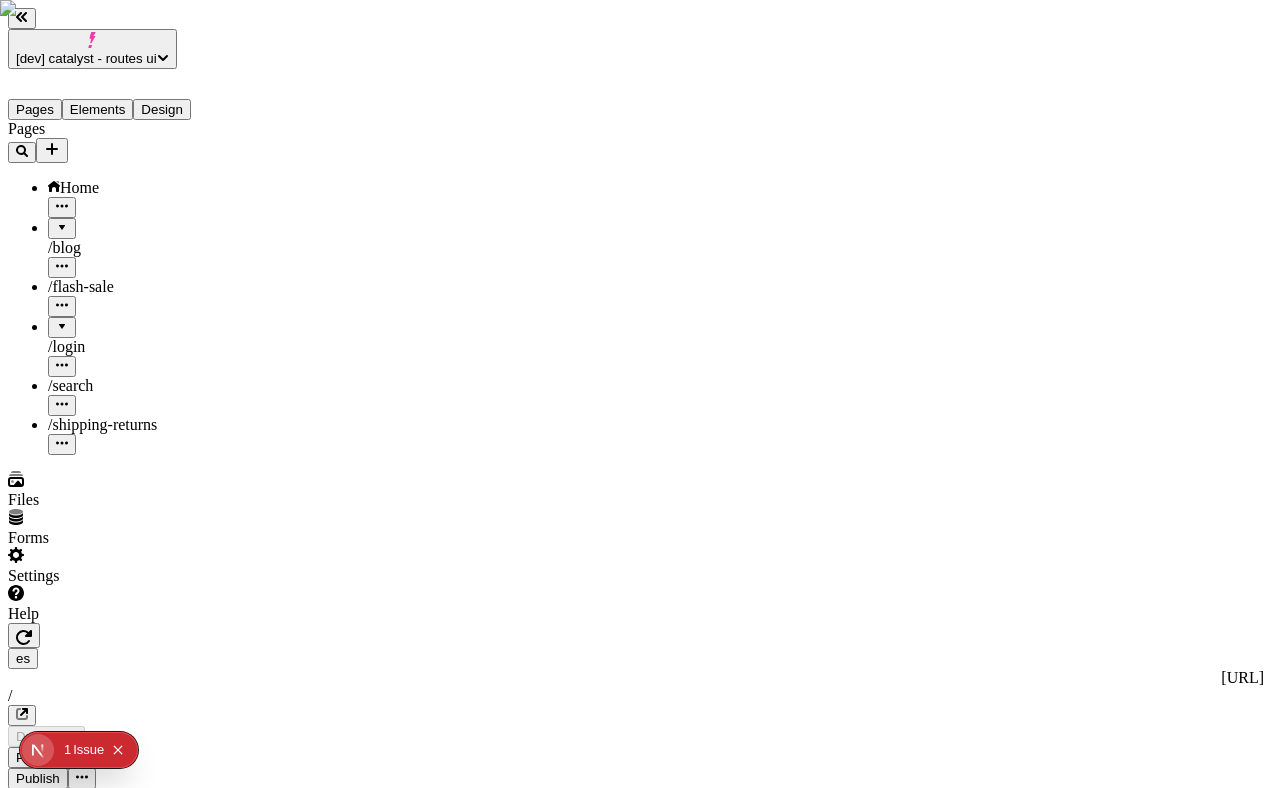 click at bounding box center (62, 221) 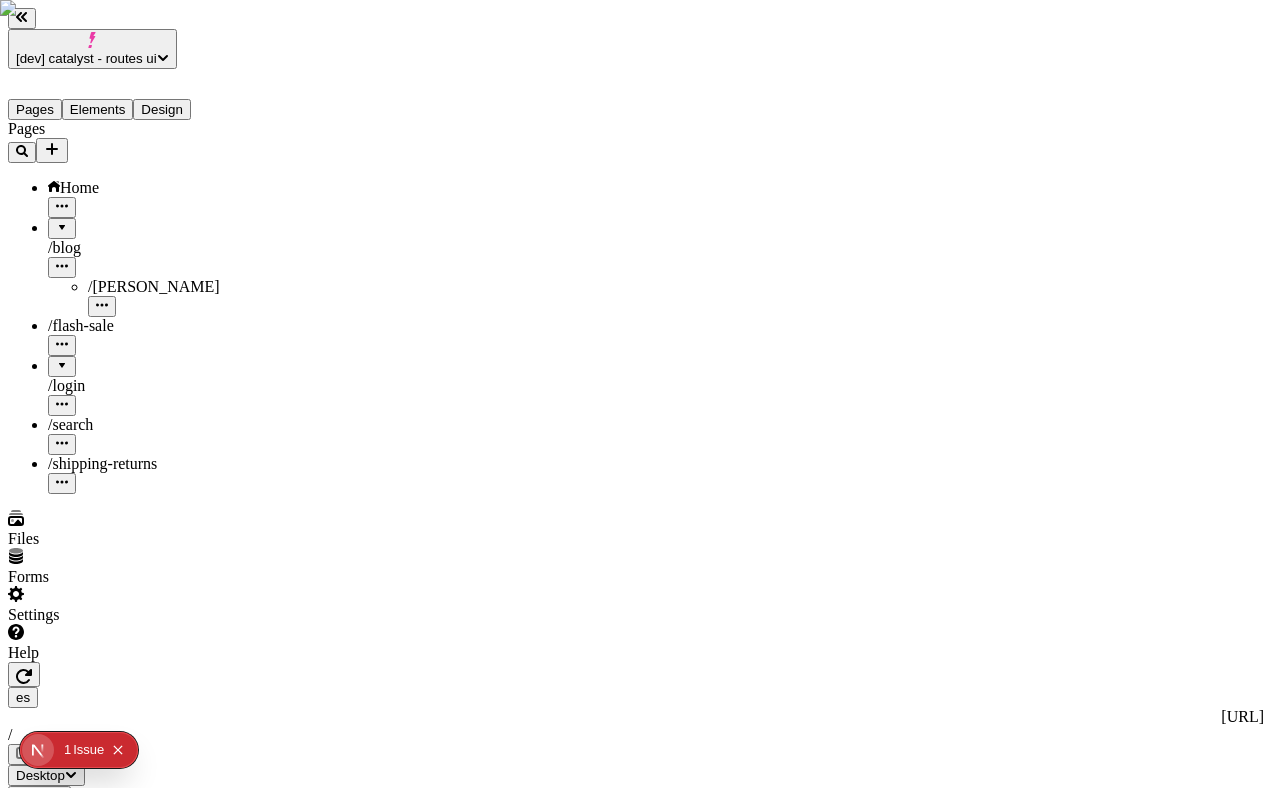 click on "[dev] catalyst - routes ui Pages Elements Design Pages Home / blog / [PERSON_NAME] / flash-sale / login / search / shipping-returns Files Forms Settings Help es [URL] / Desktop Preview Publish S This localized page inherits from the base locale Edit for this locale" at bounding box center (636, 1253) 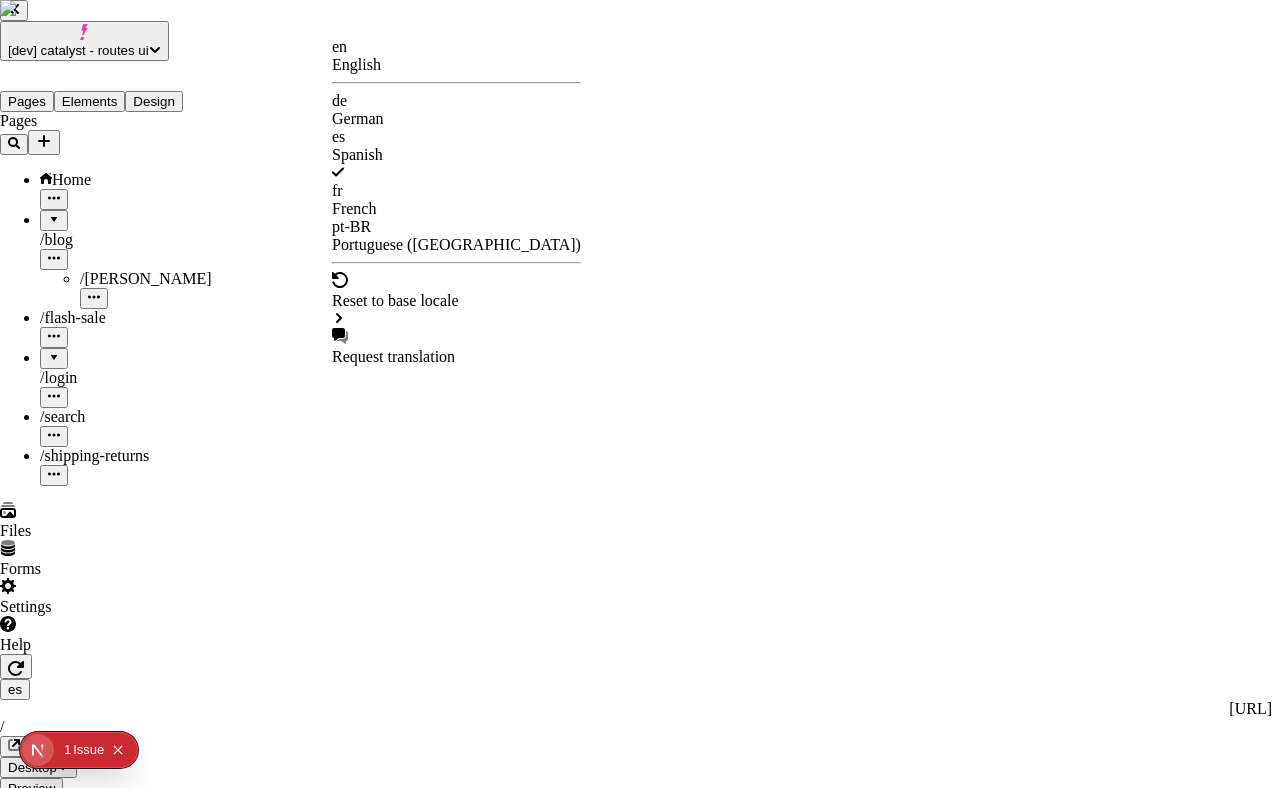click on "fr" at bounding box center [456, 191] 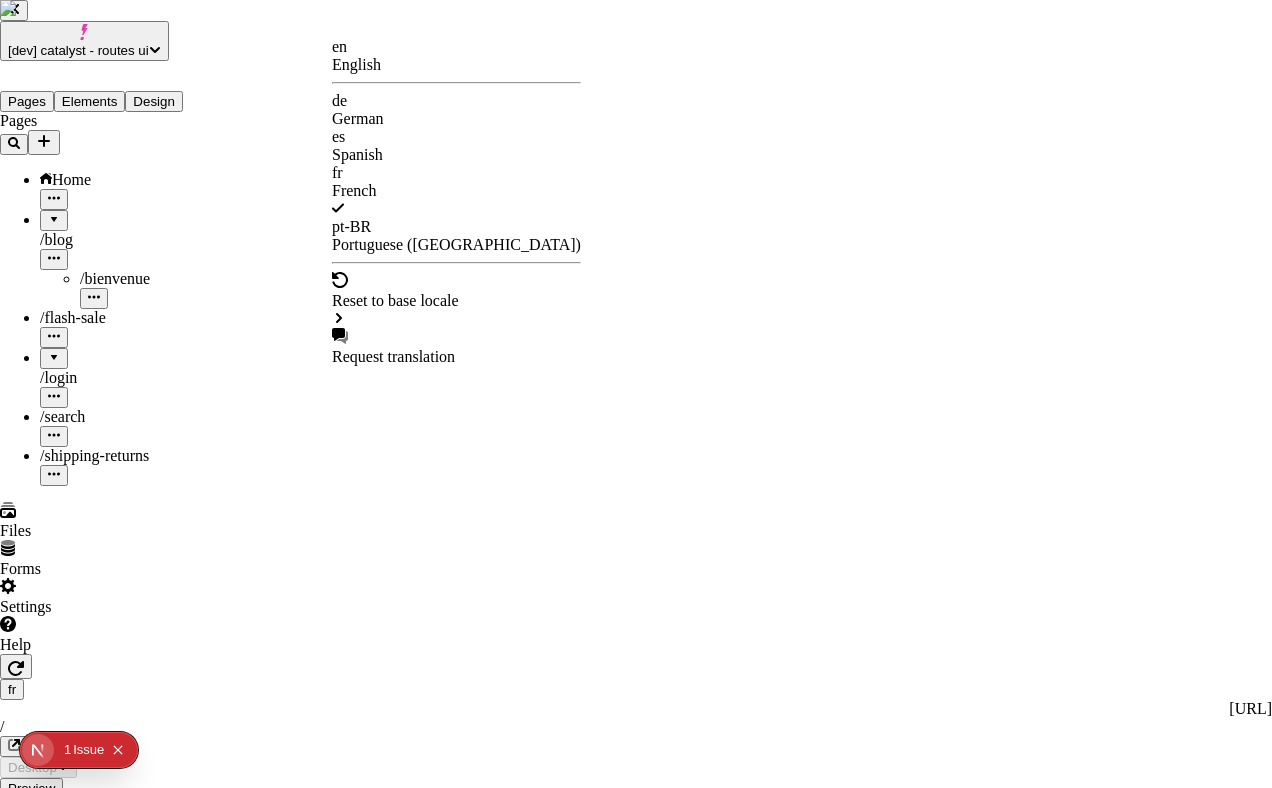 click on "[dev] catalyst - routes ui Pages Elements Design Pages Home / blog / bienvenue / flash-sale / login / search / shipping-returns Files Forms Settings Help fr [URL] / Desktop Preview Publish S This localized page inherits from the base locale Edit for this locale en English de German es Spanish fr French pt-BR Portuguese ([GEOGRAPHIC_DATA]) Reset to base locale Request translation" at bounding box center [636, 1263] 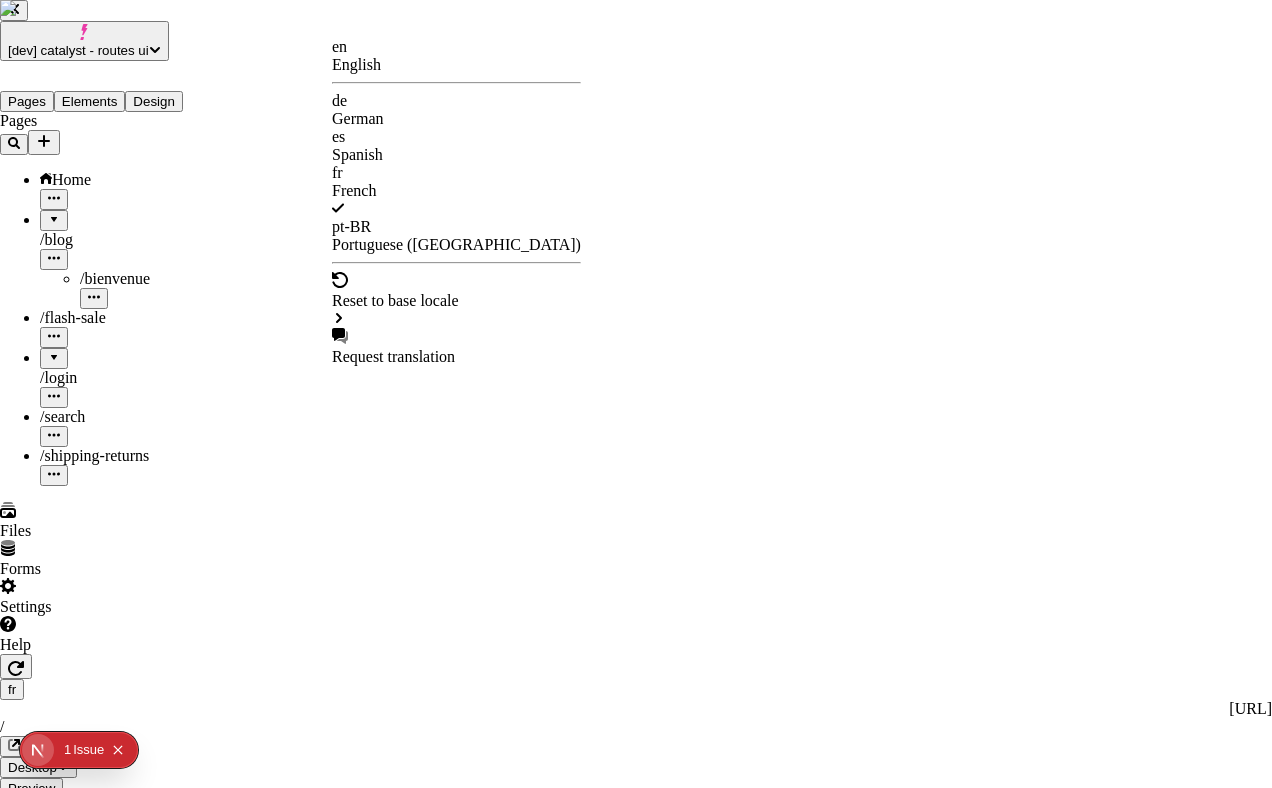 click on "pt-BR" at bounding box center [456, 227] 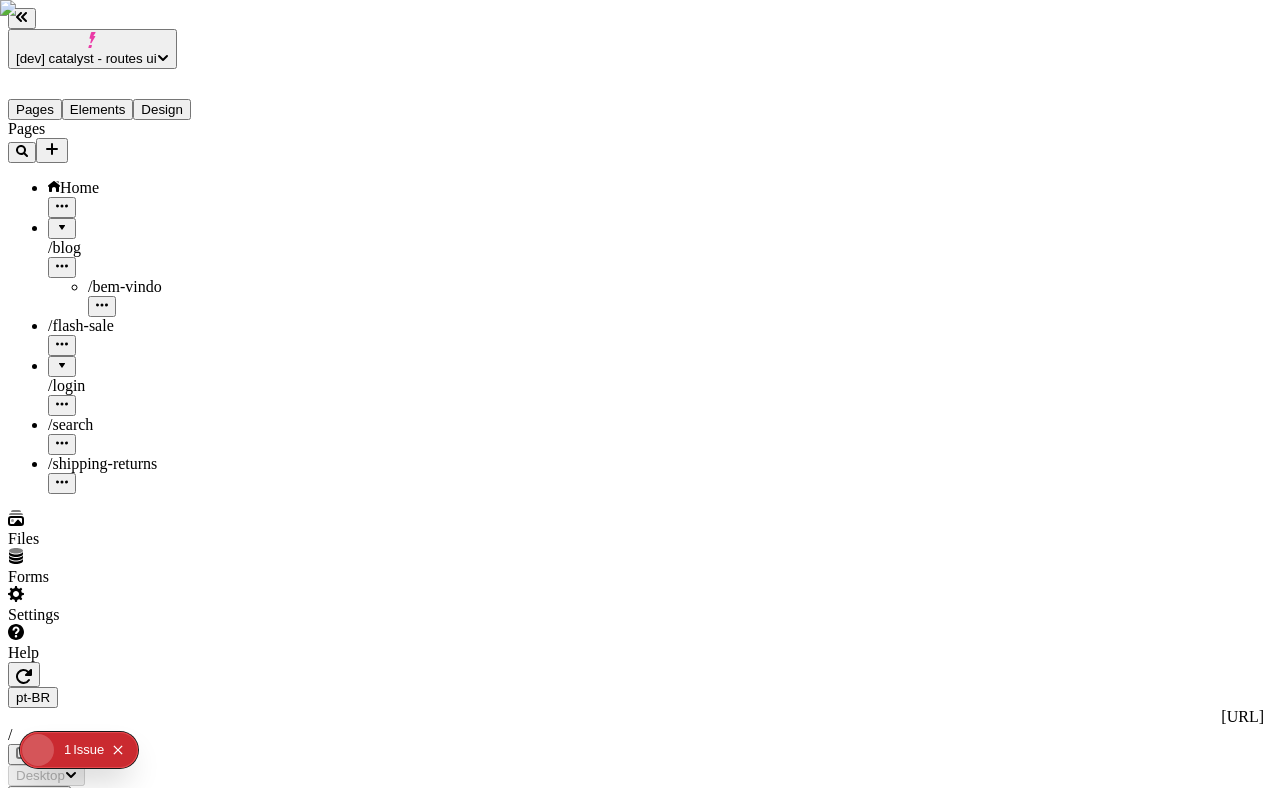 type on "/" 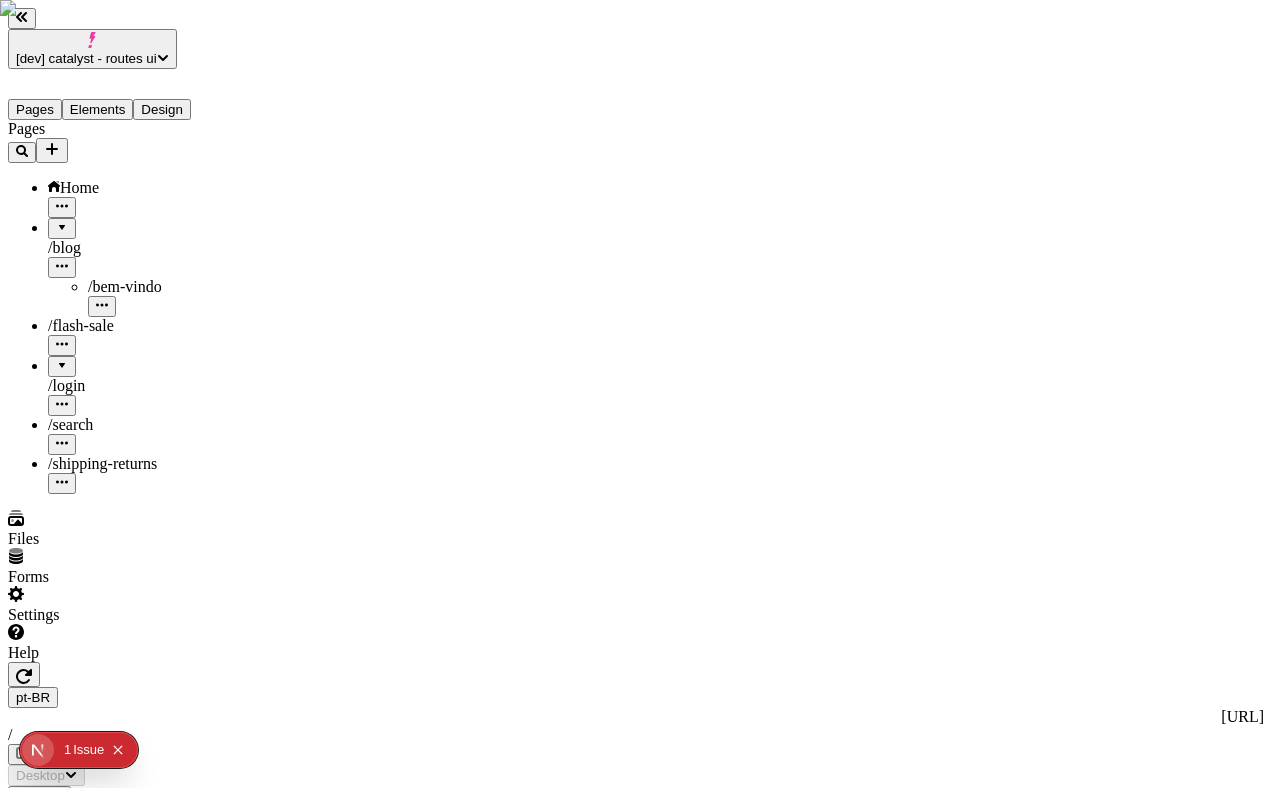 click on "[dev] catalyst - routes ui Pages Elements Design Pages Home / blog / bem-vindo / flash-sale / login / search / shipping-returns Files Forms Settings Help pt-BR [URL] / Desktop Preview Publish S Metadata Online Path / Title Description Social Image Choose an image Choose Exclude from search engines Canonical URL Sitemap priority 0.75 Sitemap frequency Hourly Snippets" at bounding box center (636, 1449) 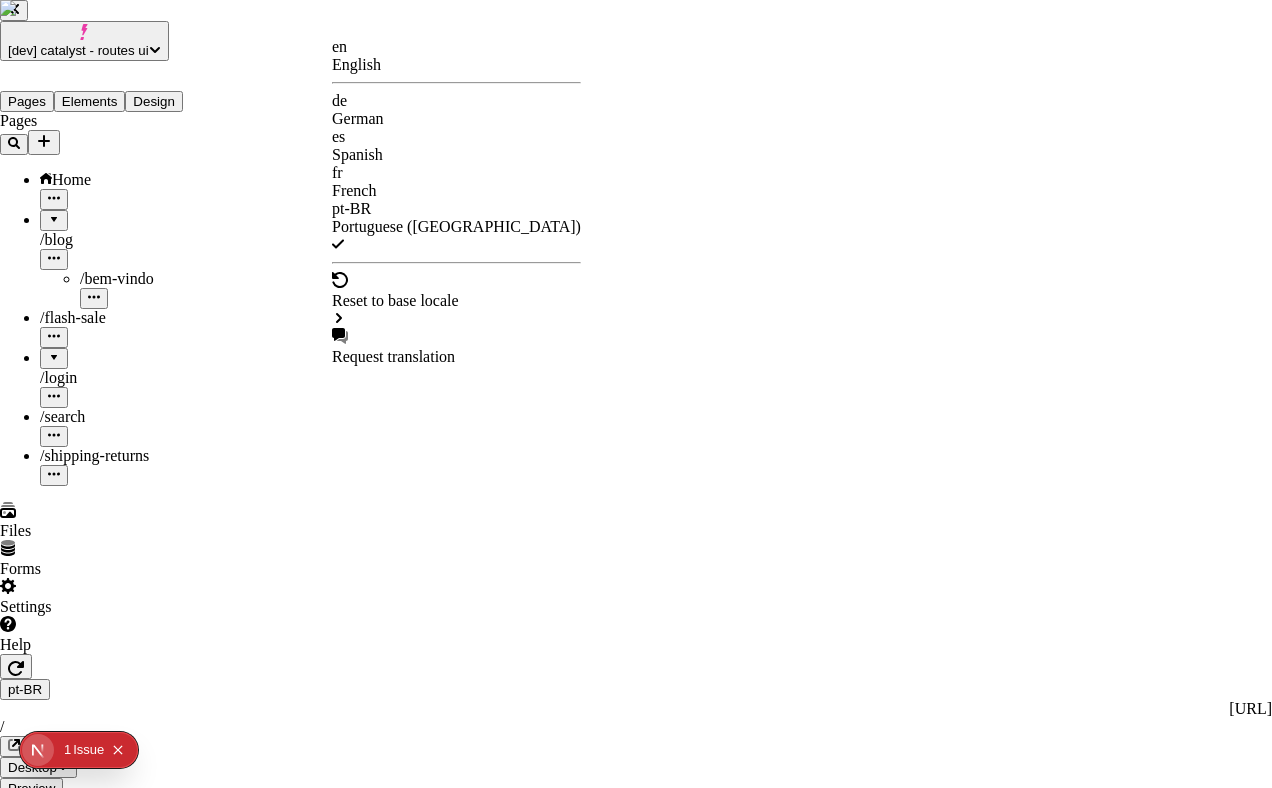 click on "en" at bounding box center (456, 47) 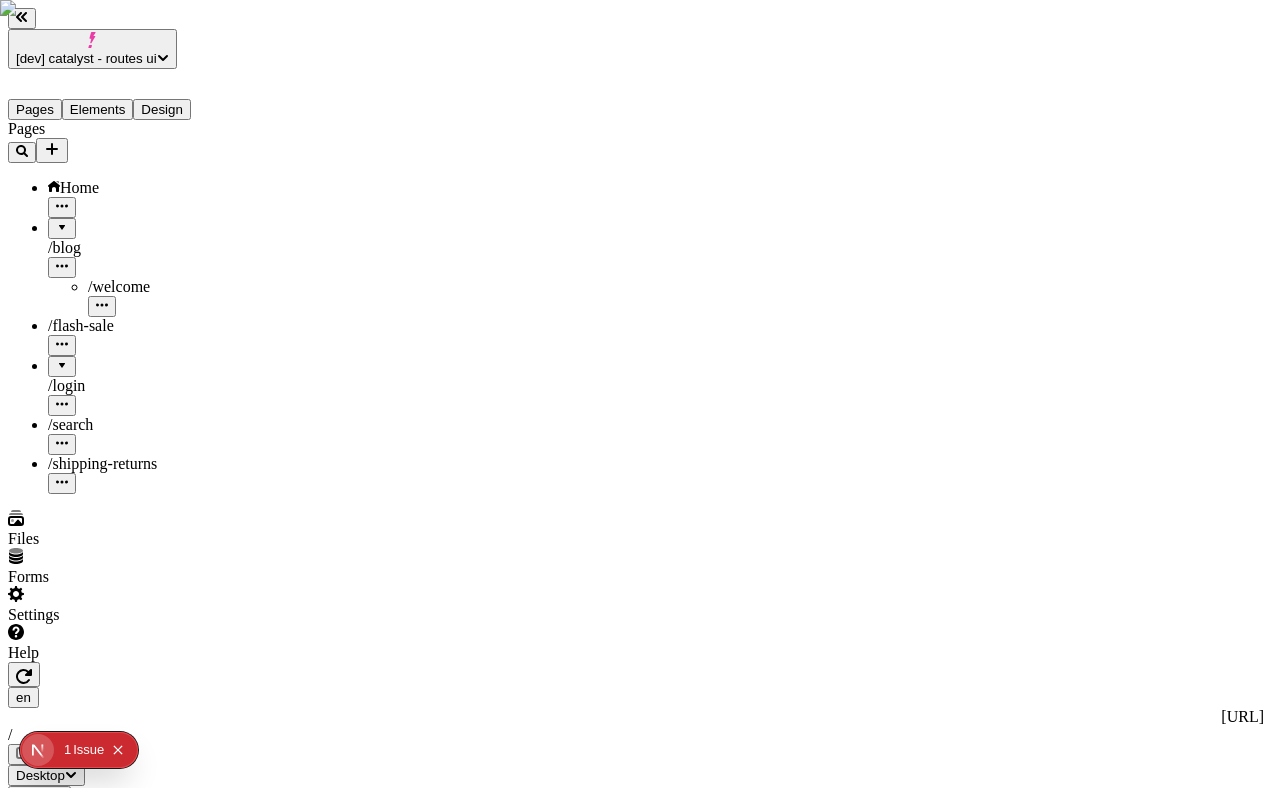 type 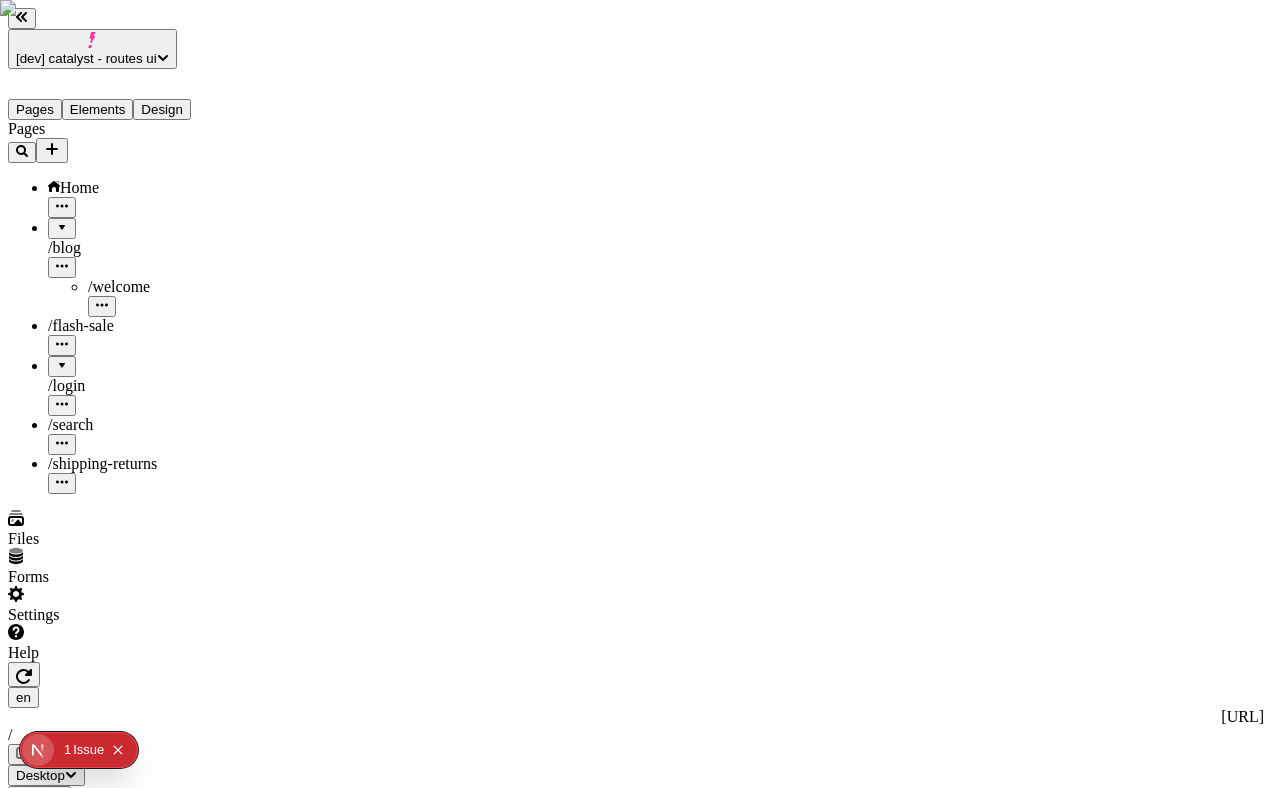 click on "Pages Home / blog / welcome / flash-sale / login / search / shipping-returns" at bounding box center (128, 307) 